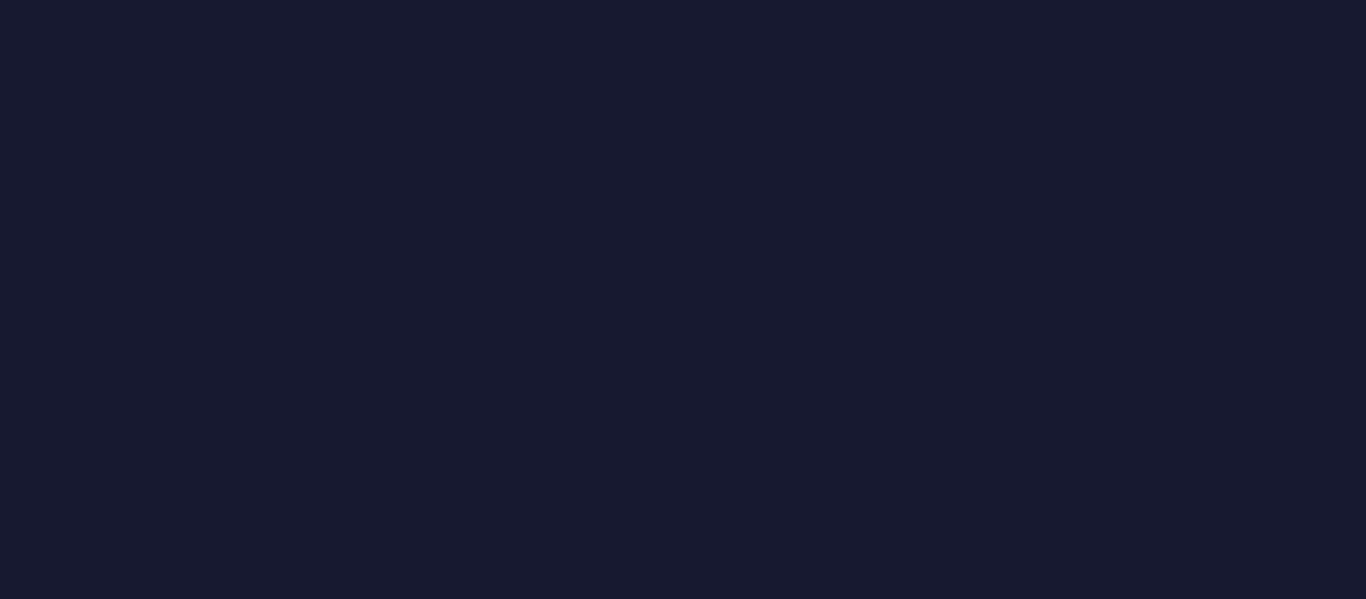 scroll, scrollTop: 0, scrollLeft: 0, axis: both 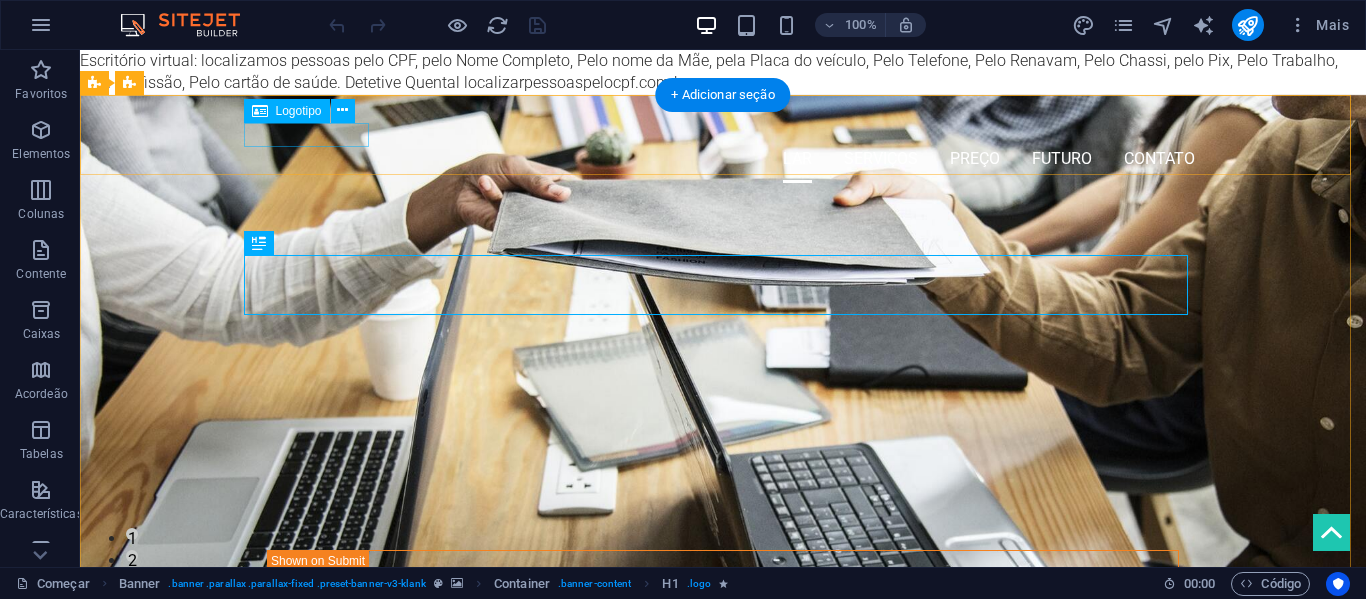 click at bounding box center (723, 123) 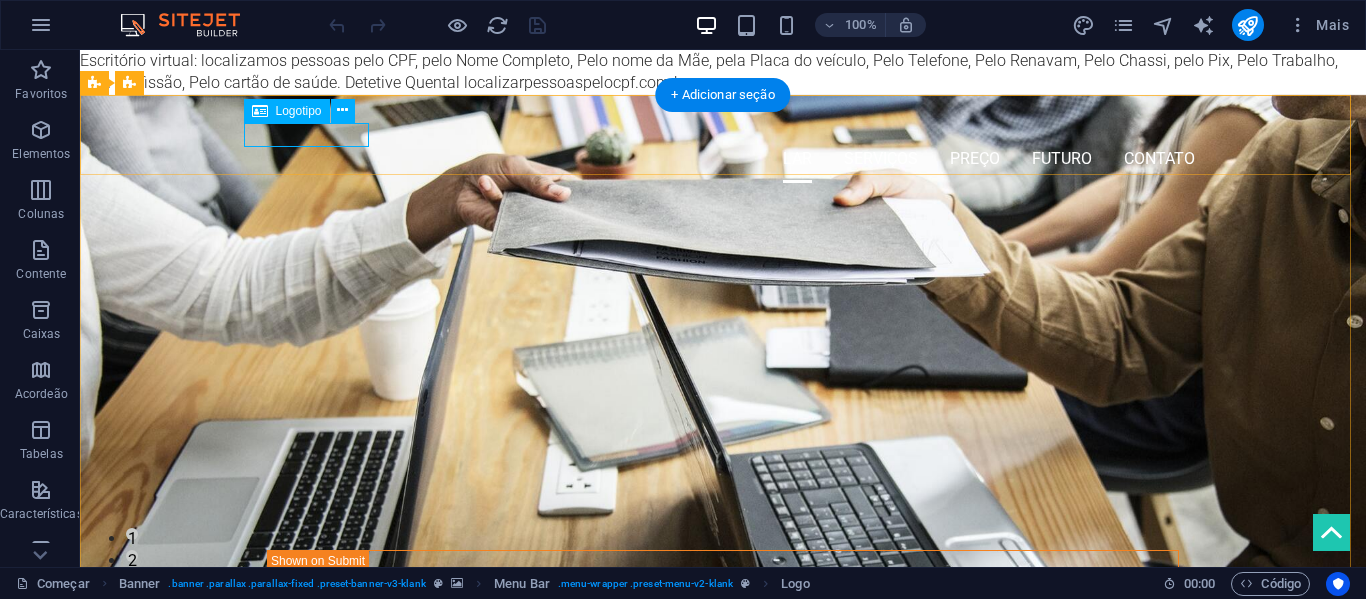 click at bounding box center [723, 123] 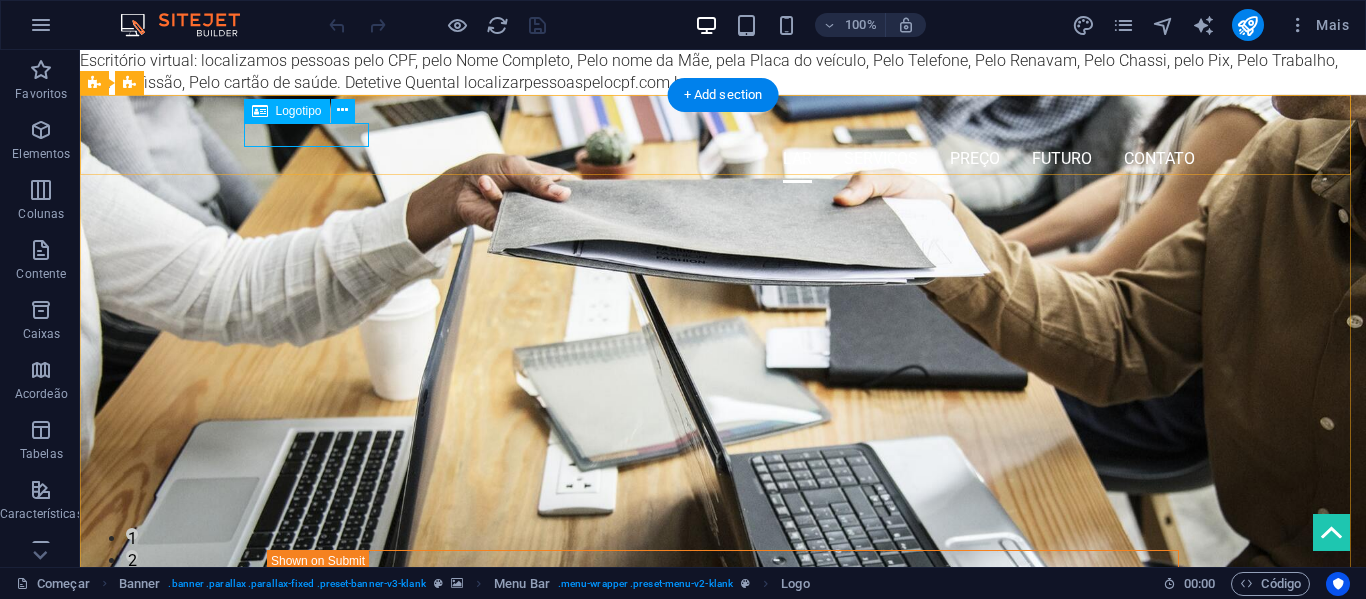 click at bounding box center (723, 123) 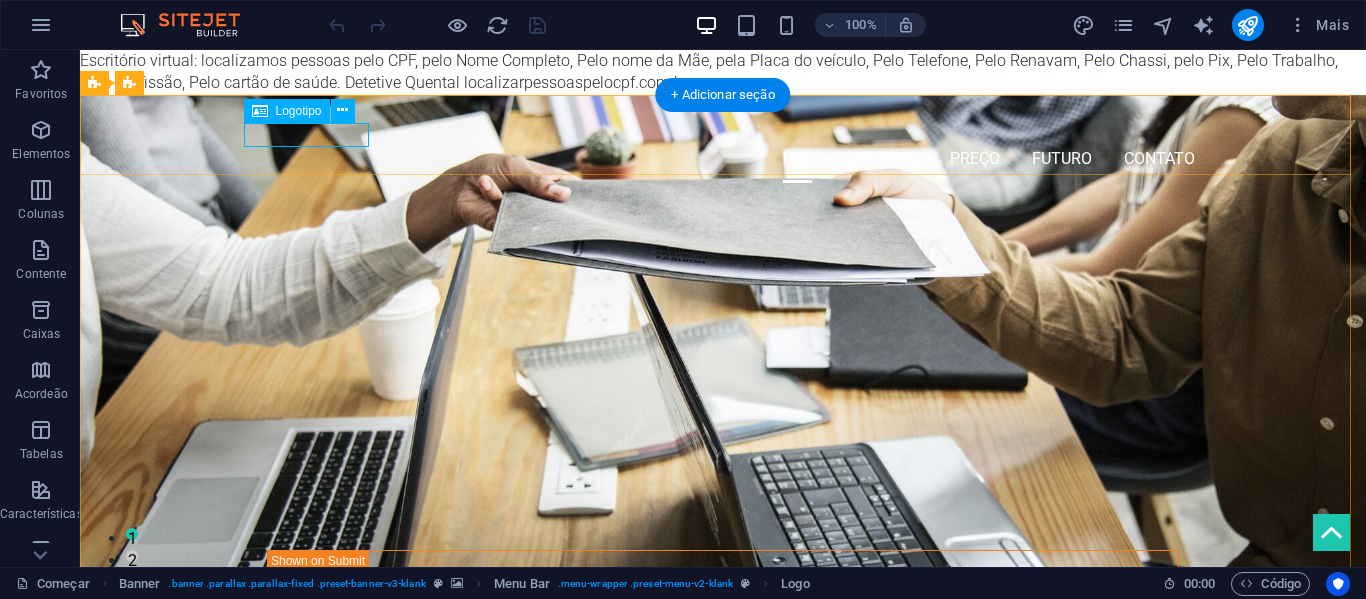 click at bounding box center (723, 123) 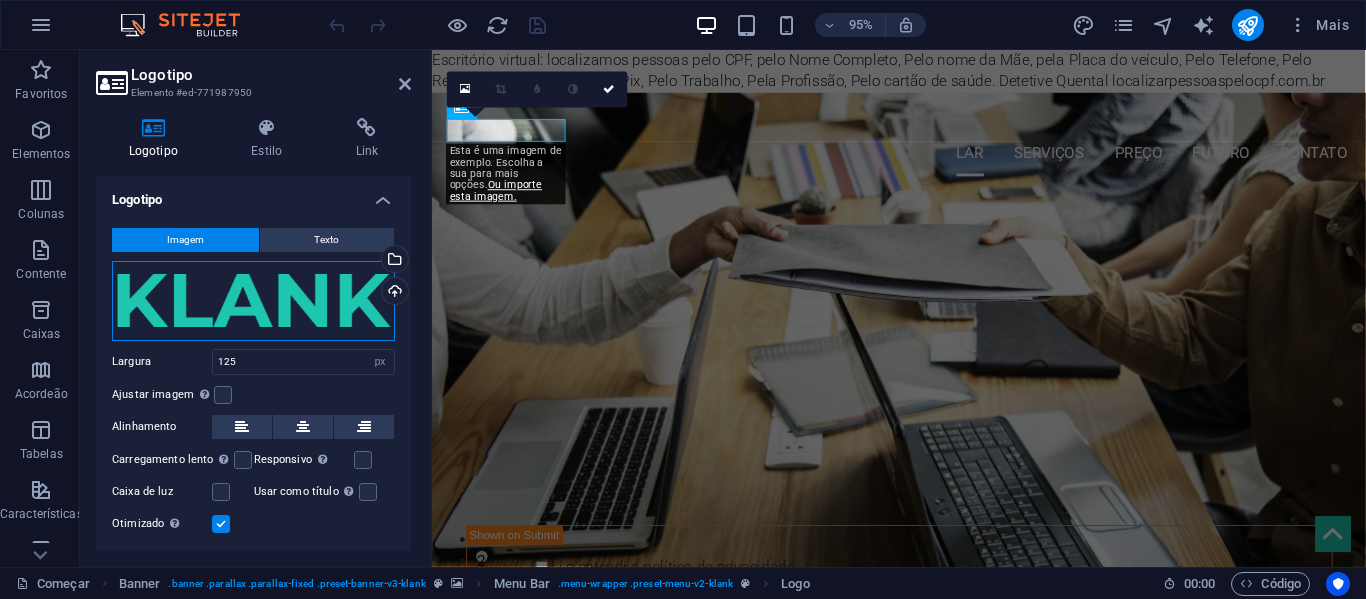 click on "Arraste os arquivos aqui, clique para escolher os arquivos ou  selecione-os em Arquivos ou em nossas fotos e vídeos de estoque gratuitos" at bounding box center (253, 301) 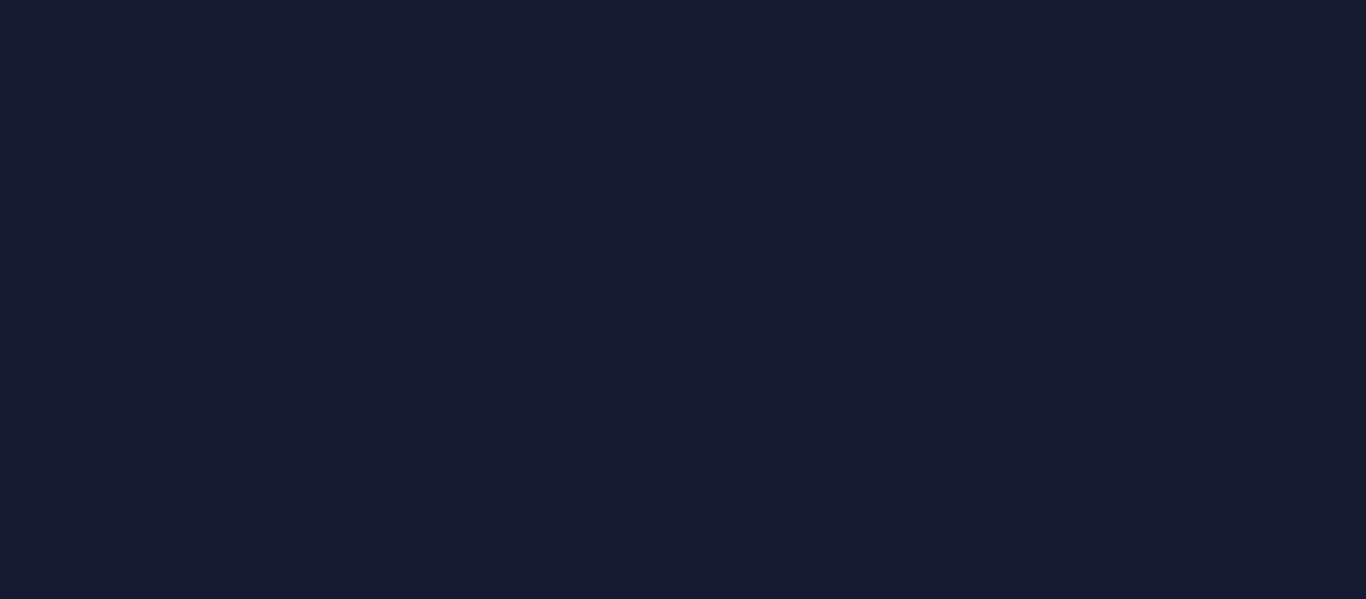 scroll, scrollTop: 0, scrollLeft: 0, axis: both 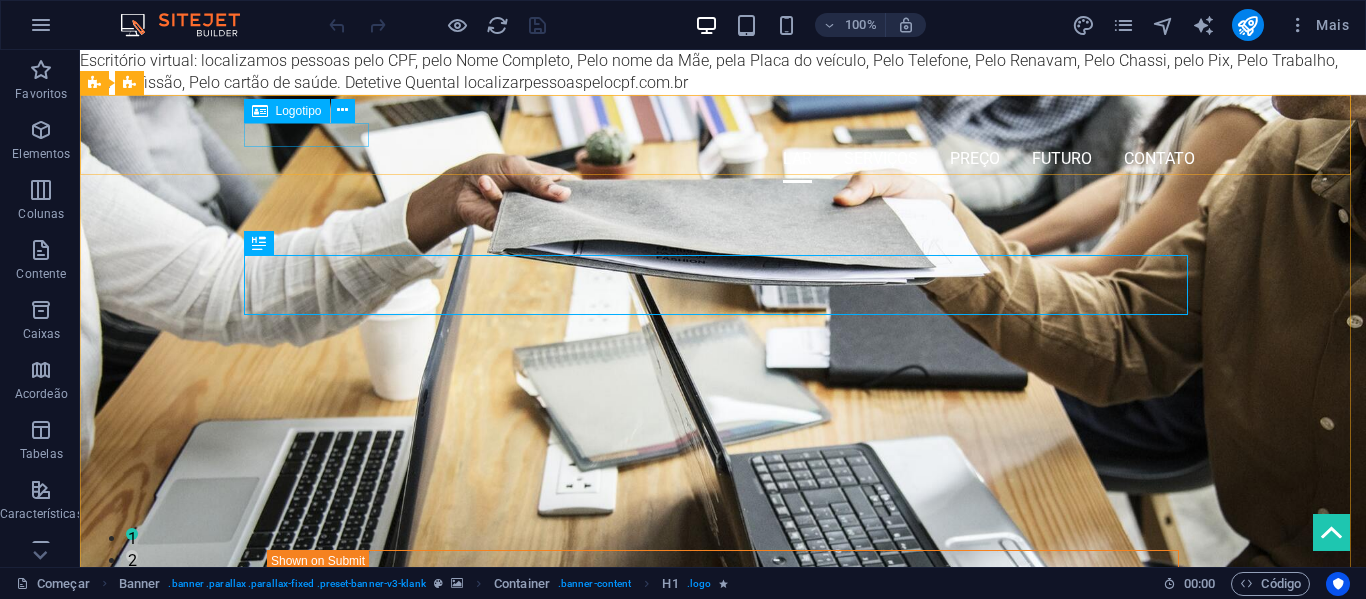 click on "Logotipo" at bounding box center [306, 111] 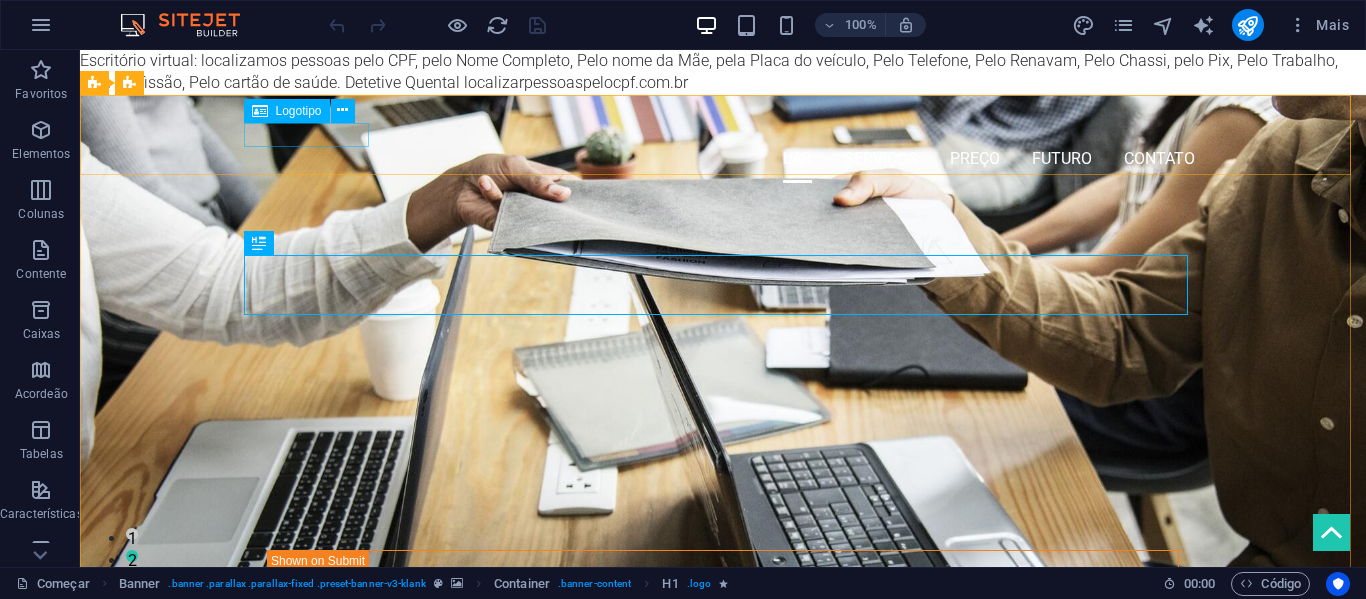 click on "Logotipo" at bounding box center [287, 111] 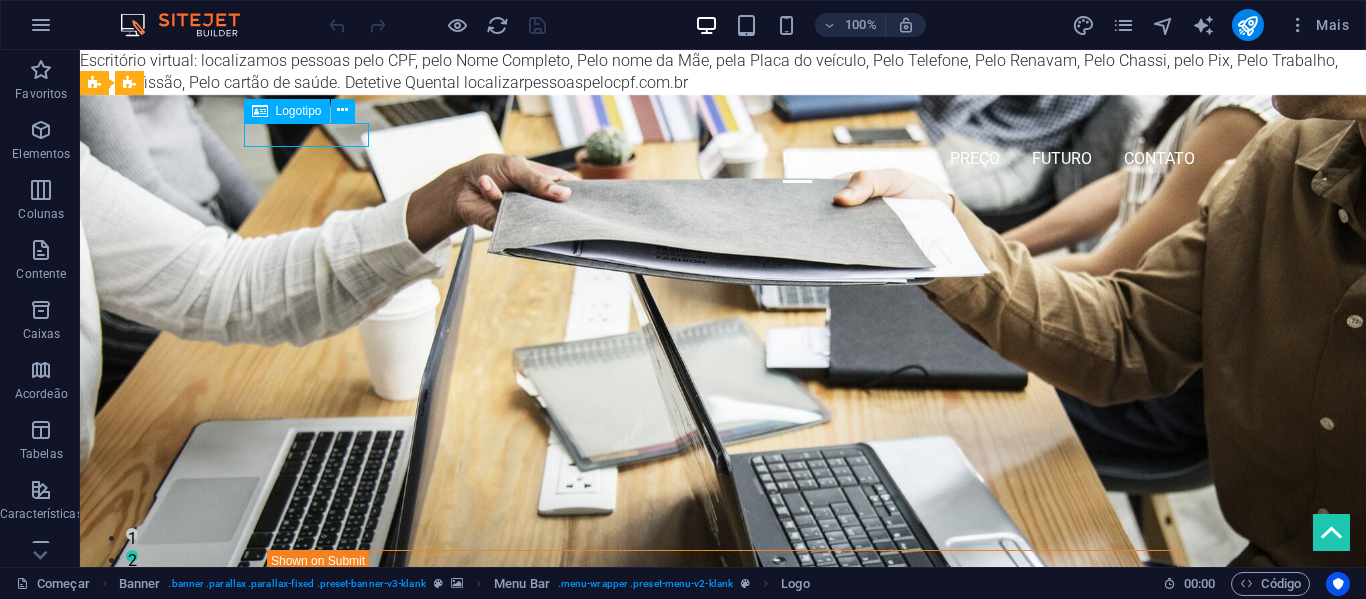 click on "Logotipo" at bounding box center (287, 111) 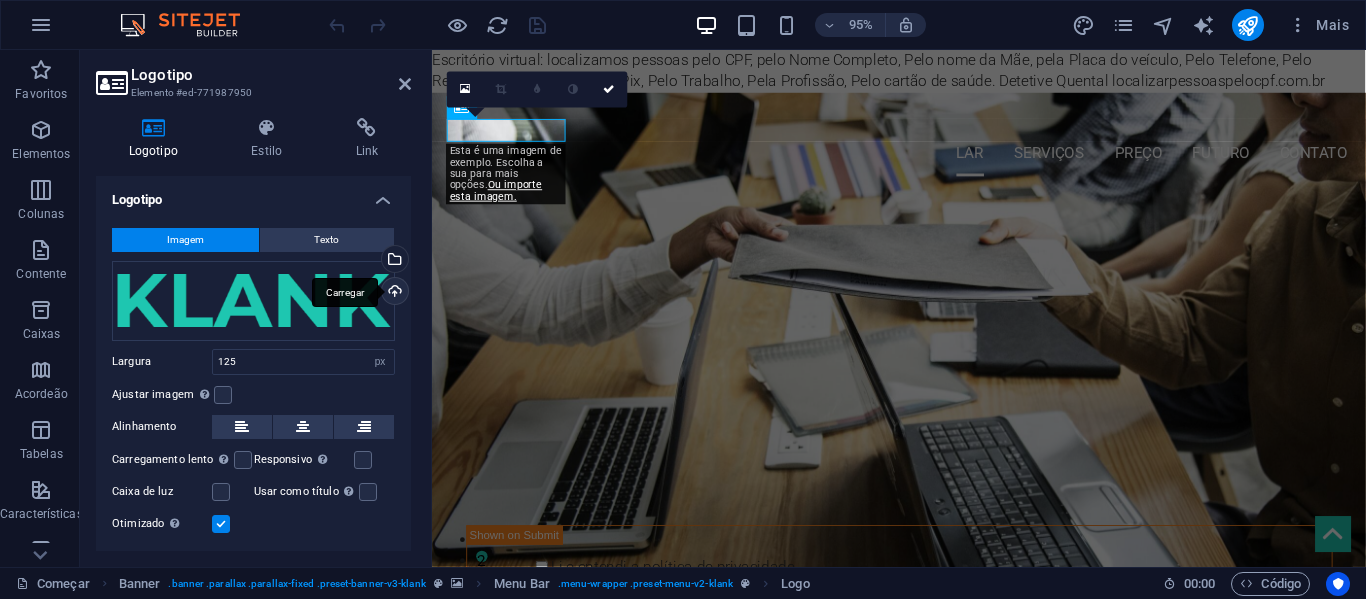 click on "Carregar" at bounding box center (393, 293) 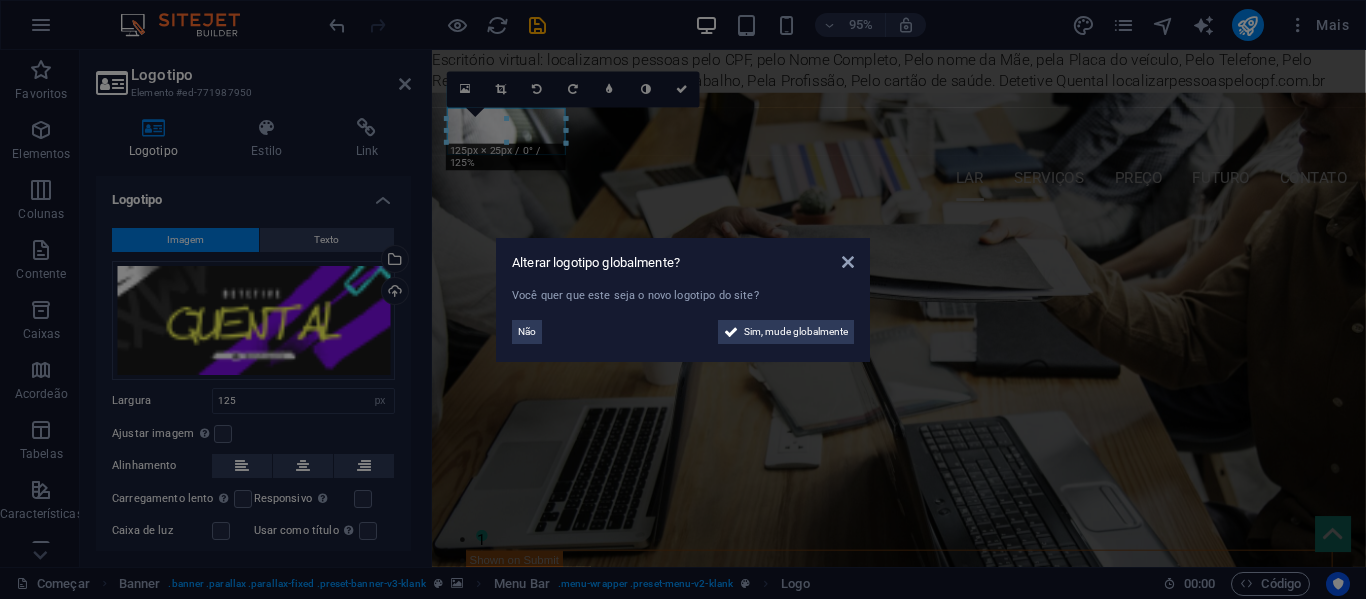 click on "Alterar logotipo globalmente? Você quer que este seja o novo logotipo do site? Não Sim, mude globalmente" at bounding box center [683, 299] 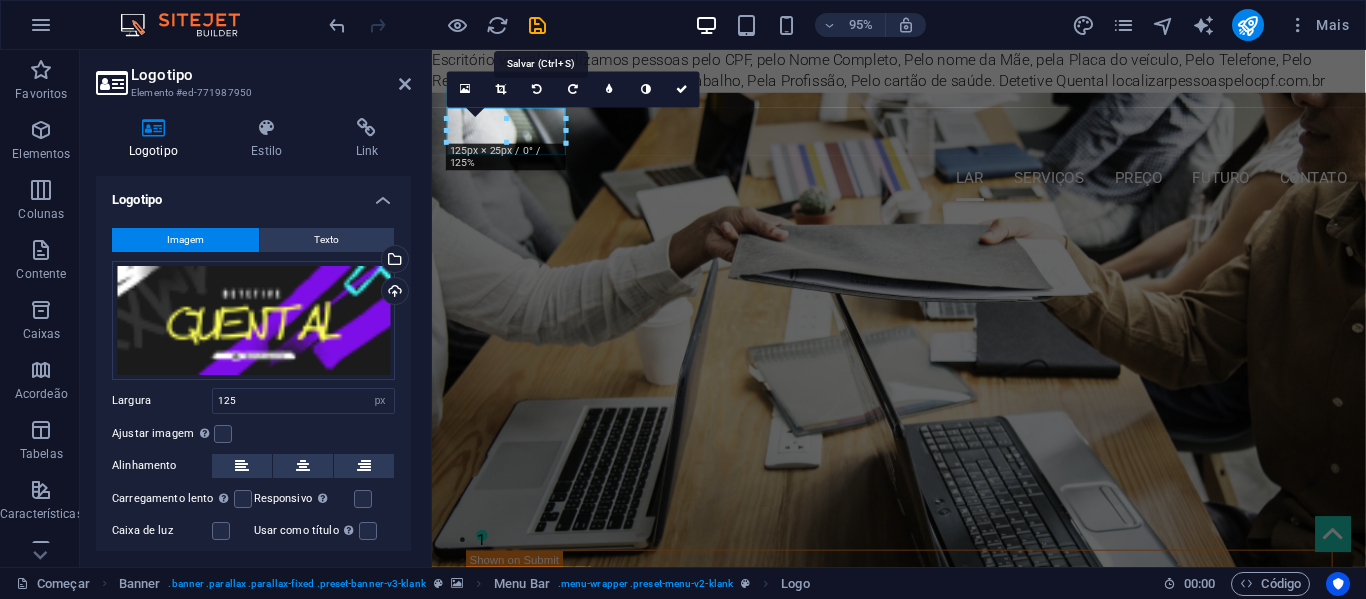 click at bounding box center [537, 25] 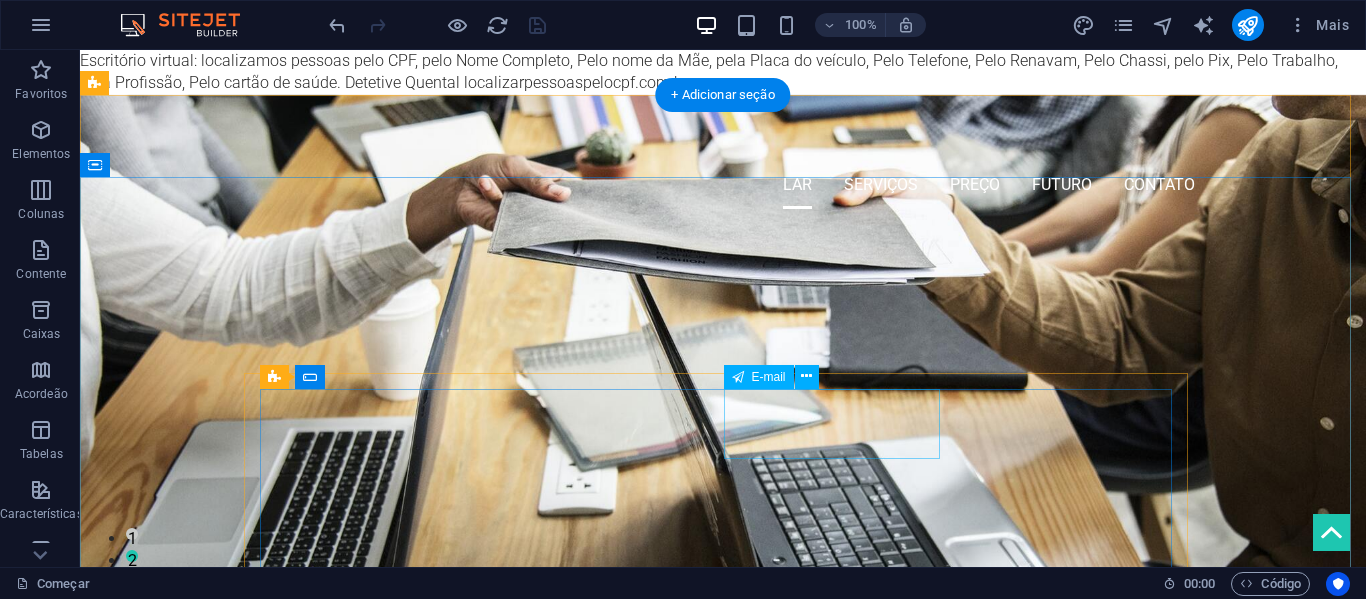 click on "detetivevirtual61@example.com" at bounding box center (1032, 471) 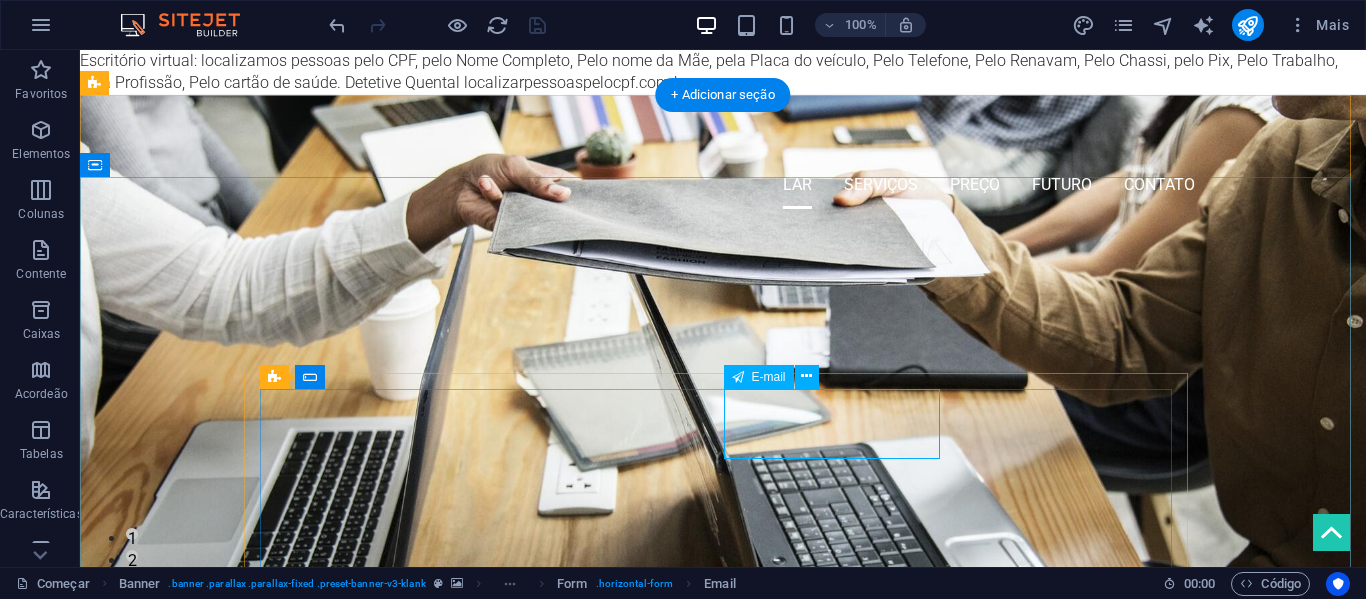 click on "detetivevirtual61@example.com" at bounding box center [1032, 471] 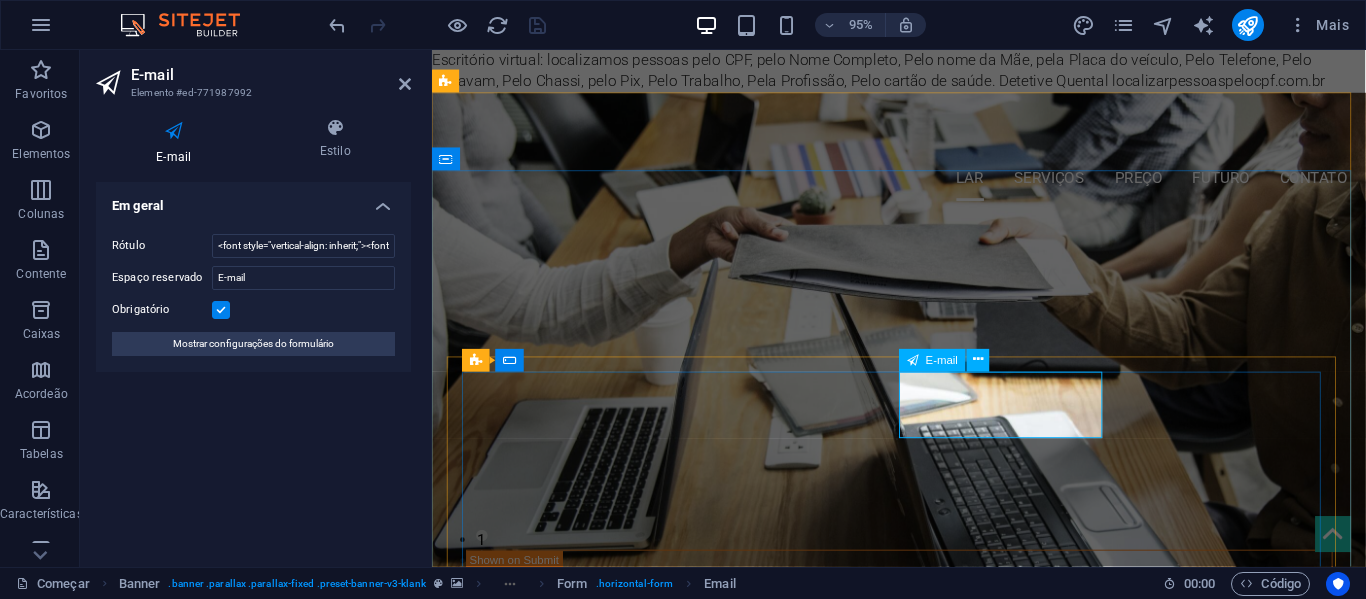 click on "detetivevirtual61@example.com" at bounding box center (1193, 486) 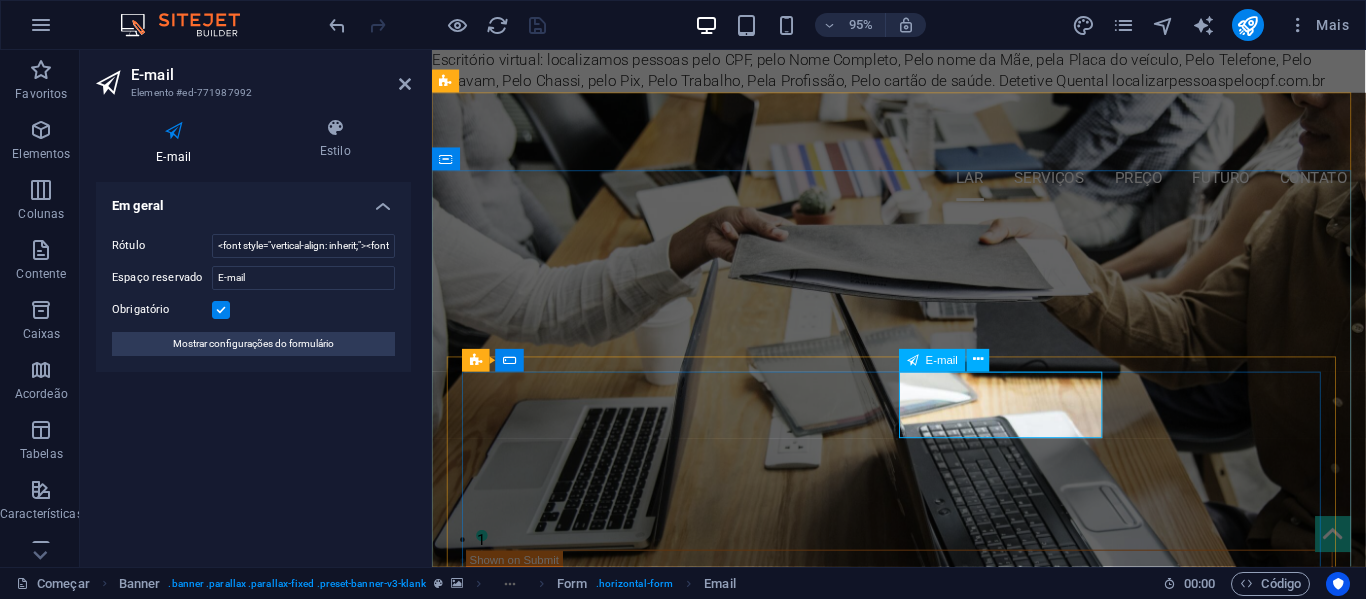 click on "detetivevirtual61@example.com" at bounding box center [1193, 486] 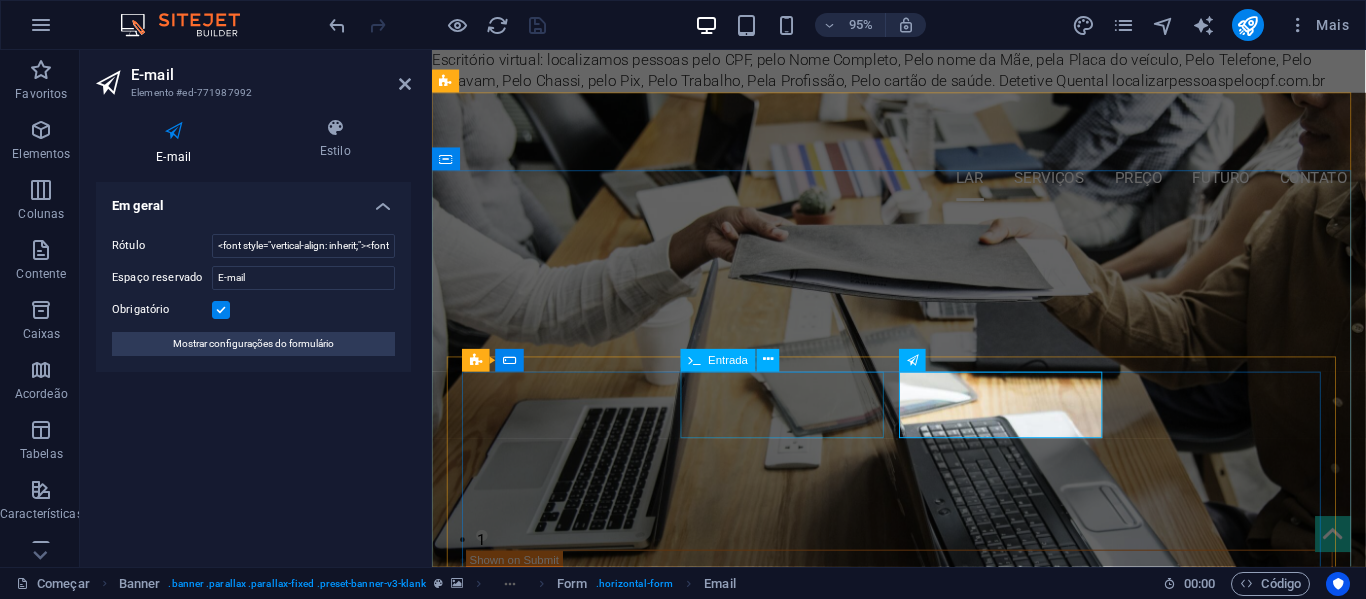 click on "[PHONE]" at bounding box center (923, 471) 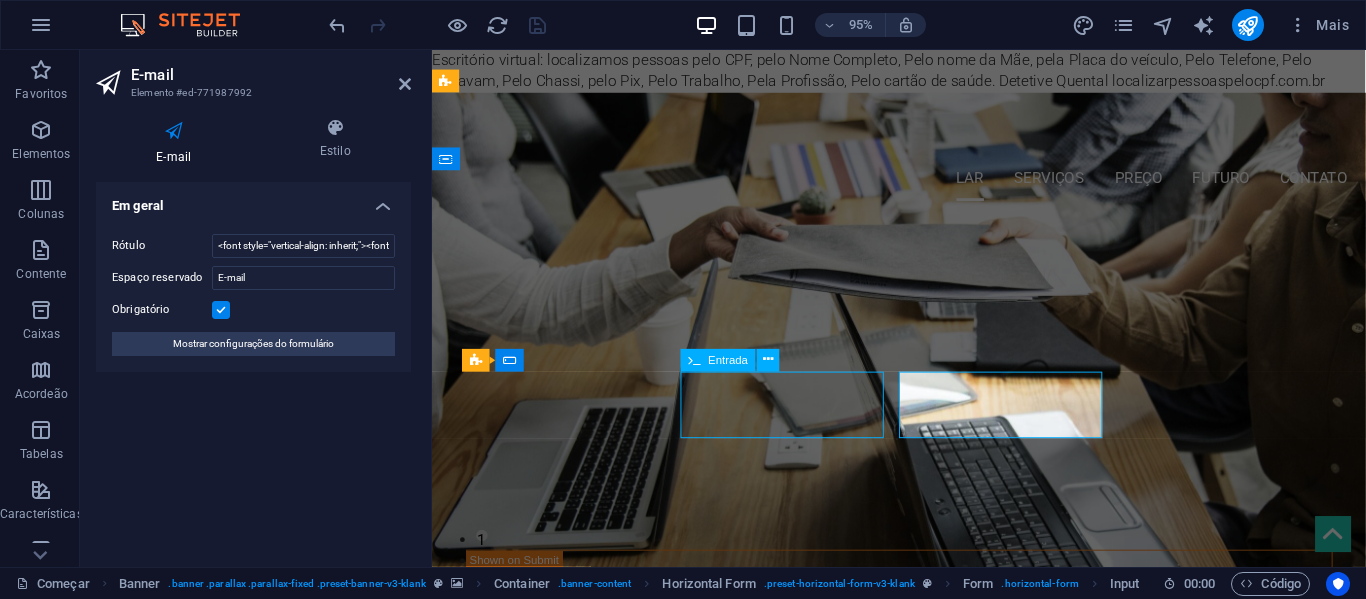 click on "[PHONE]" at bounding box center [923, 471] 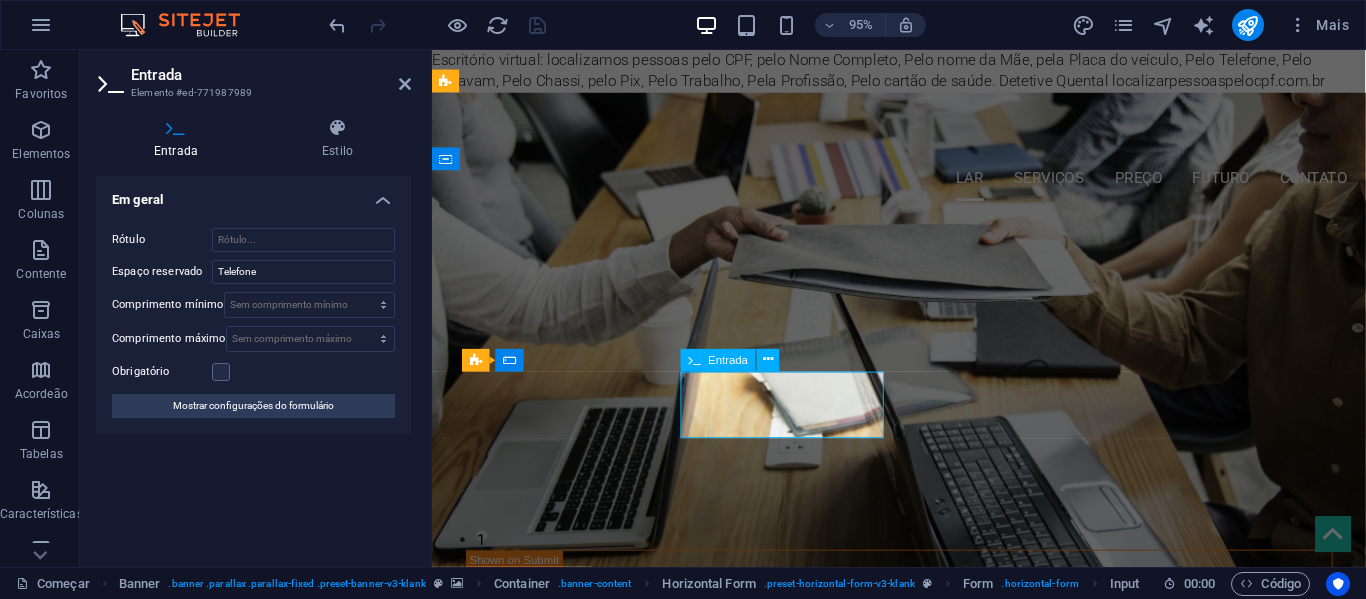 click on "35987118556" at bounding box center [884, 456] 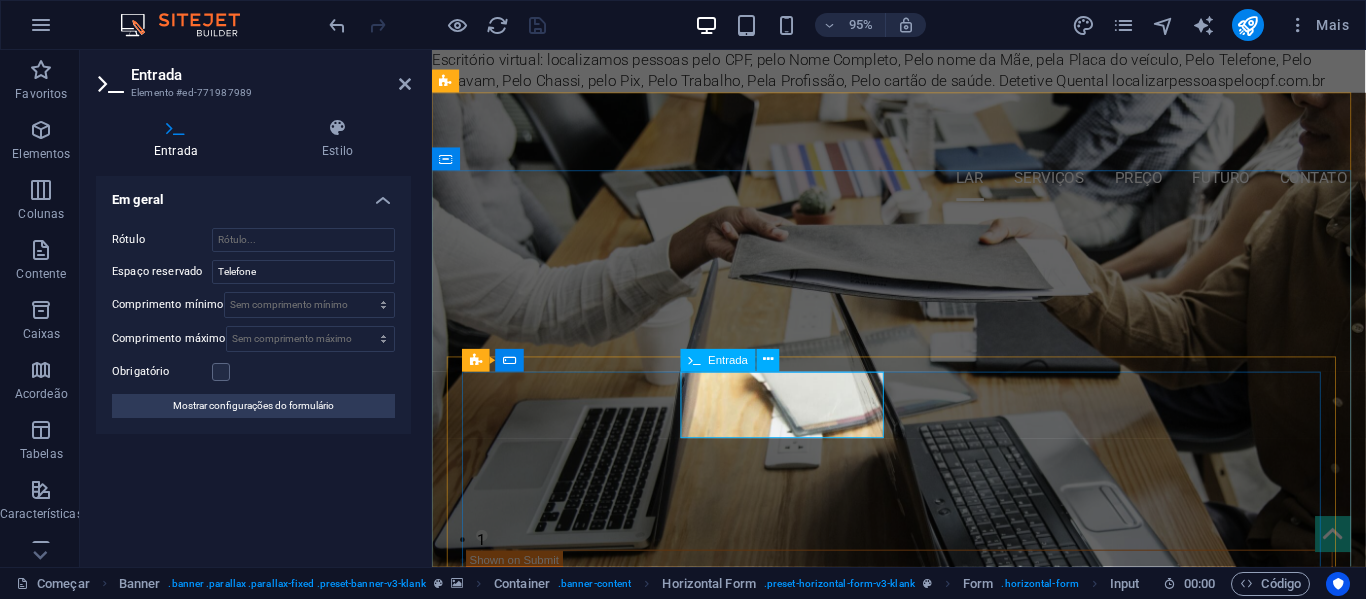 click on "35987118556" at bounding box center [884, 456] 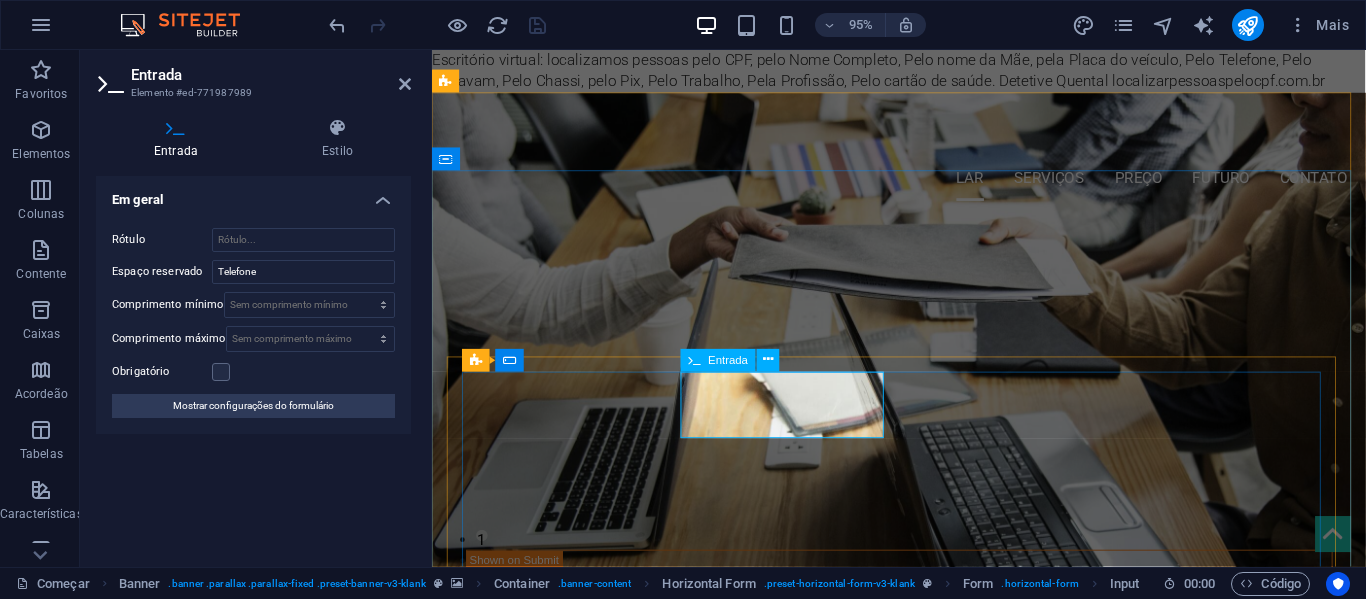 click on "(35987118556" at bounding box center [884, 456] 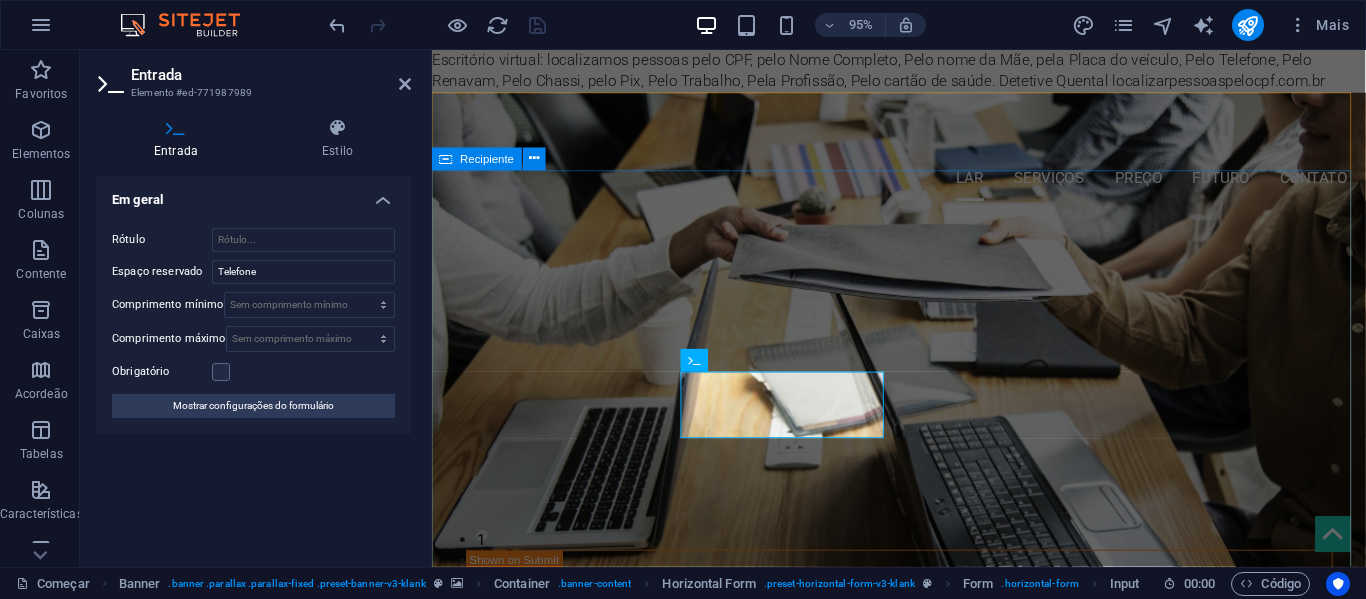 click on "localizar pessoas localizamos pessoas em todo o país (35)987118556 detetivevirtual61@gmail.com Enviar   Li e entendi a política de privacidade. Ilegível? Carregar novo" at bounding box center [923, 586] 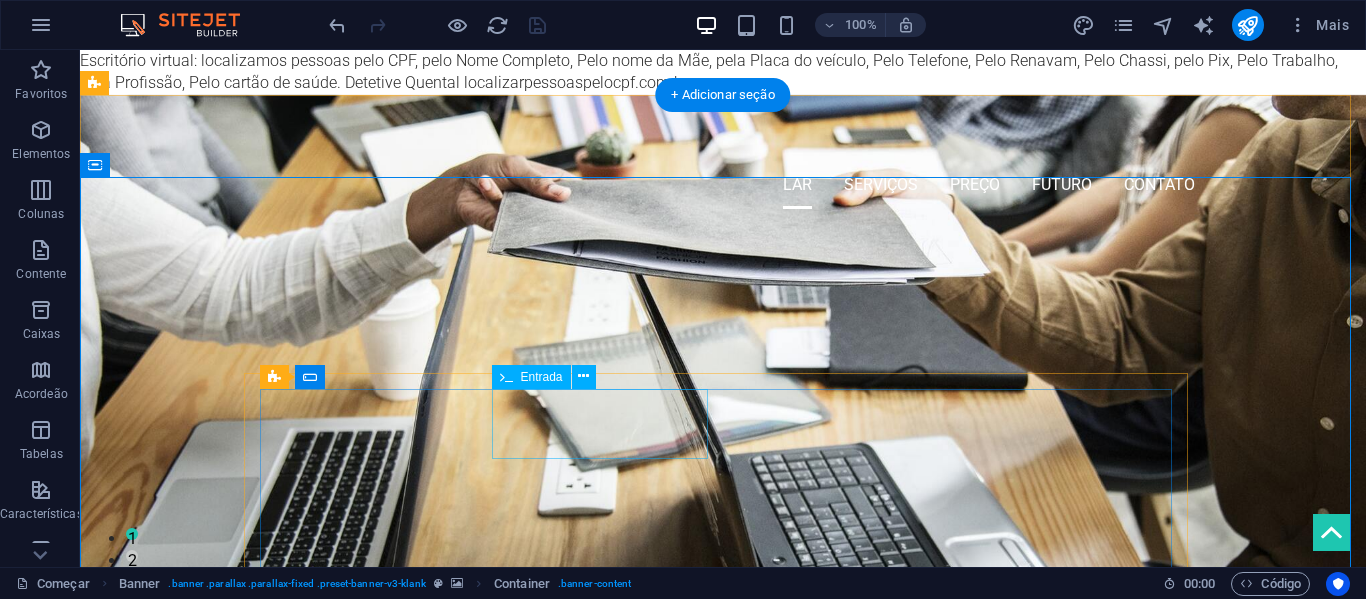 click on "([AREA_CODE])[PHONE]" at bounding box center (722, 471) 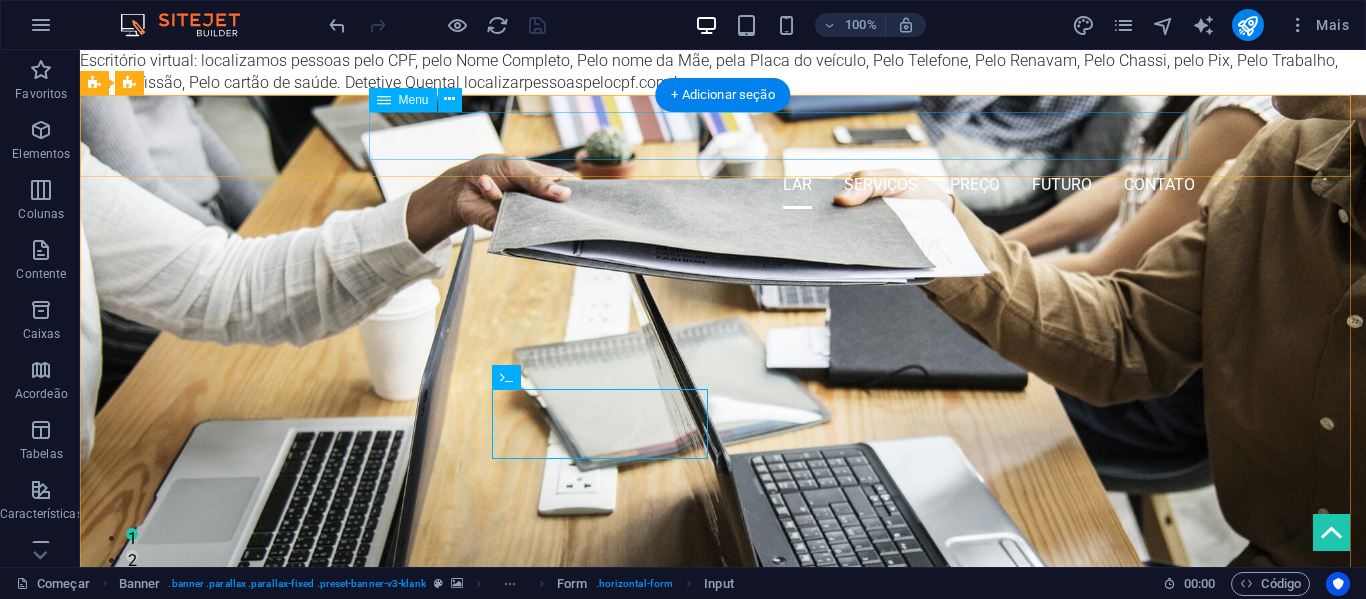 click on "Lar Serviços Preço Futuro Contato" at bounding box center [723, 185] 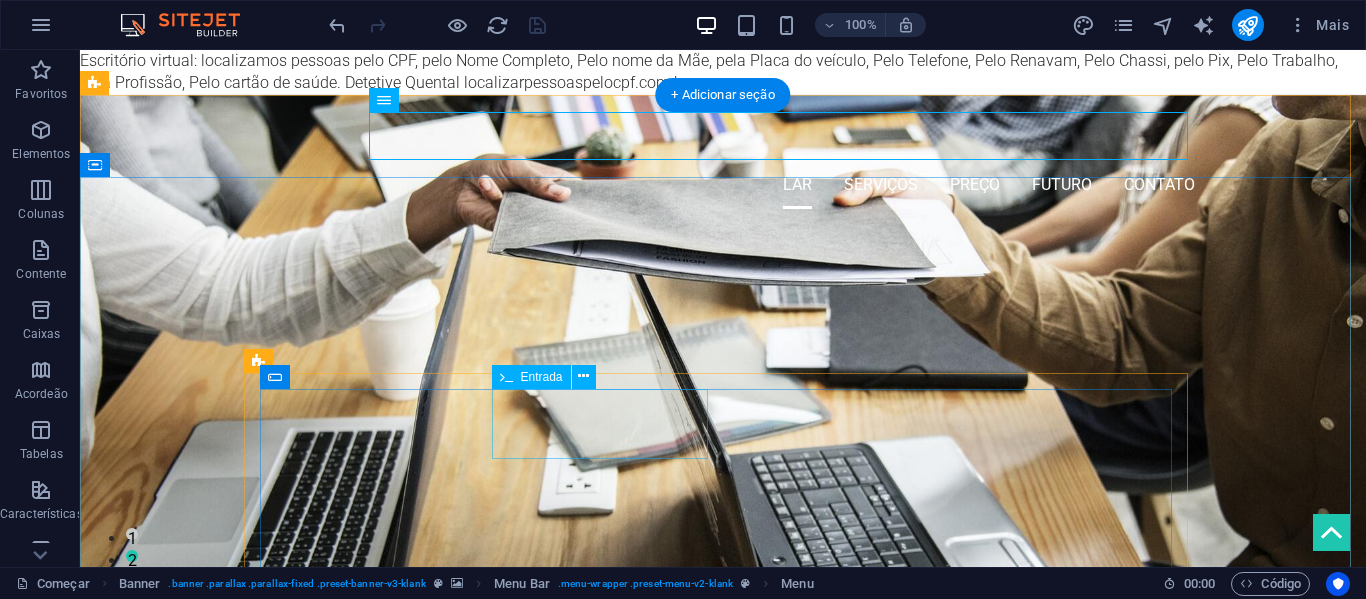 click on "([AREA_CODE])[PHONE]" at bounding box center [722, 471] 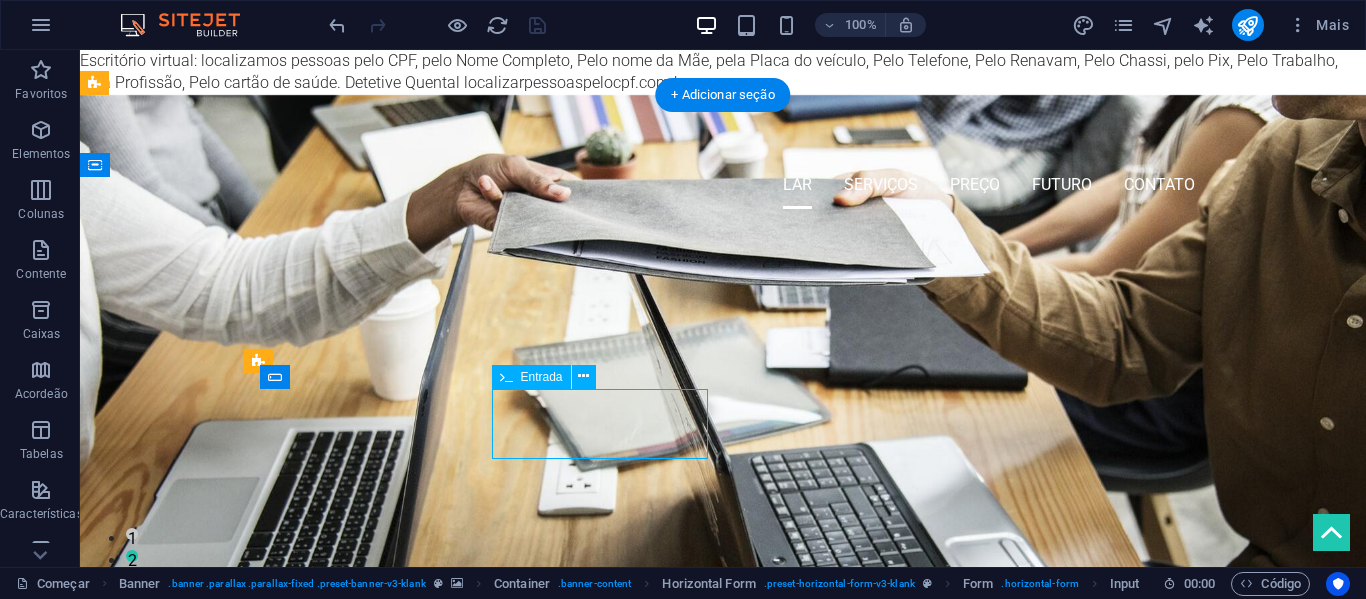 click on "([AREA_CODE])[PHONE]" at bounding box center (722, 471) 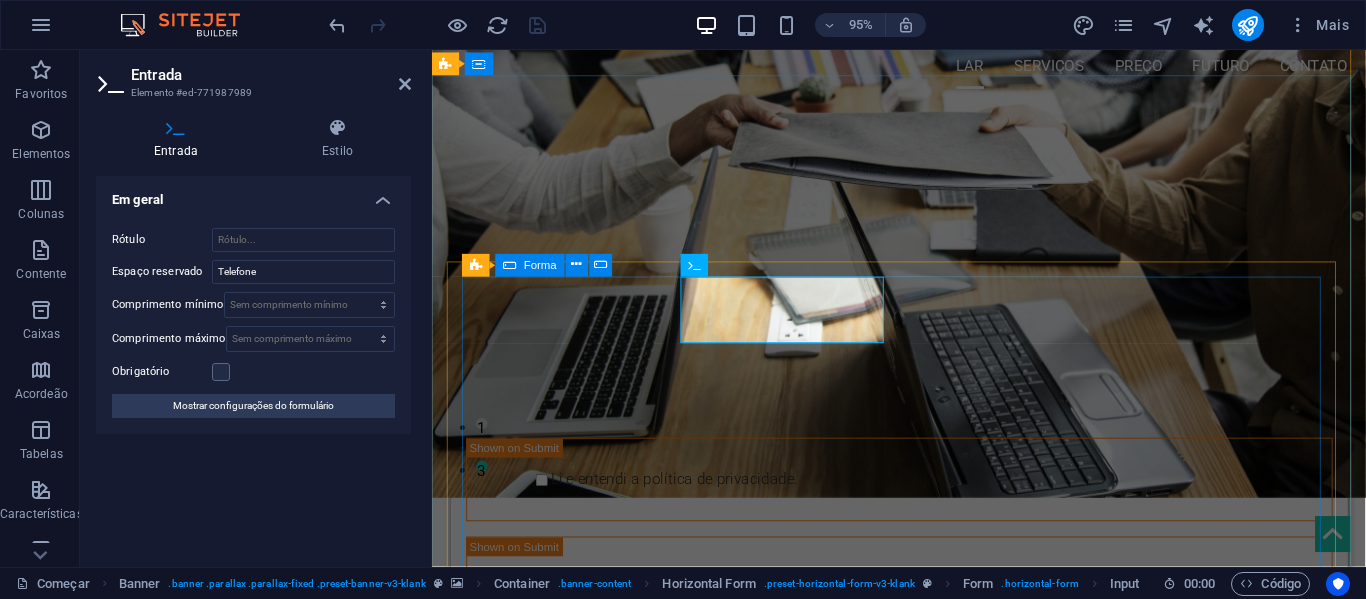 scroll, scrollTop: 100, scrollLeft: 0, axis: vertical 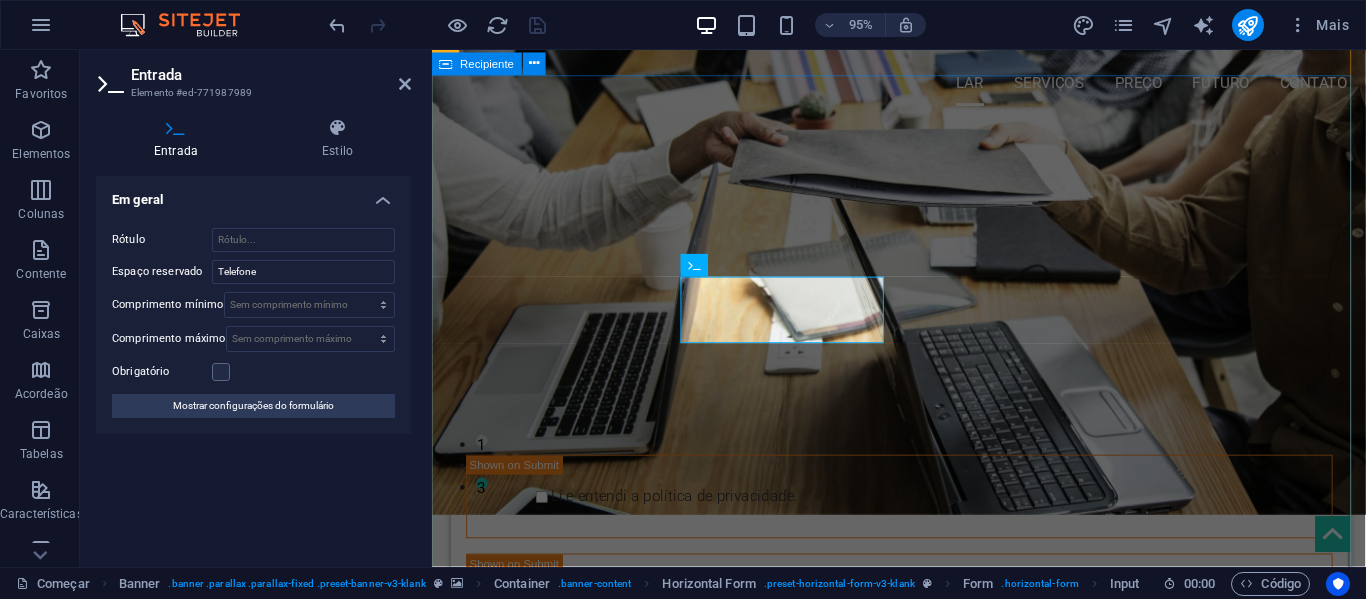 click on "localizar pessoas localizamos pessoas em todo o país (35)987118556 detetivevirtual61@gmail.com Enviar   Li e entendi a política de privacidade. Ilegível? Carregar novo" at bounding box center (923, 486) 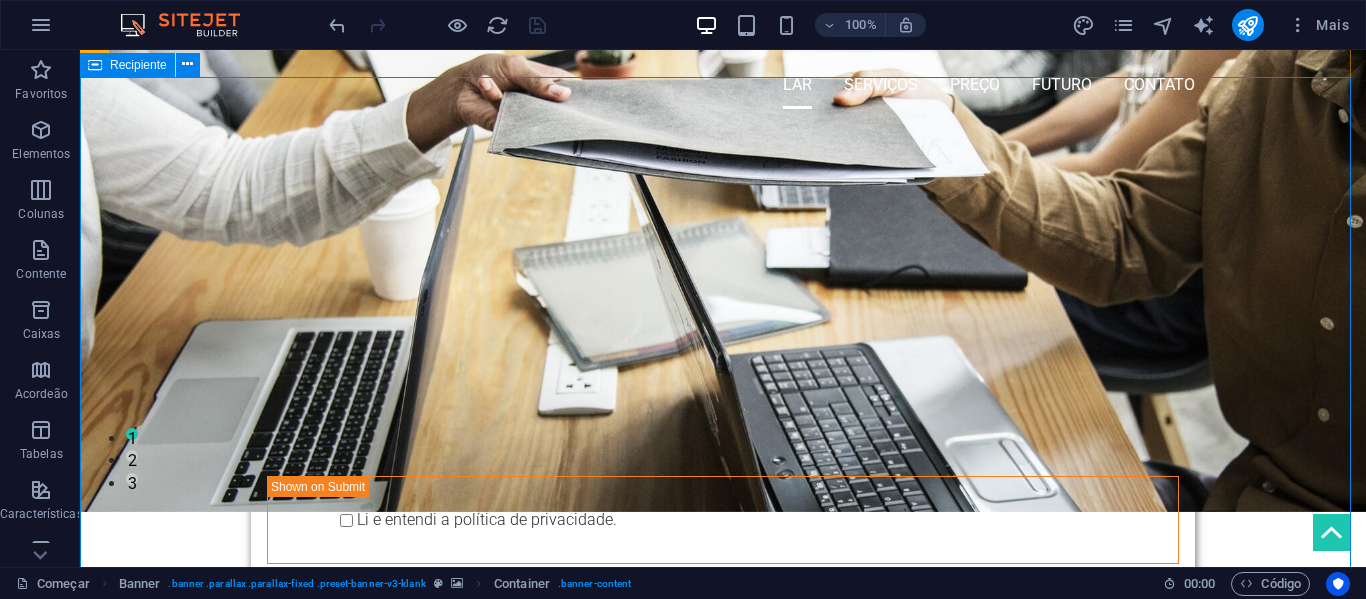 click on "localizar pessoas localizamos pessoas em todo o país (35)987118556 detetivevirtual61@gmail.com Enviar   Li e entendi a política de privacidade. Ilegível? Carregar novo" at bounding box center [723, 486] 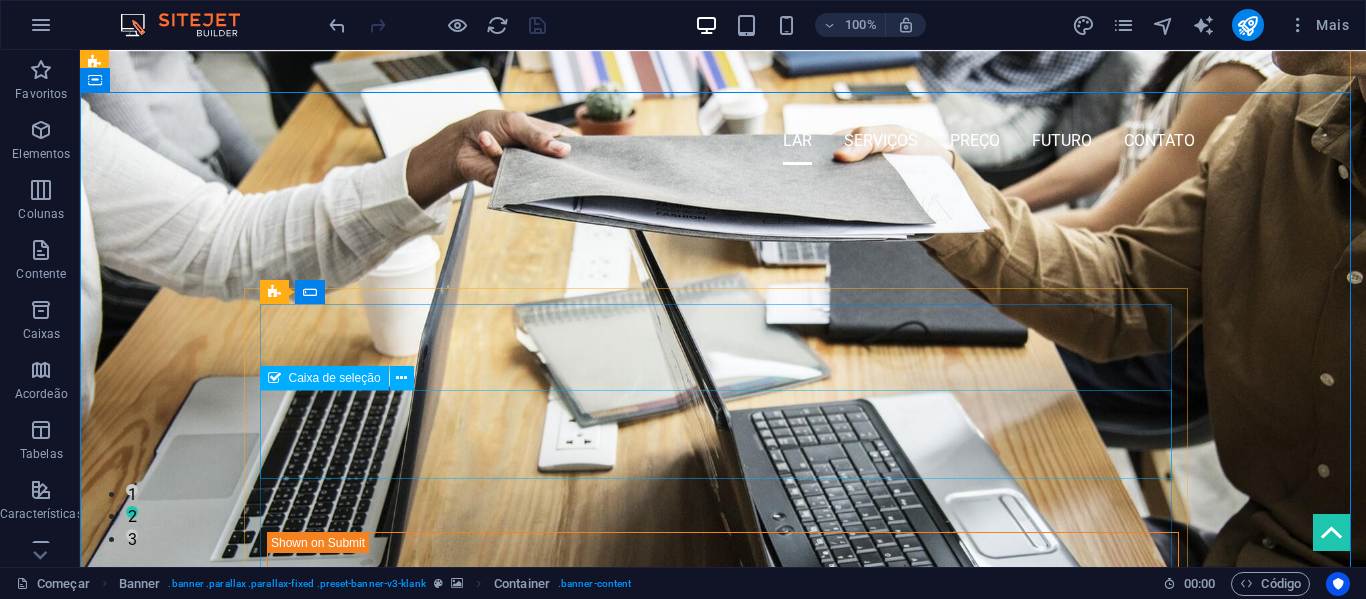 scroll, scrollTop: 0, scrollLeft: 0, axis: both 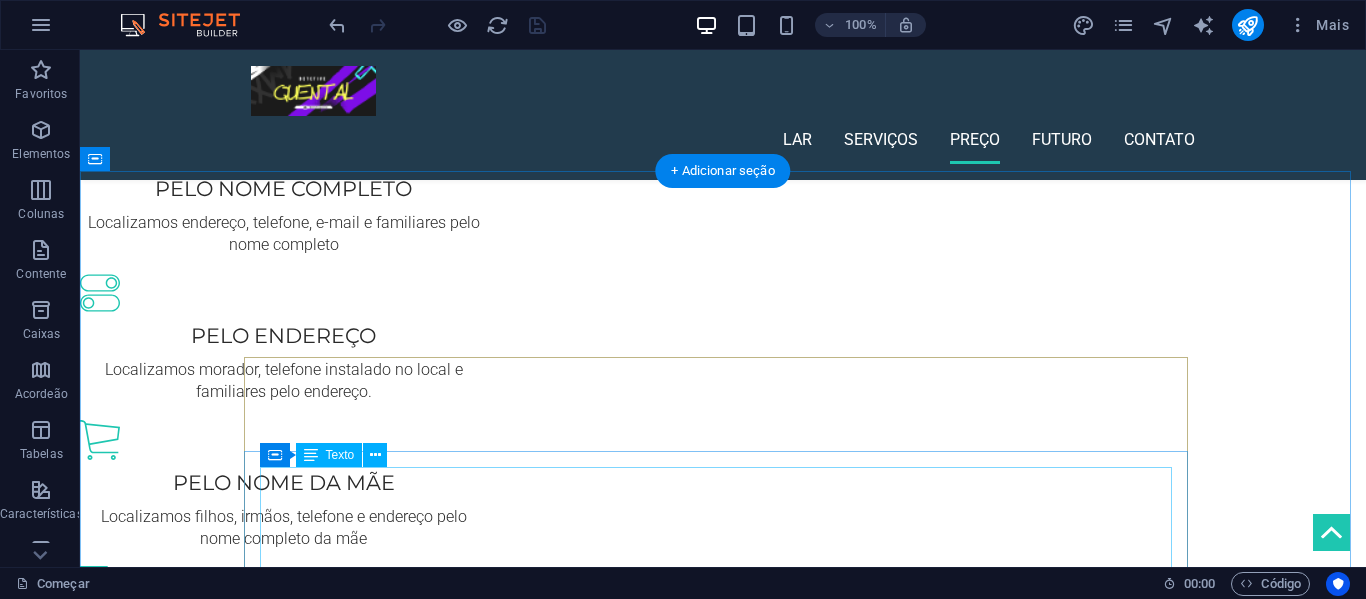click on "Localizar dados de pessoas pelo documento R$ 19,90" at bounding box center (723, 1814) 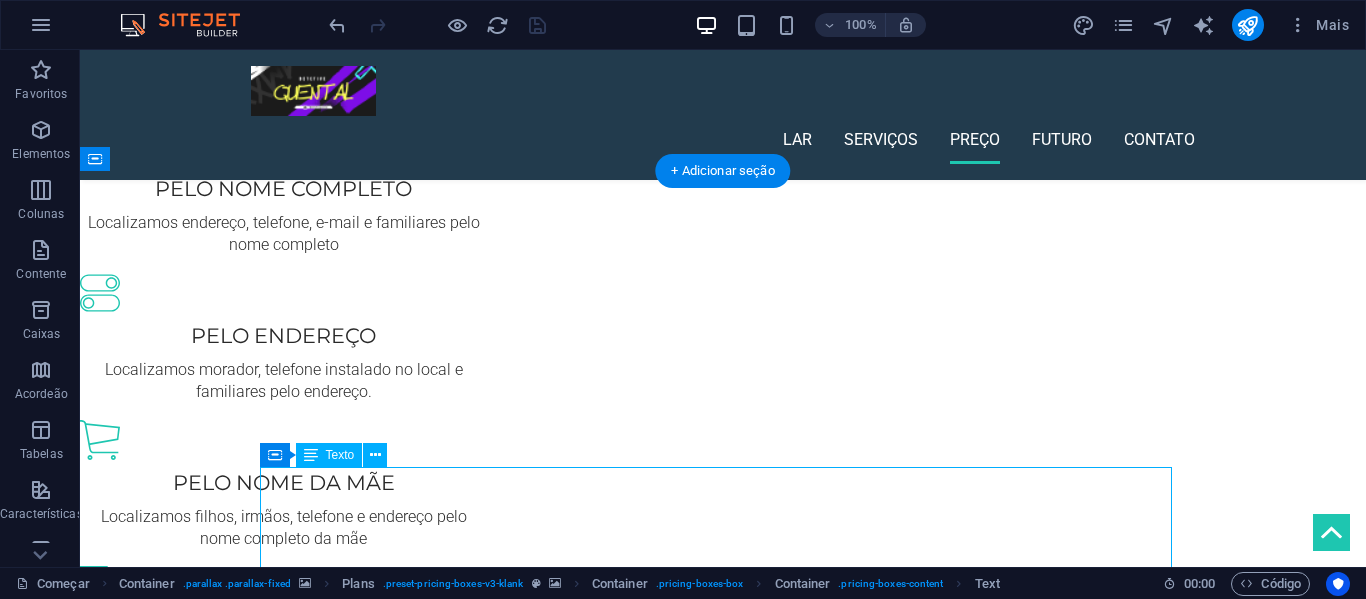 click on "Localizar dados de pessoas pelo documento R$ 19,90" at bounding box center (723, 1814) 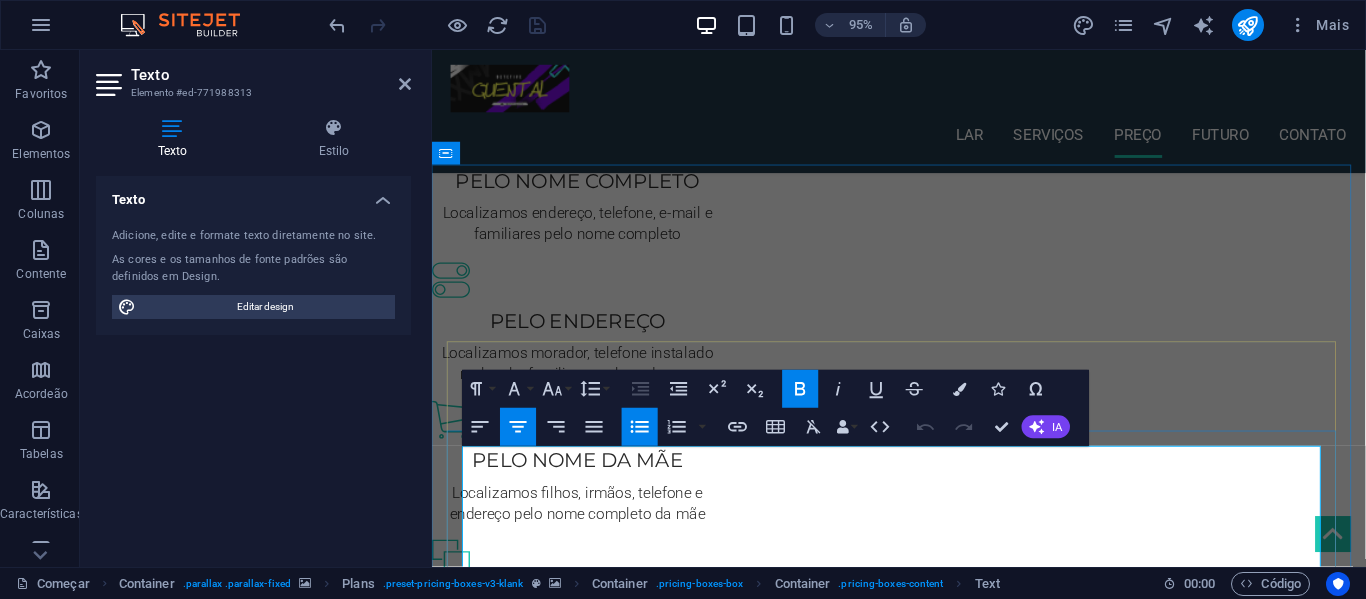 click on "Localizar dados de pessoas pelo documento" at bounding box center (924, 1734) 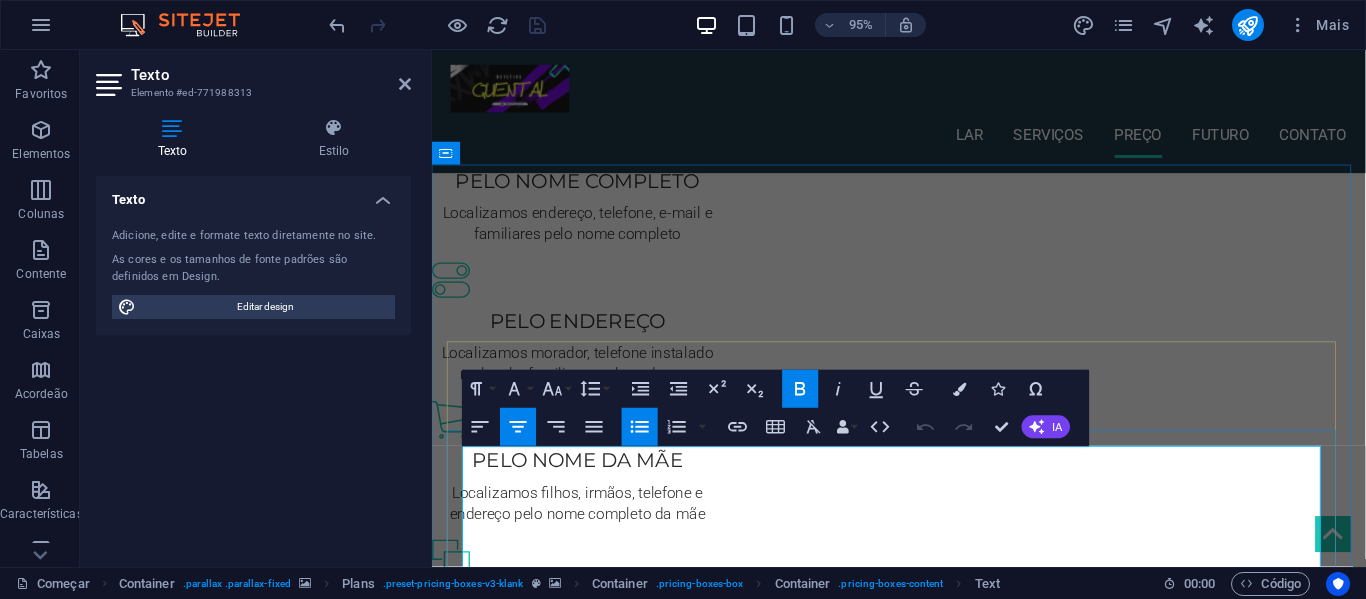 type 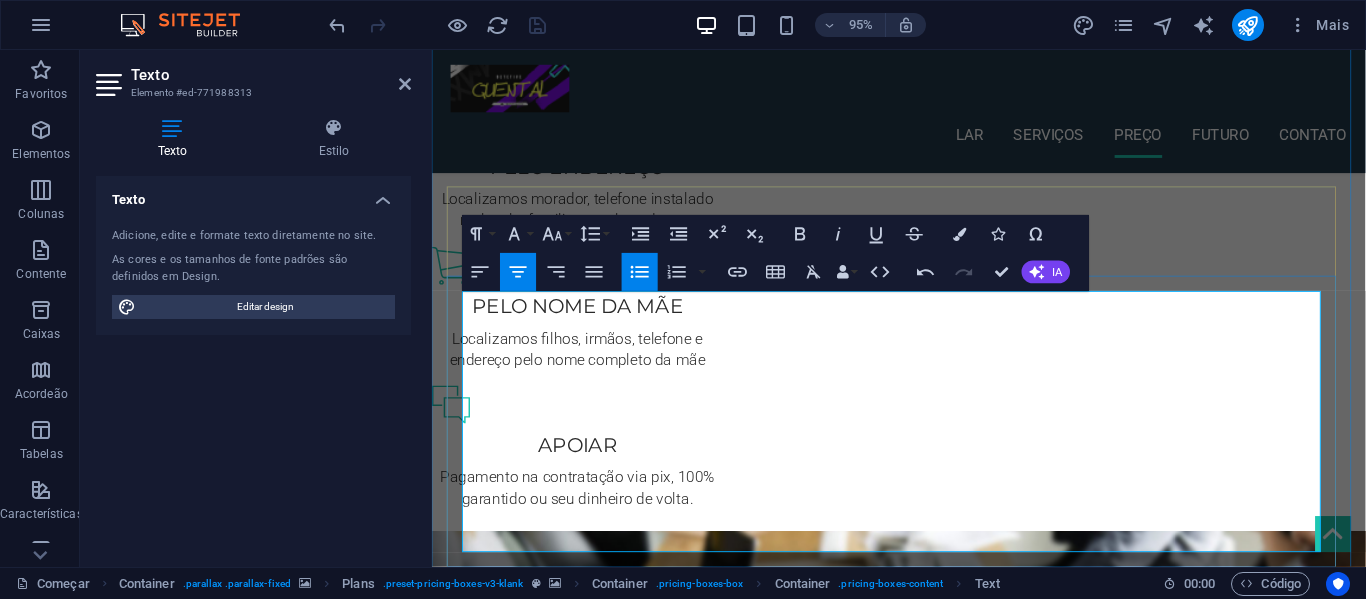 scroll, scrollTop: 1475, scrollLeft: 0, axis: vertical 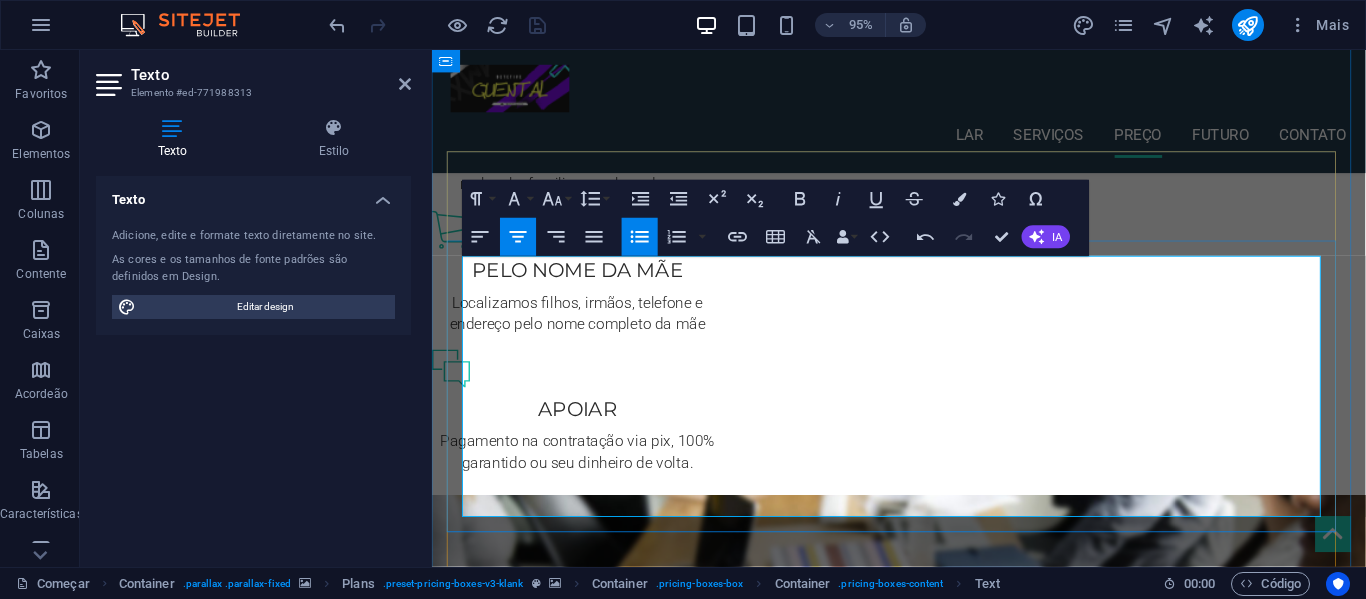 drag, startPoint x: 879, startPoint y: 323, endPoint x: 957, endPoint y: 320, distance: 78.05767 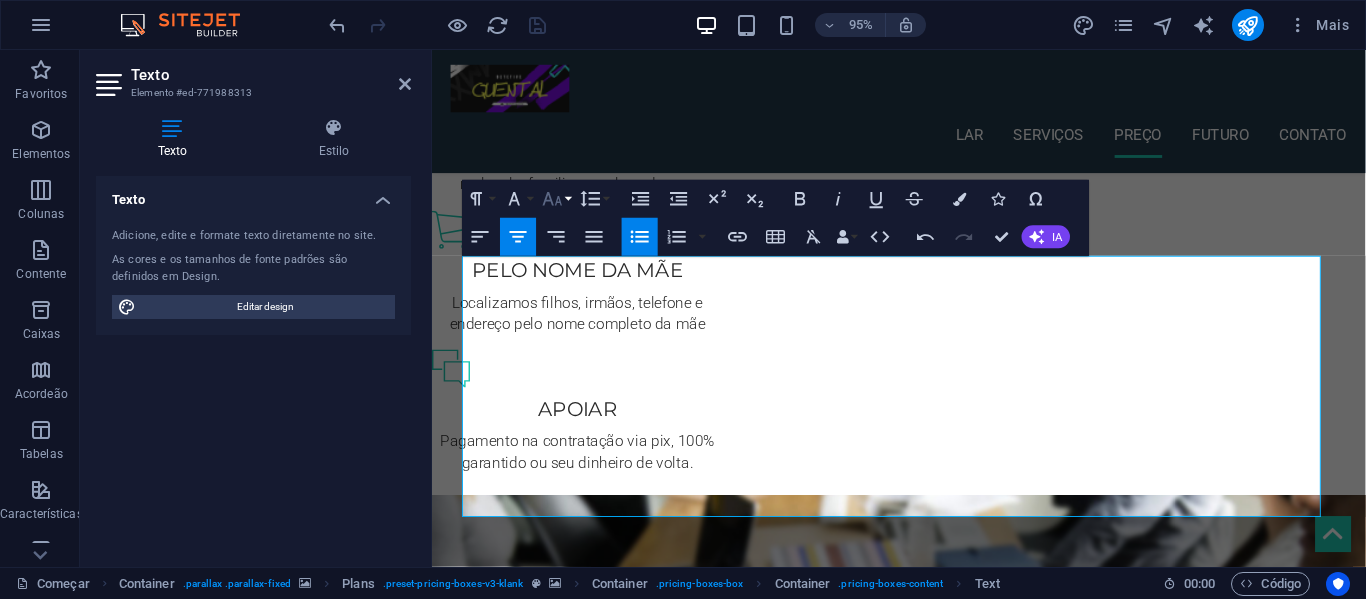 click on "Tamanho da fonte" at bounding box center [556, 200] 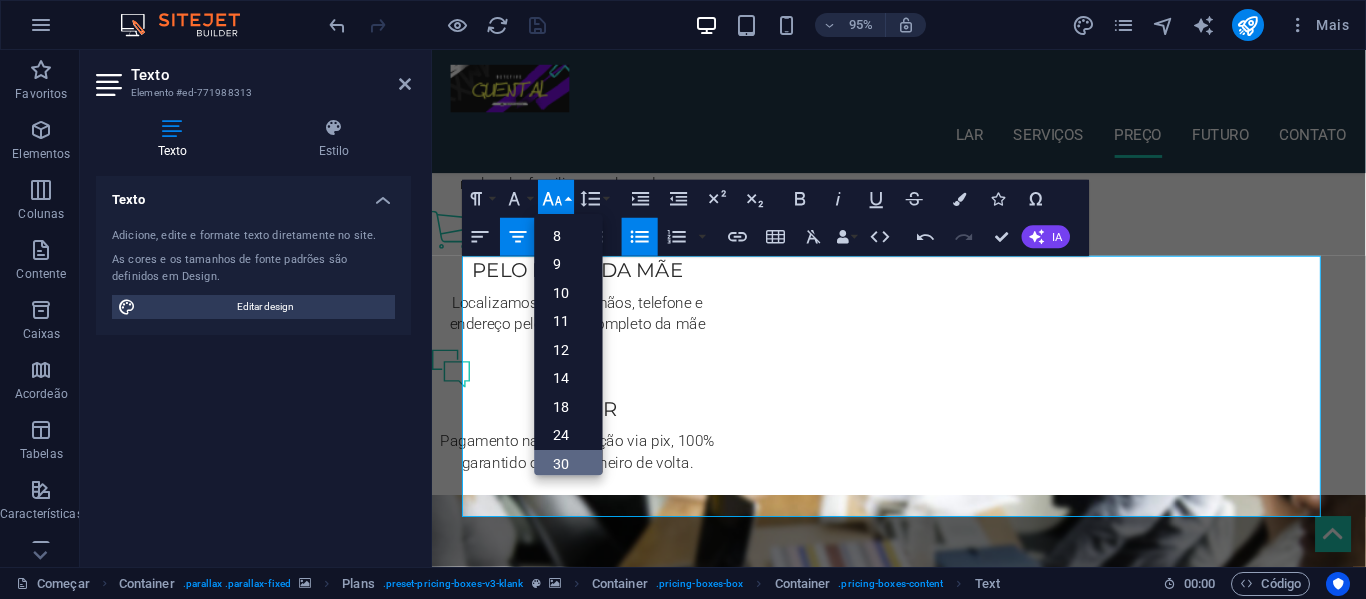 click on "30" at bounding box center [561, 464] 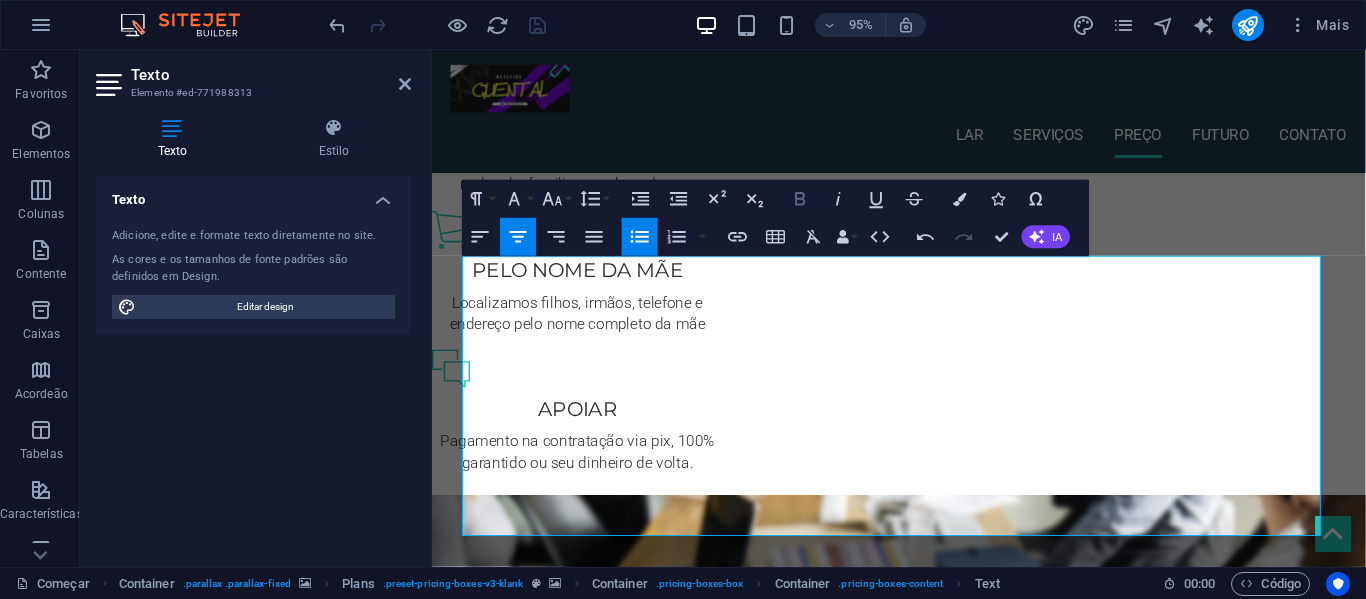 click 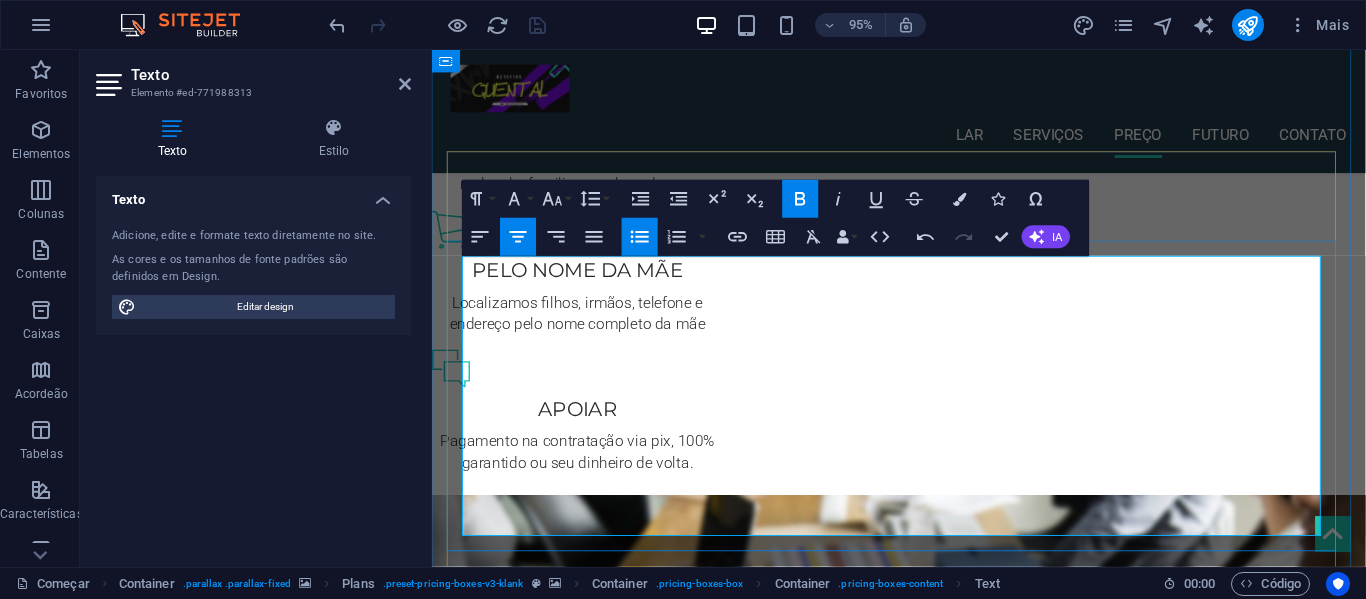click on "R$ 19,90" at bounding box center [923, 1770] 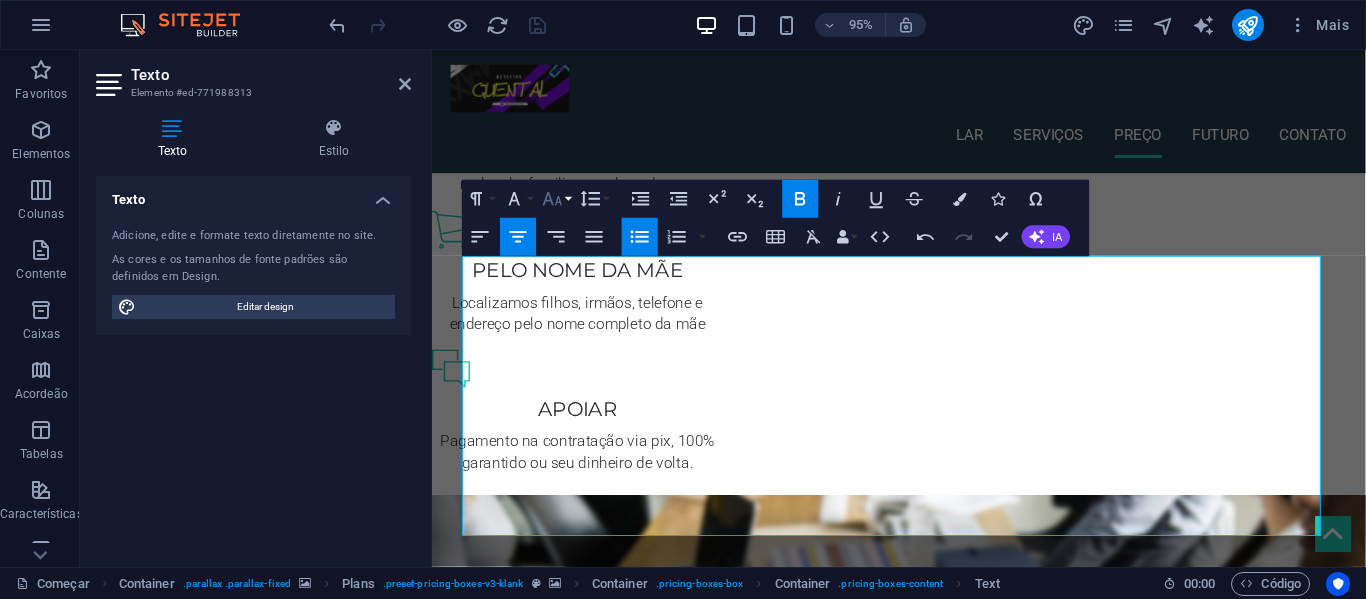 click 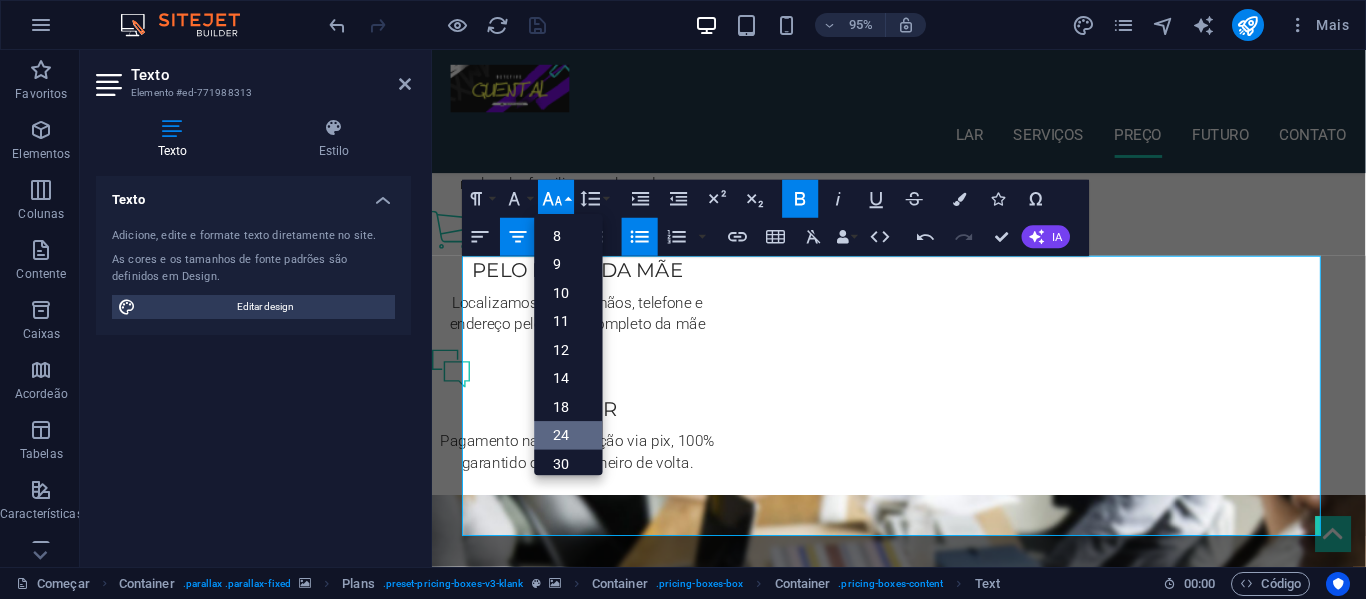 scroll, scrollTop: 161, scrollLeft: 0, axis: vertical 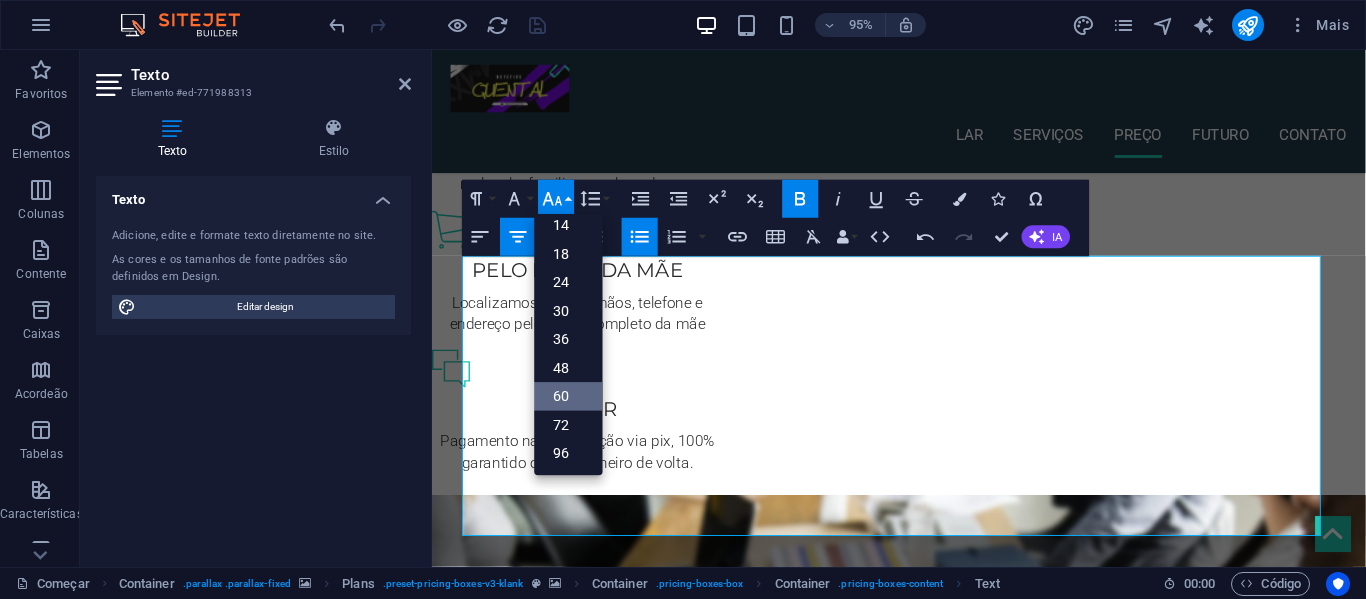 click on "60" at bounding box center (569, 397) 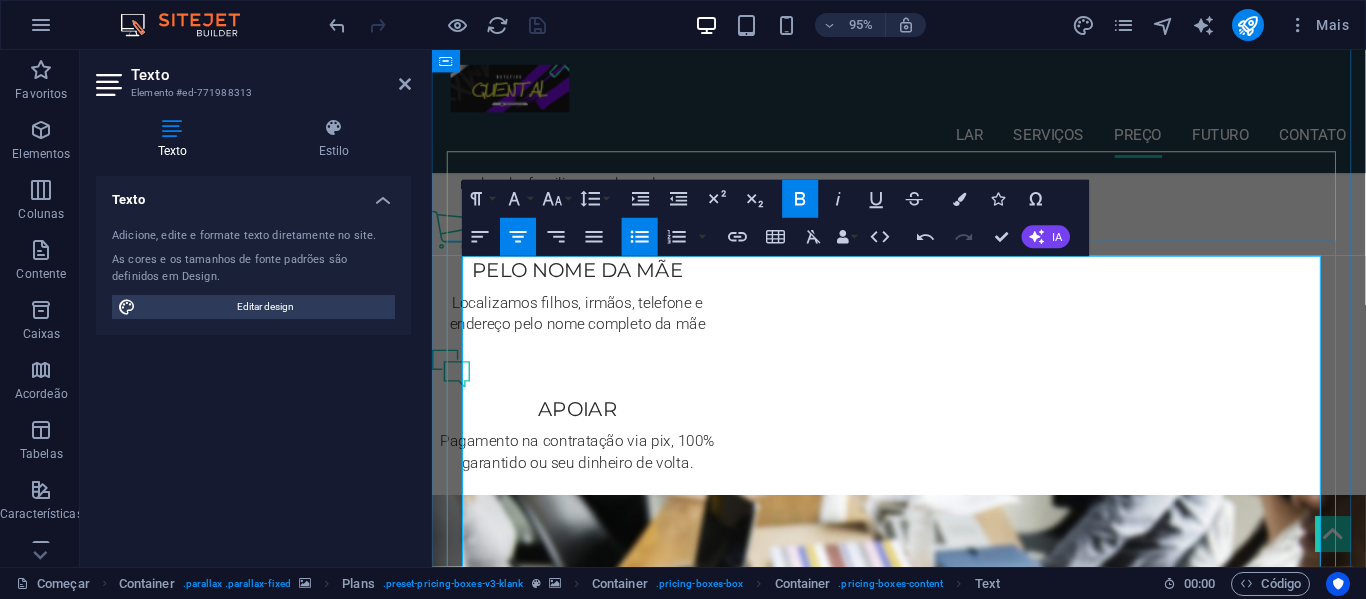click on "R$ 95,00" at bounding box center [924, 1743] 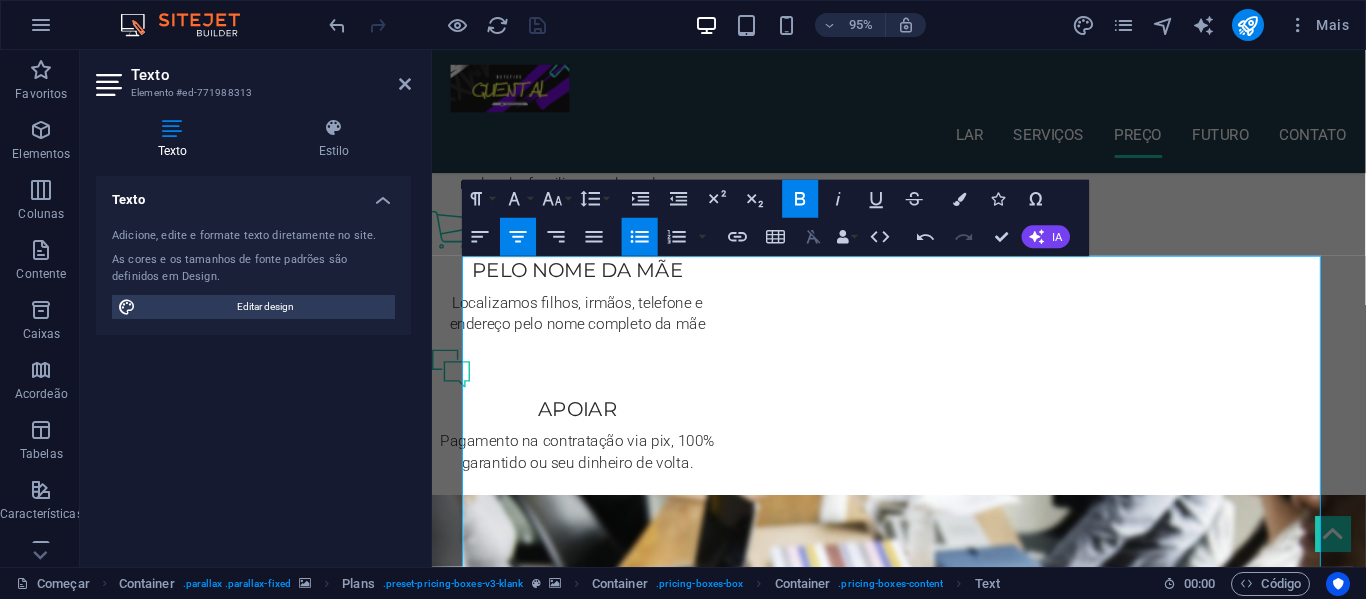 click 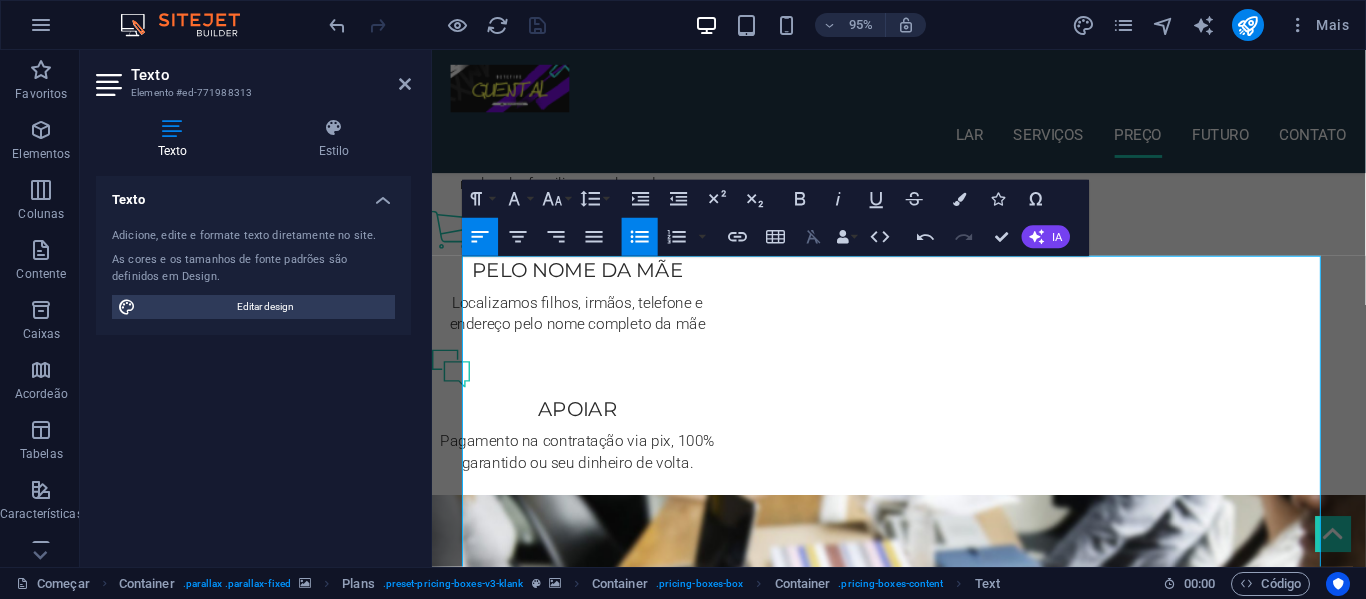click 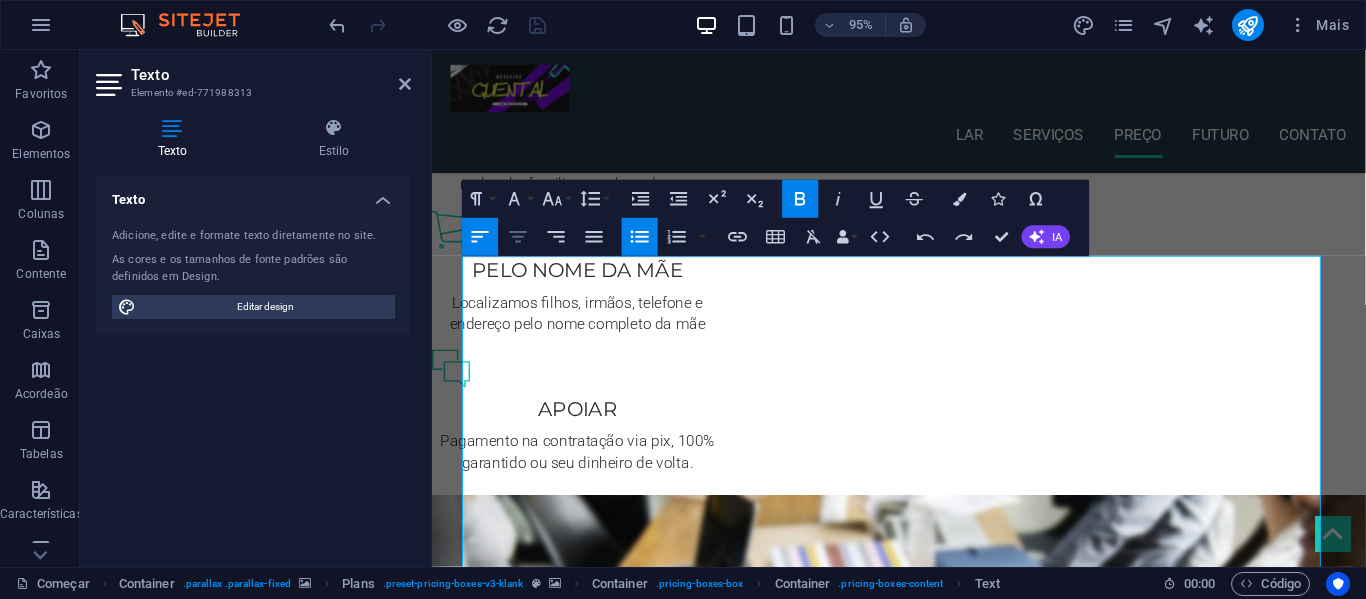 click 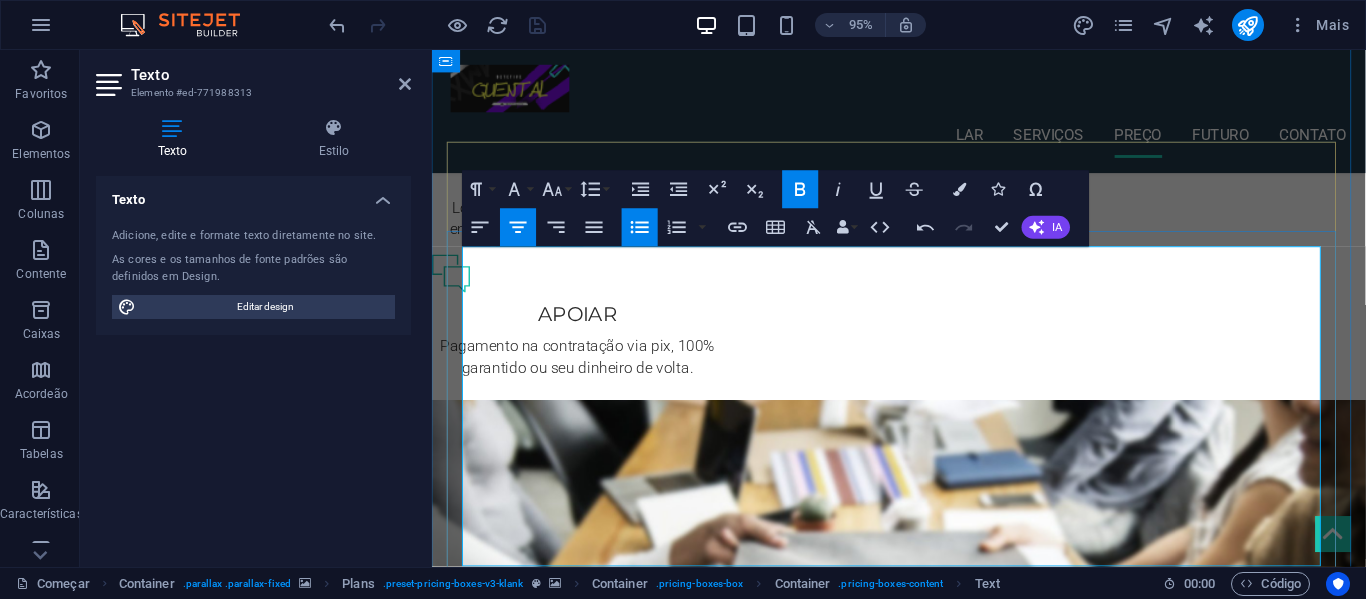 scroll, scrollTop: 1475, scrollLeft: 0, axis: vertical 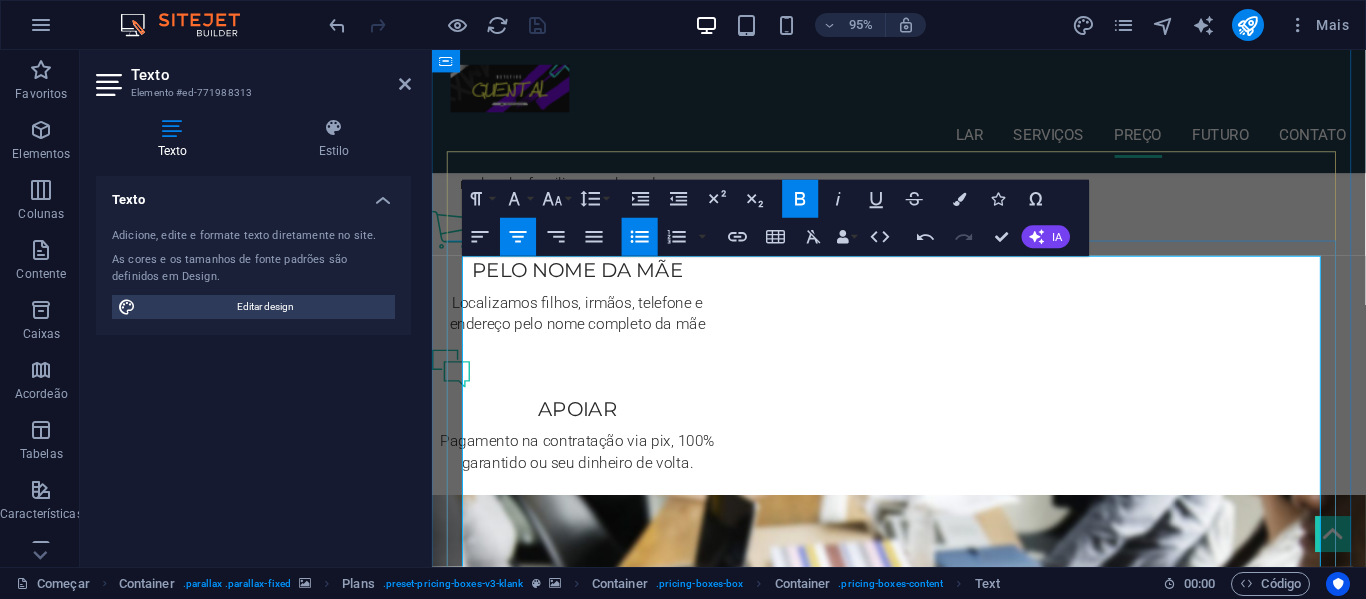 click on "Por" at bounding box center (924, 1753) 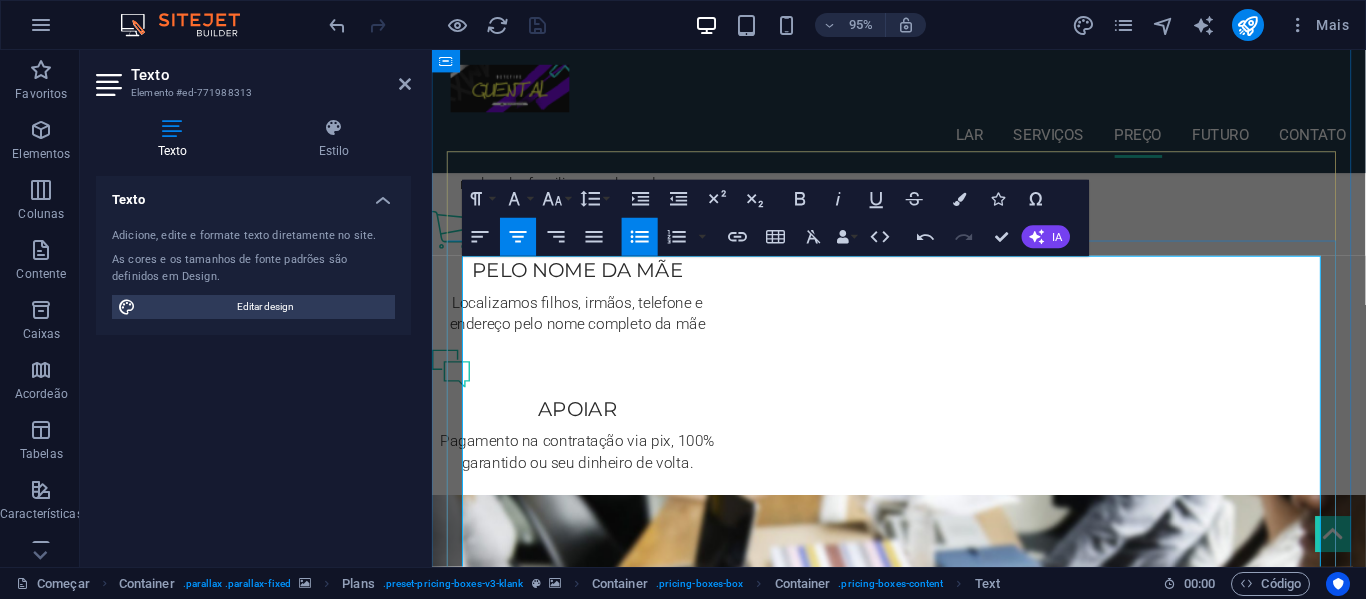 click on "Por" at bounding box center [924, 1754] 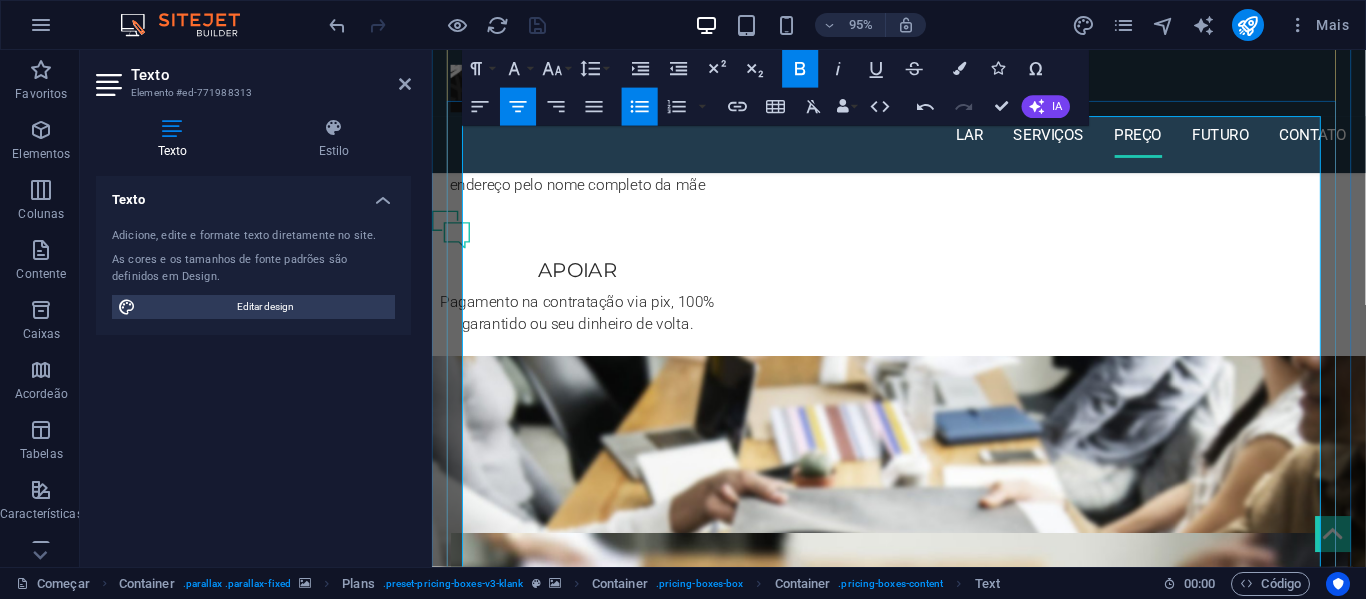 scroll, scrollTop: 1706, scrollLeft: 0, axis: vertical 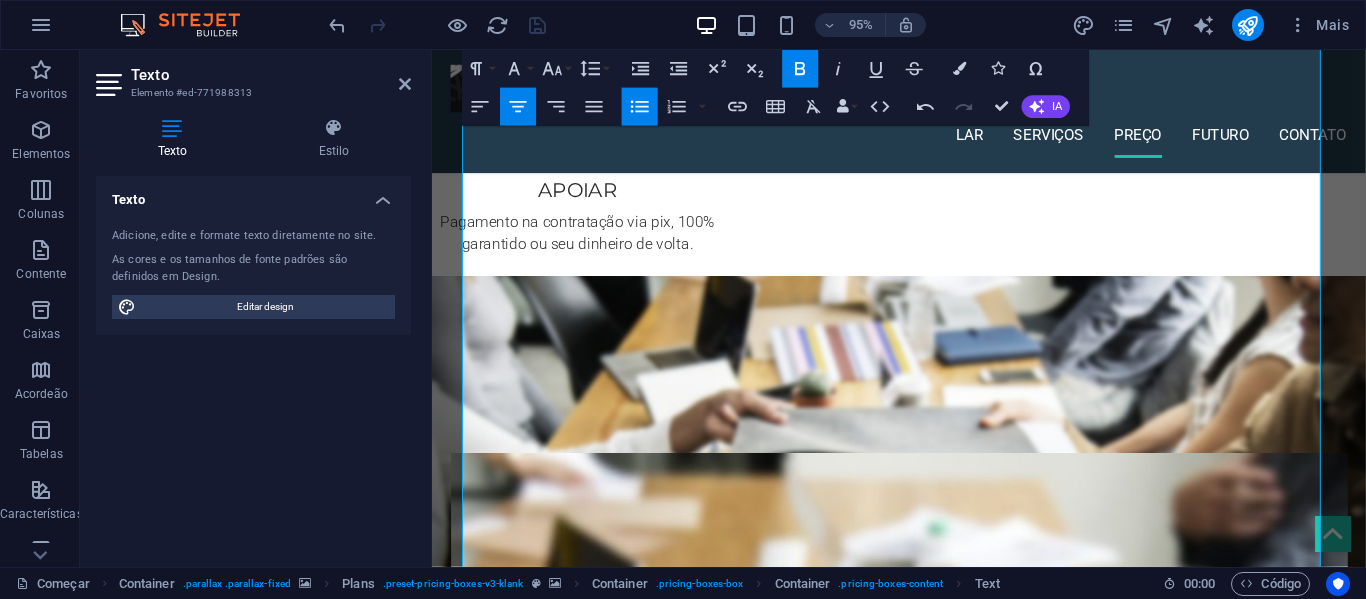 click on "95% Mais" at bounding box center [841, 25] 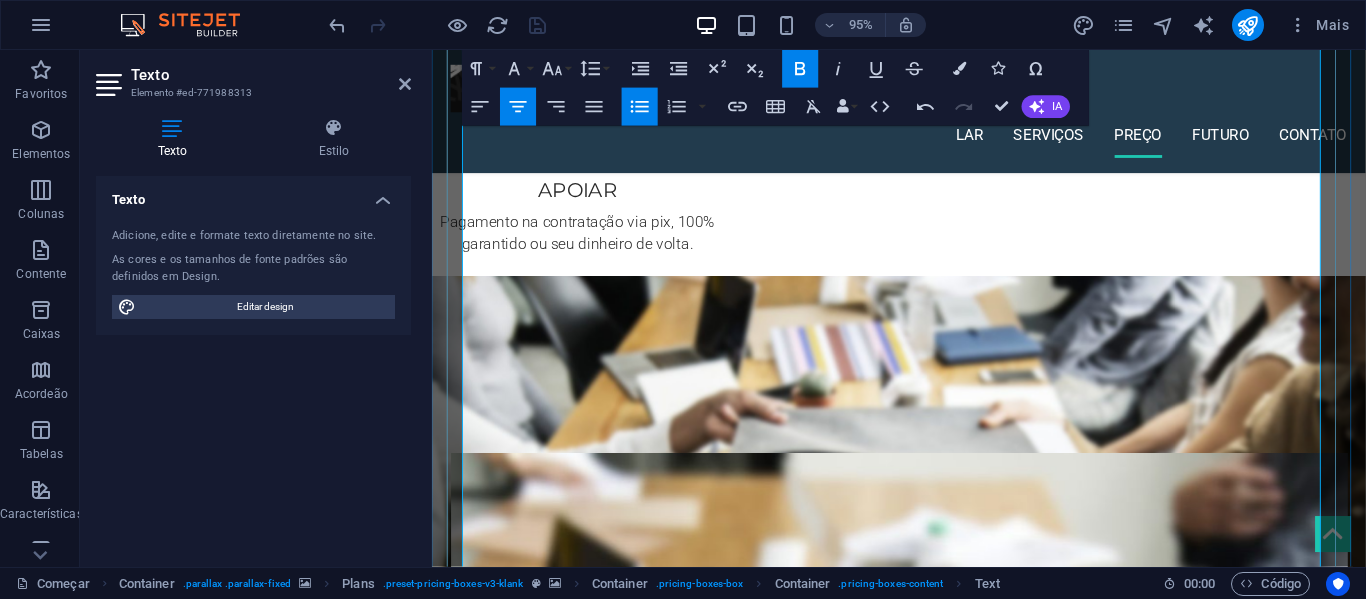 click on "R$ 19,99" at bounding box center (924, 1946) 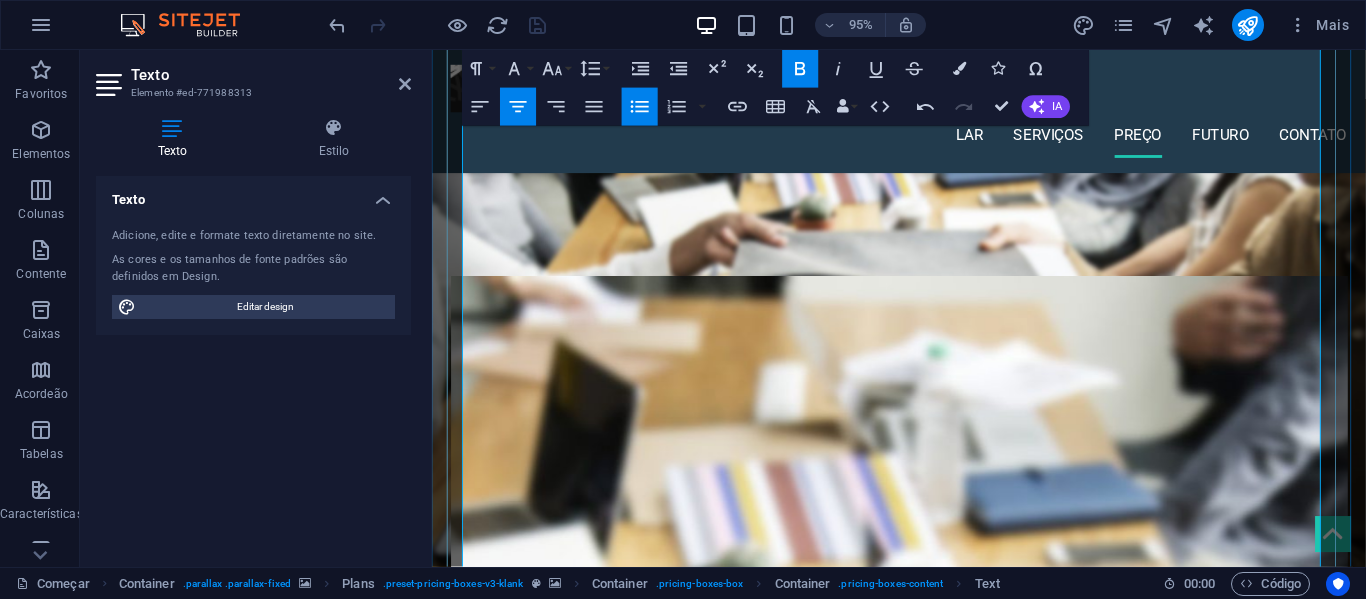 scroll, scrollTop: 1806, scrollLeft: 0, axis: vertical 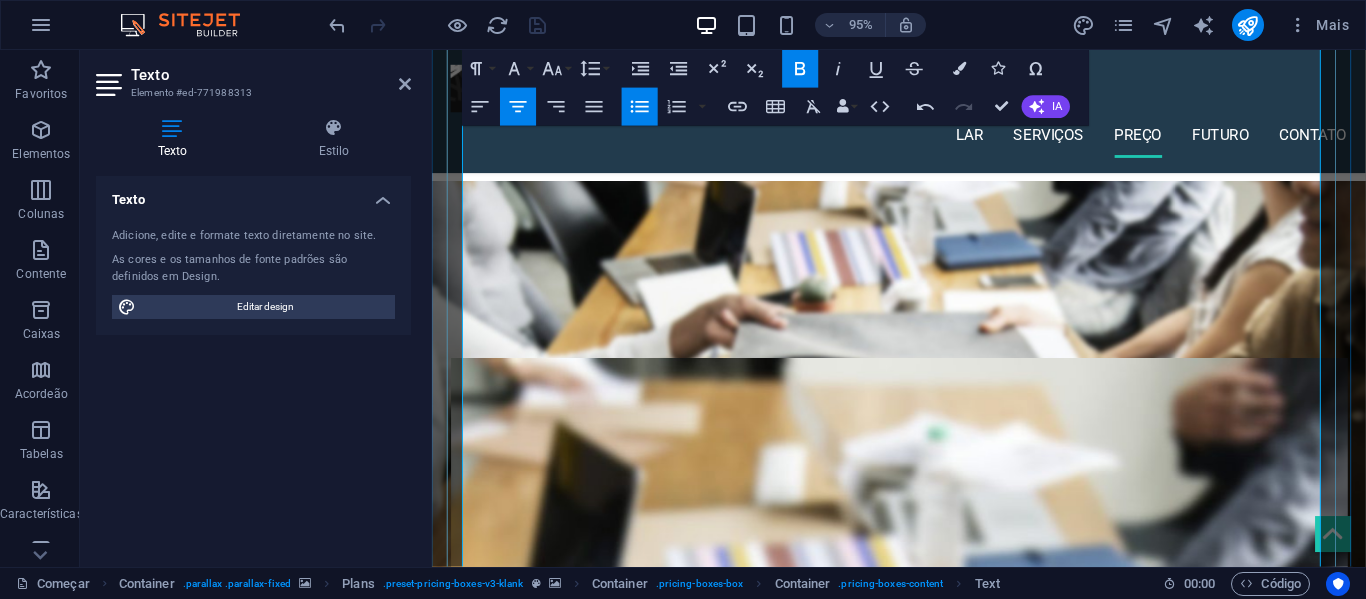 drag, startPoint x: 477, startPoint y: 201, endPoint x: 1046, endPoint y: 463, distance: 626.42236 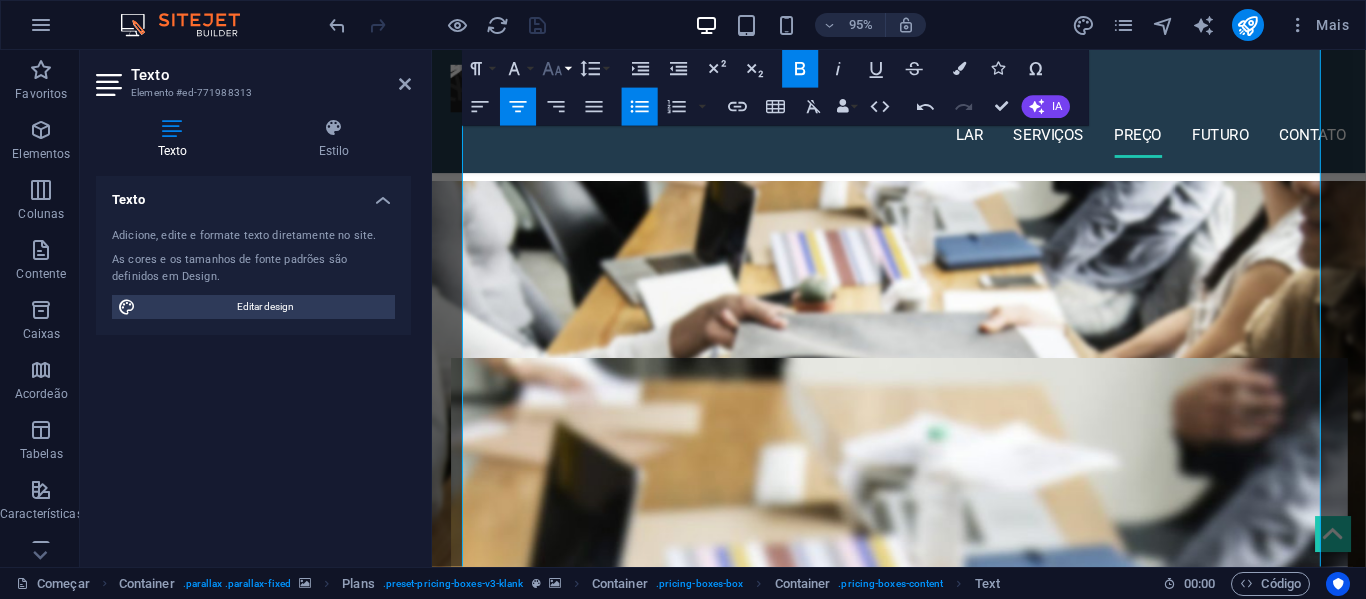 click on "Tamanho da fonte" at bounding box center (556, 69) 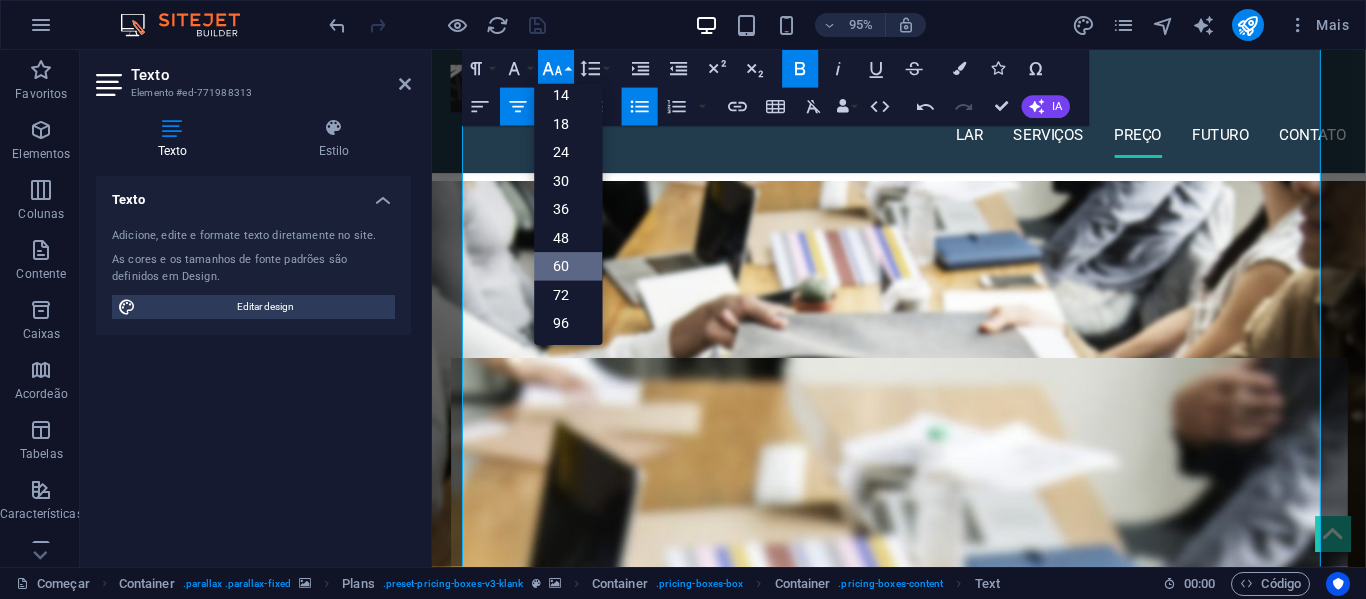 scroll, scrollTop: 161, scrollLeft: 0, axis: vertical 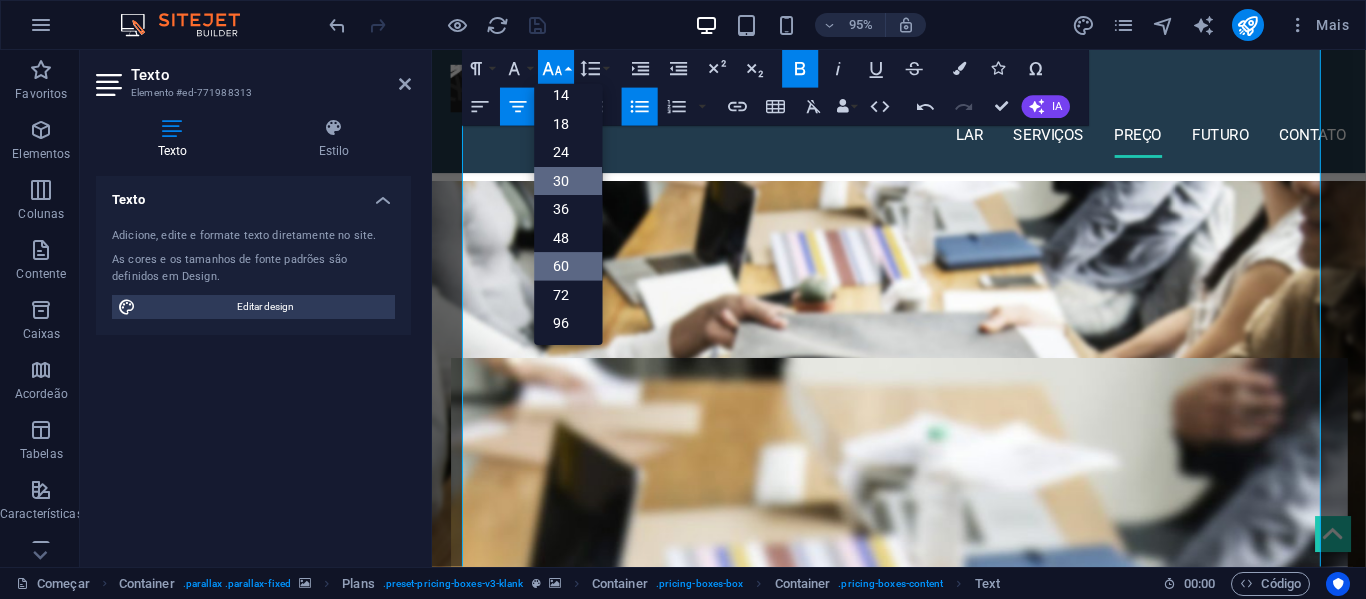 click on "30" at bounding box center [561, 181] 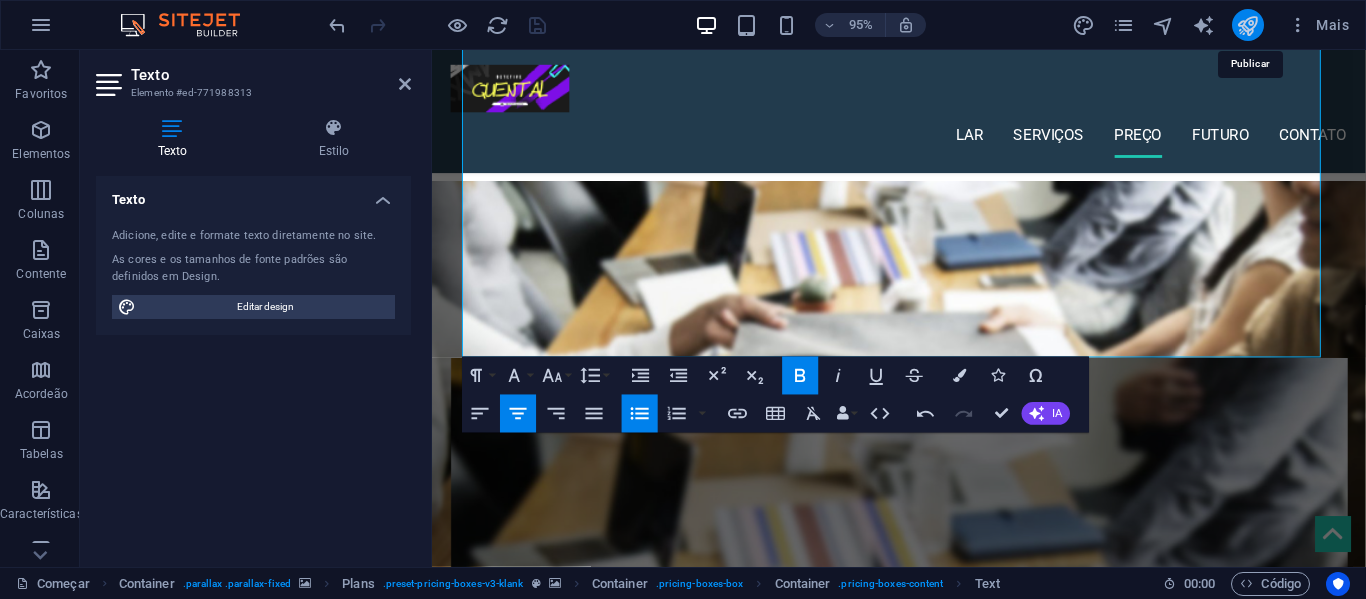 click at bounding box center [1247, 25] 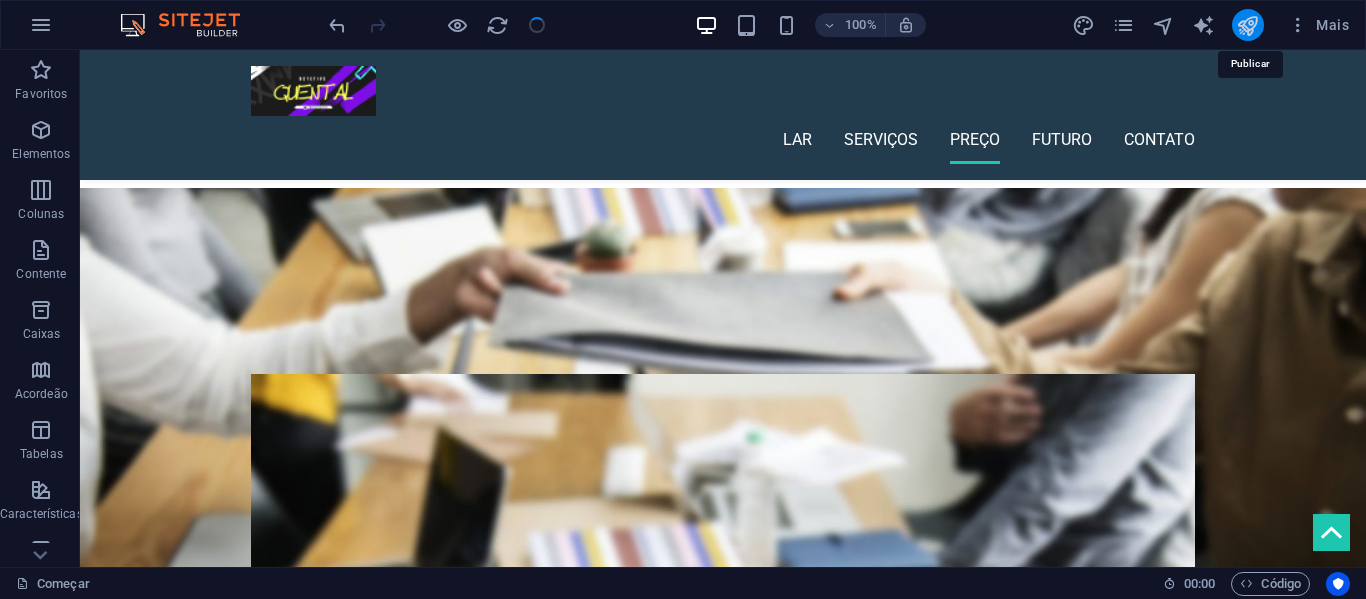 click at bounding box center (1247, 25) 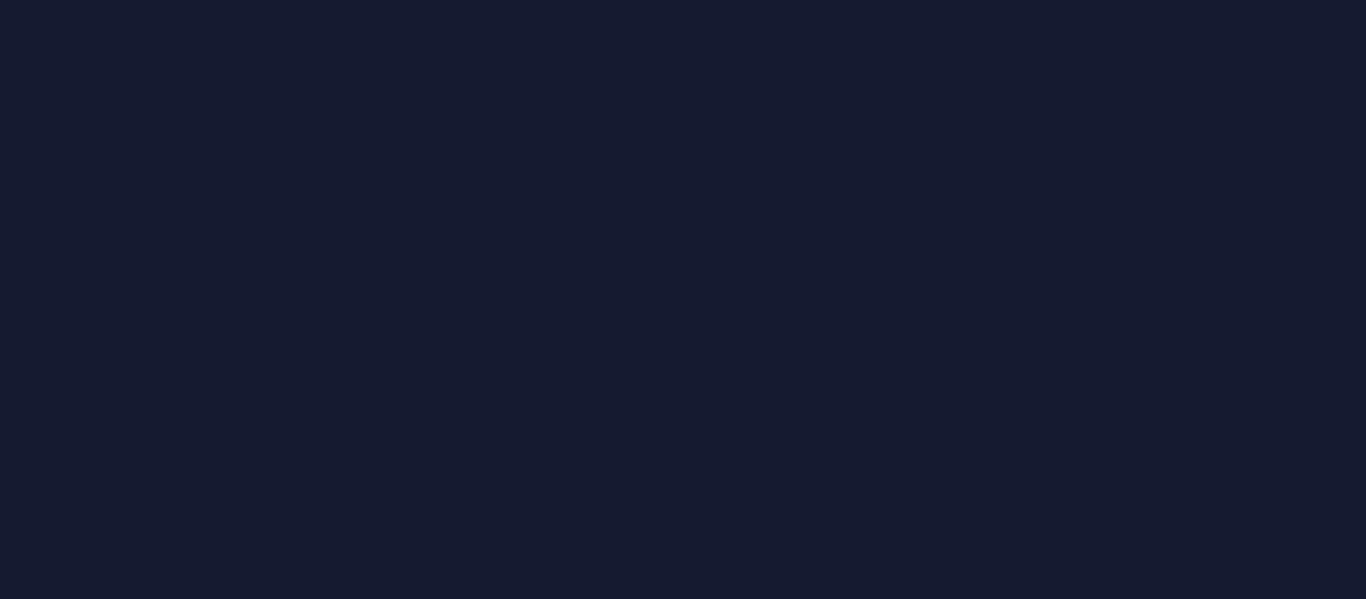 scroll, scrollTop: 0, scrollLeft: 0, axis: both 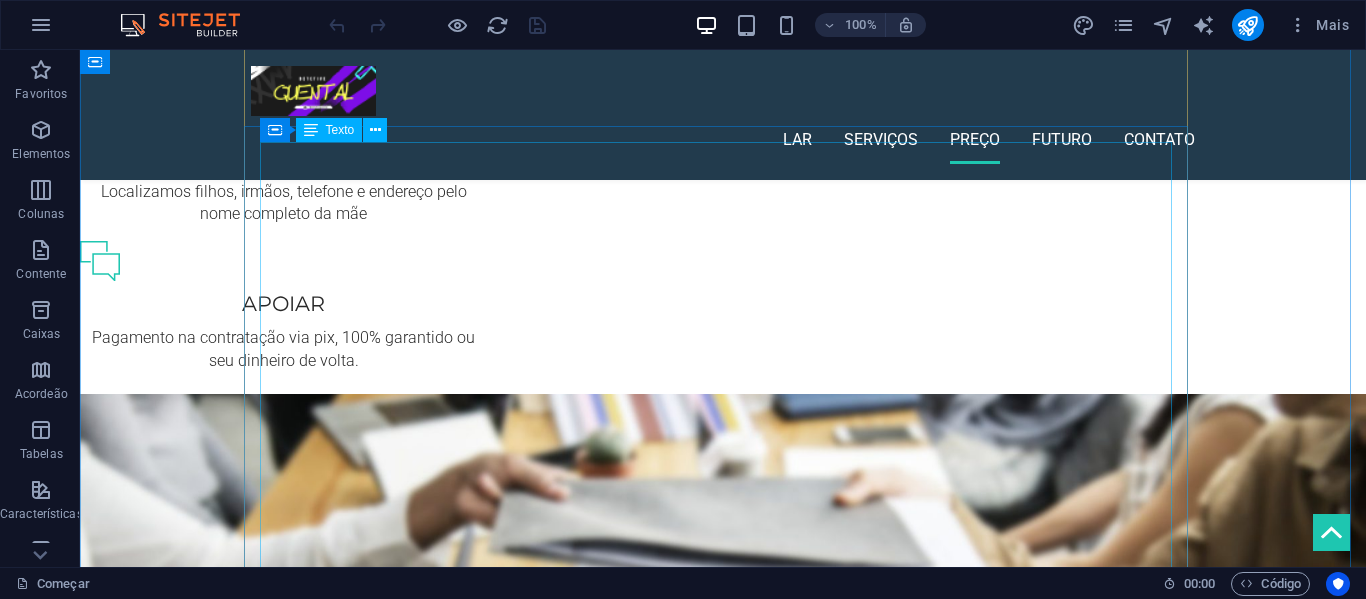 click on "Promoção válida só para hoje de  R$  95,00  Por  R$ 19,99 Obs: apenas para quem roubou um veículo e não consegue encontrar o ex.proprietário: dut na mão!" at bounding box center (723, 1850) 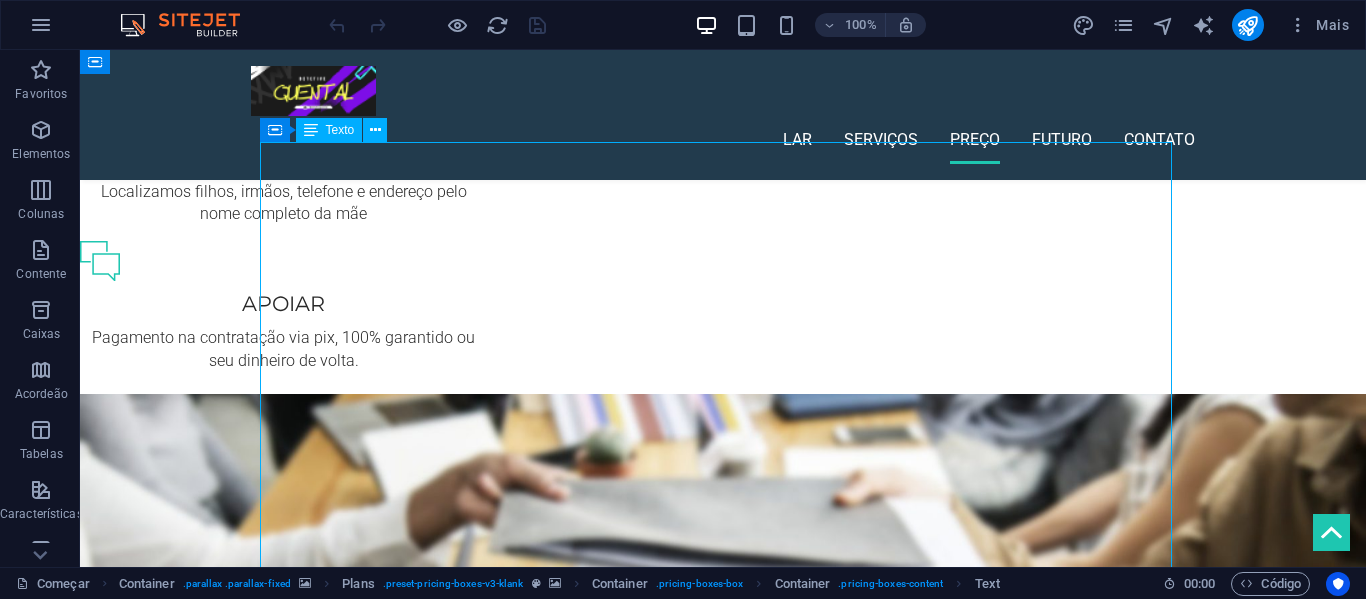 click on "Promoção válida só para hoje de  R$  95,00  Por  R$ 19,99 Obs: apenas para quem roubou um veículo e não consegue encontrar o ex.proprietário: dut na mão!" at bounding box center [723, 1850] 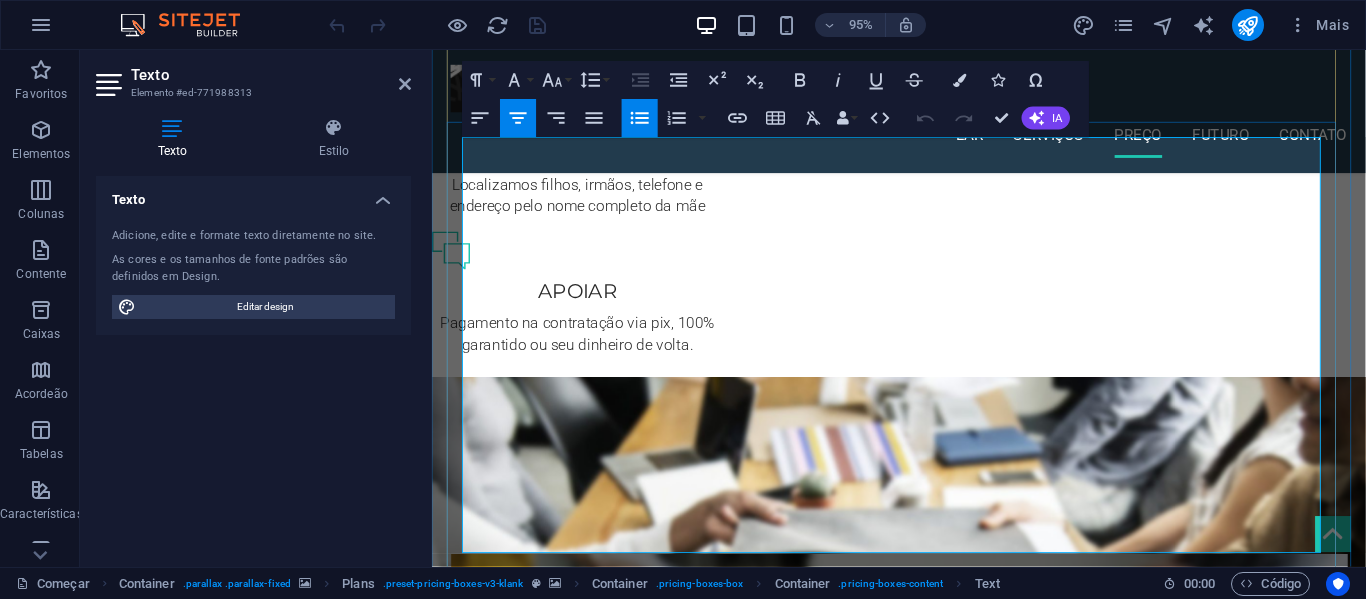 click on "Obs: apenas para quem roubou um veículo e não consegue encontrar o ex.proprietário: dut na mão!" at bounding box center (924, 1900) 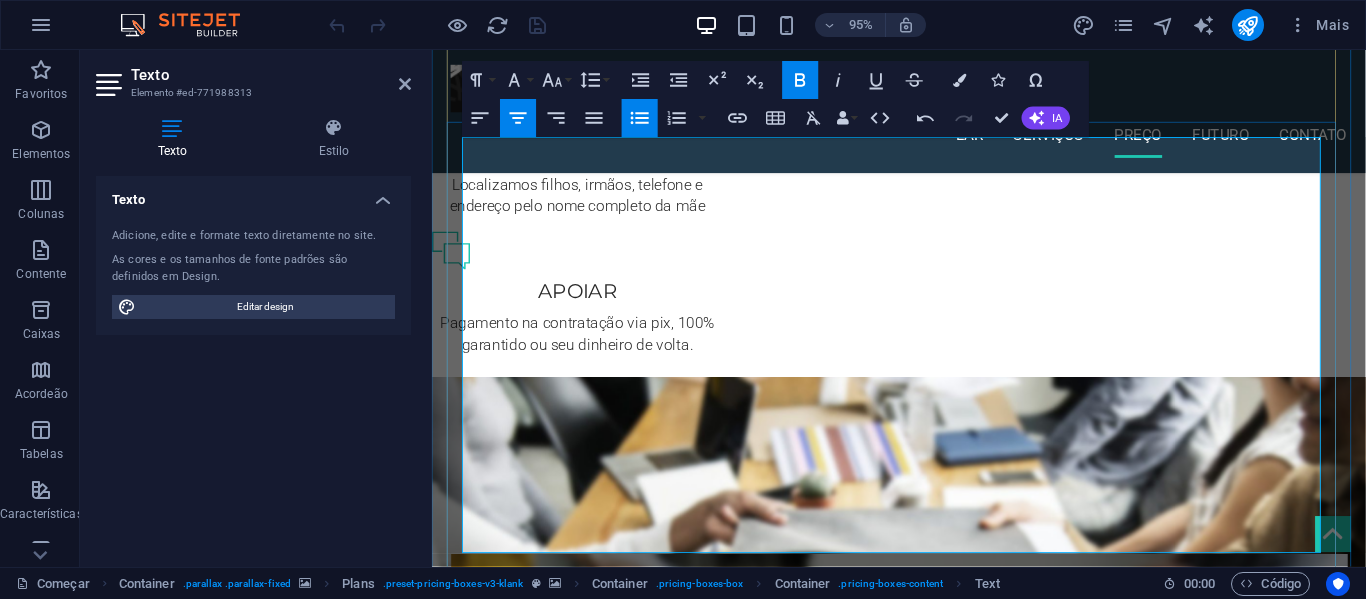 type 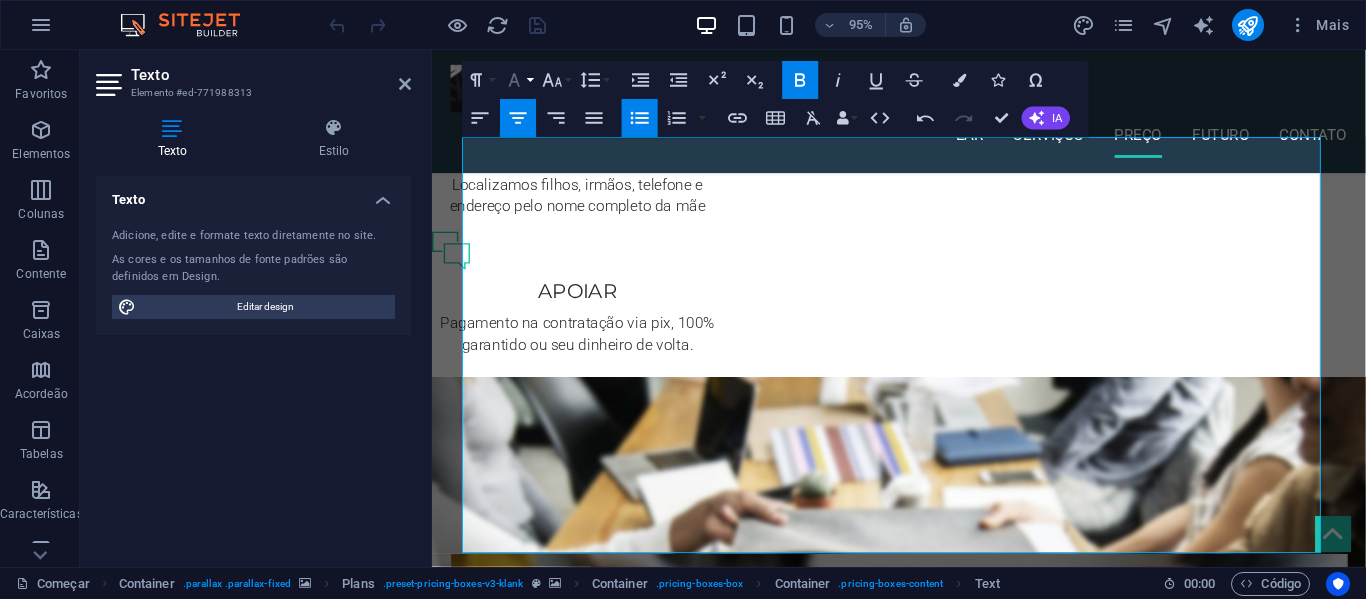 click on "Família de fontes" at bounding box center [518, 81] 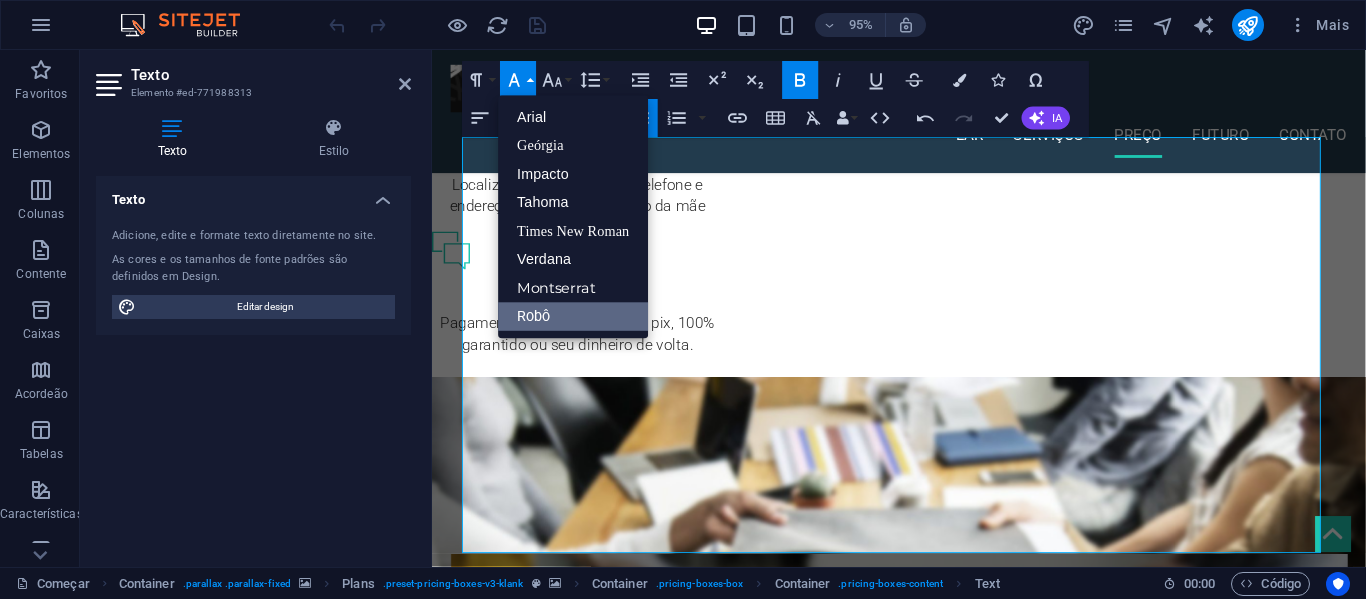 scroll, scrollTop: 0, scrollLeft: 0, axis: both 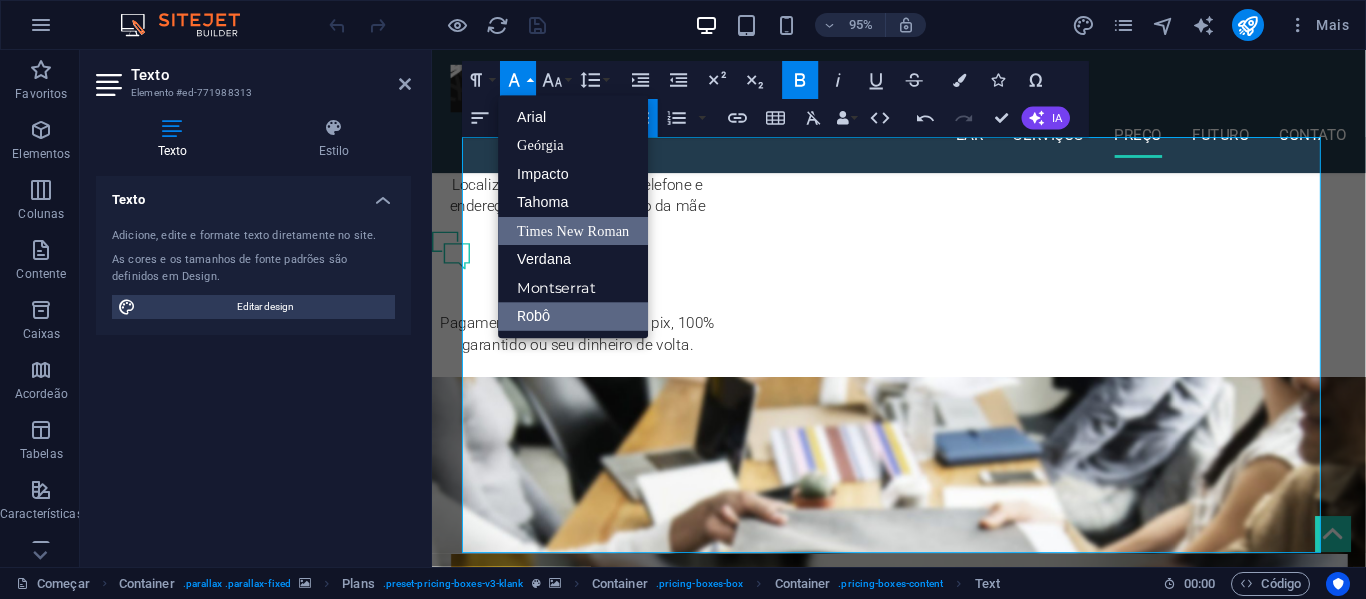 click on "Times New Roman" at bounding box center [574, 231] 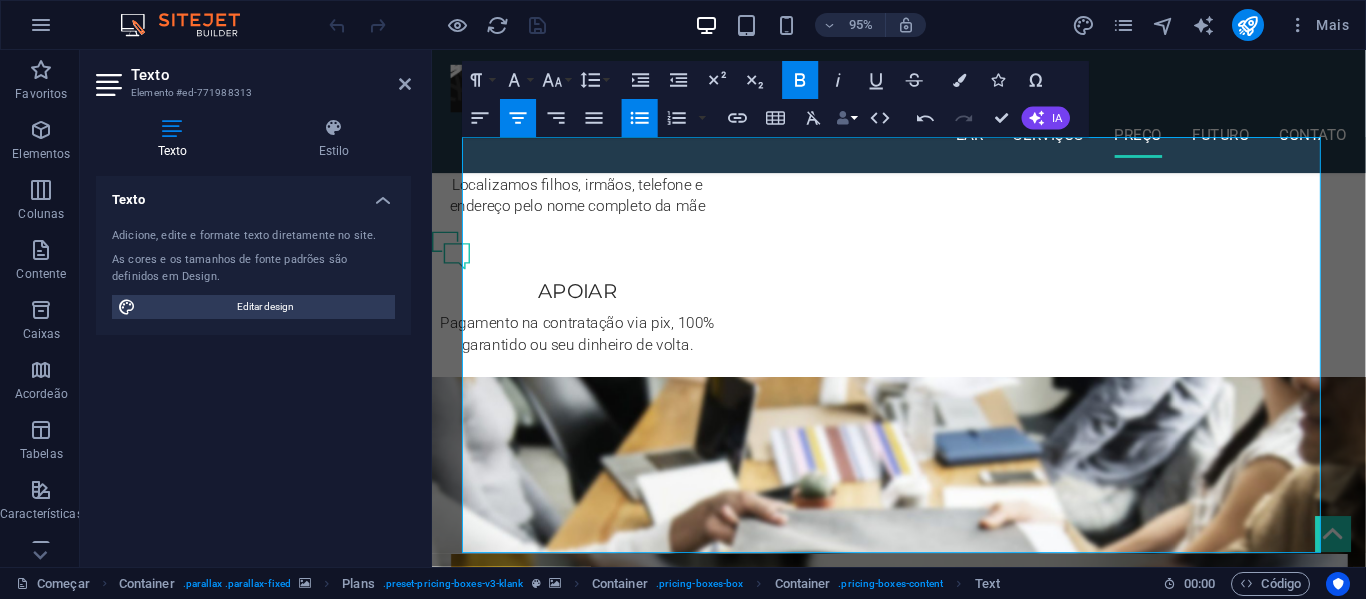 click on "Ligações de dados" at bounding box center [847, 119] 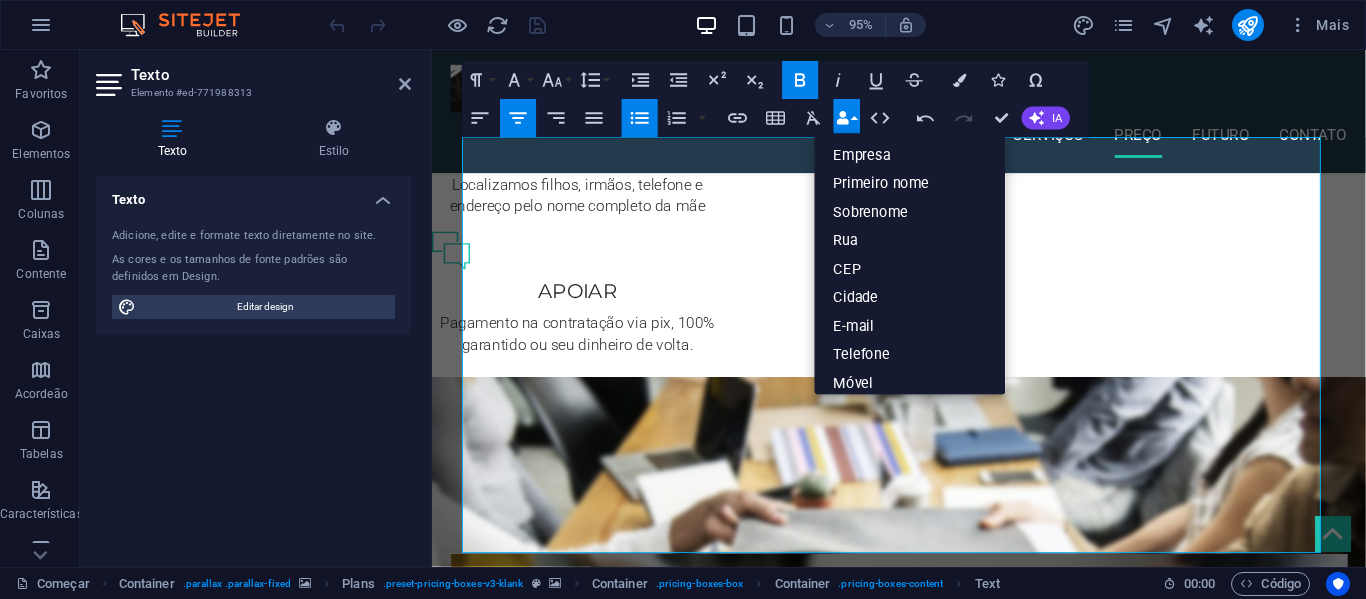 click on "95% Mais" at bounding box center (841, 25) 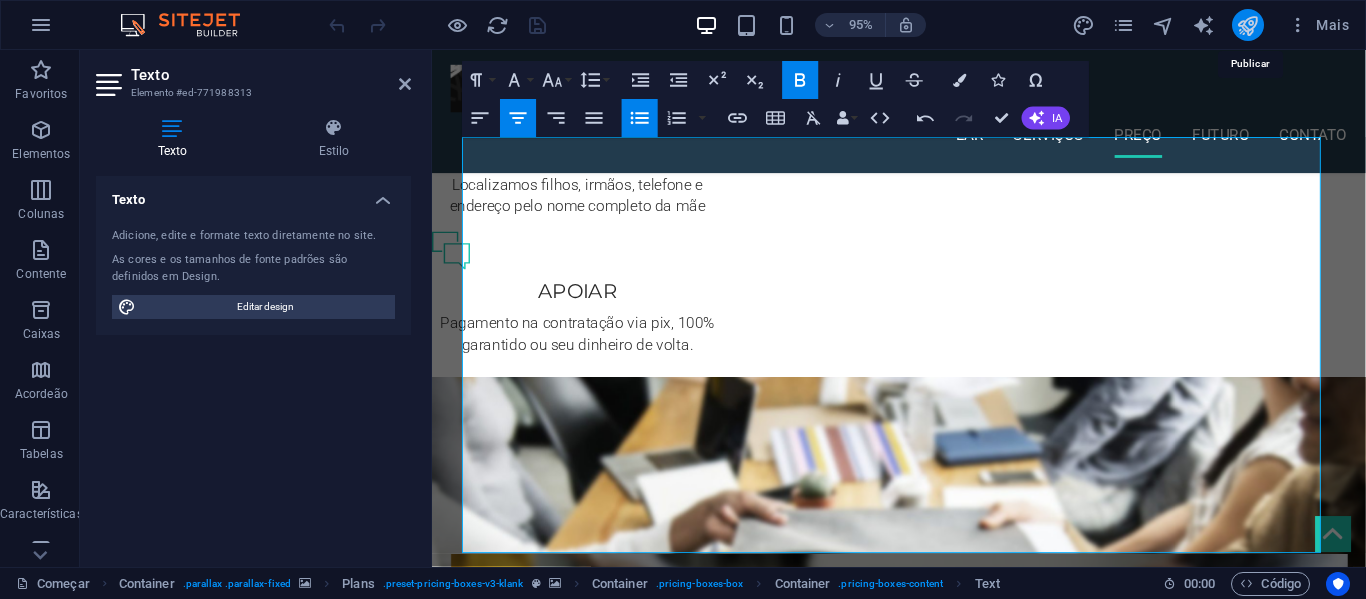 click at bounding box center (1247, 25) 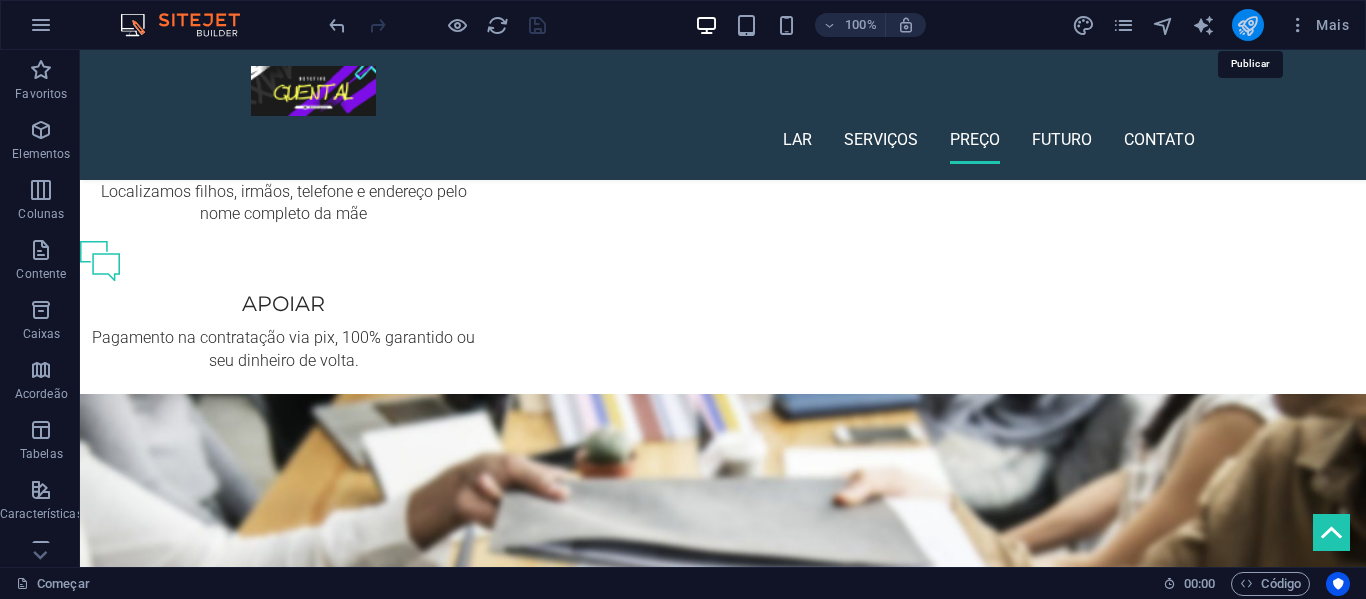 click at bounding box center (1247, 25) 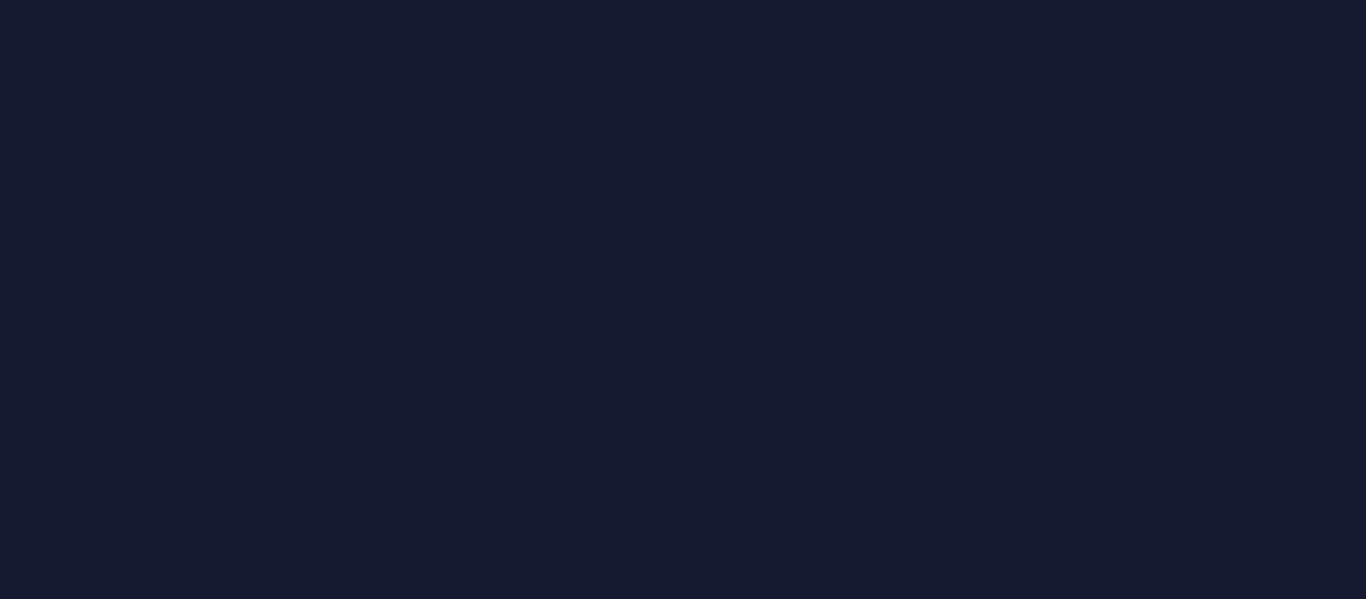 scroll, scrollTop: 0, scrollLeft: 0, axis: both 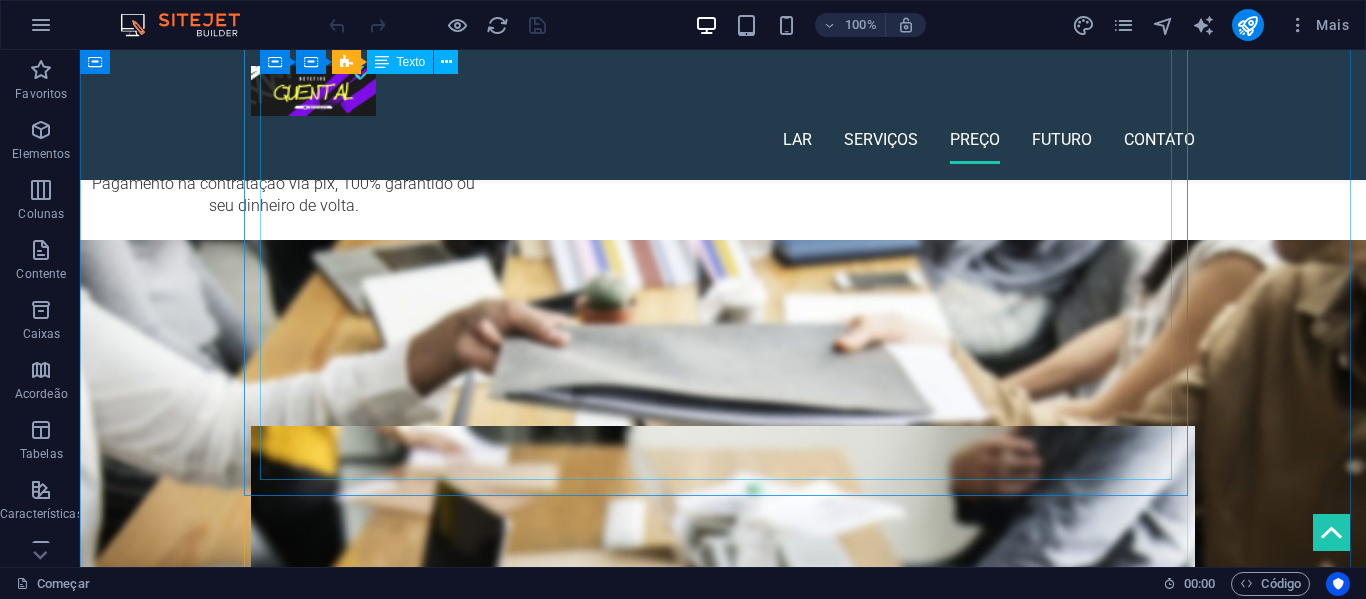 click on "Promoção válida só para hoje de  R$  95,00  Por  R$ 19,99 Obs: apenas para quem roubou um veículo e não consegue encontrar o ex.proprietário: dut na mão!" at bounding box center (723, 1695) 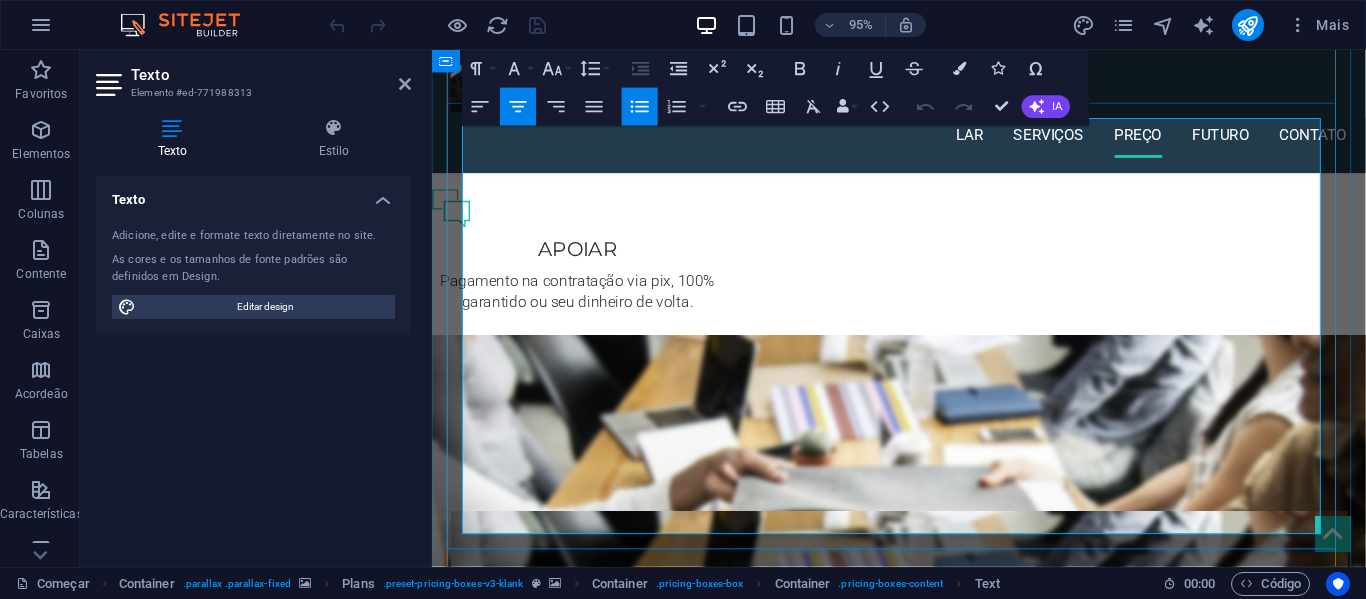 scroll, scrollTop: 1620, scrollLeft: 0, axis: vertical 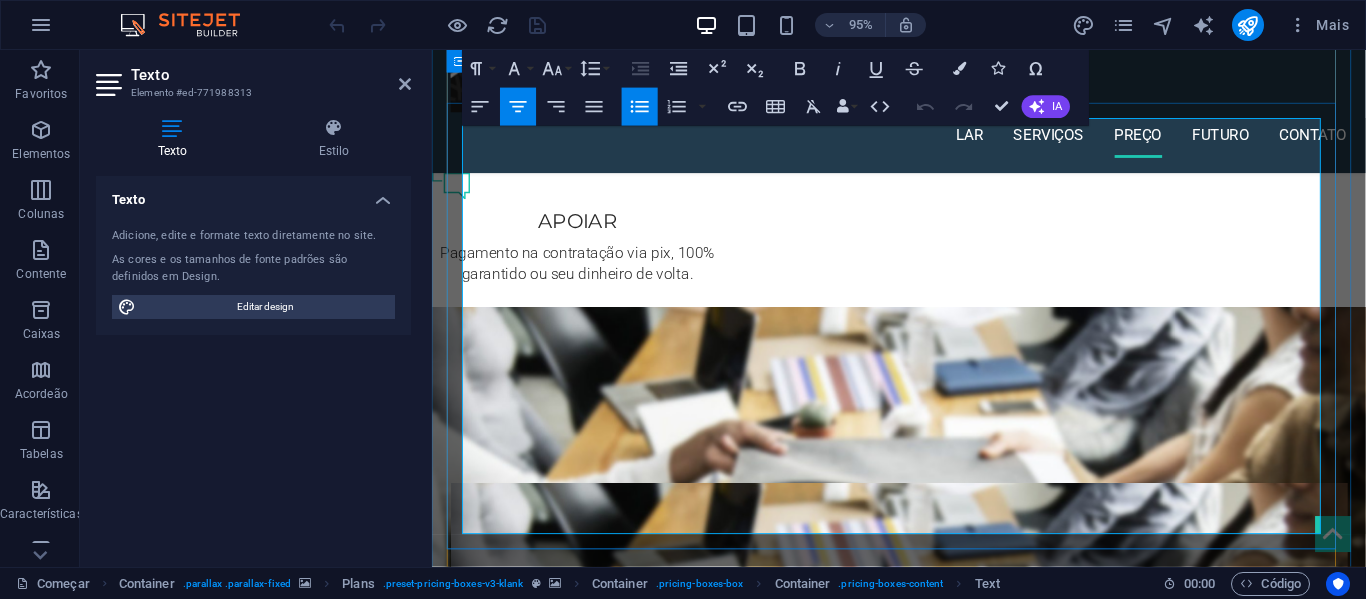 click on "Obs: apenas para quem roubou um veículo e não consegue encontrar o ex.proprietário: dut na mão!" at bounding box center [924, 1389] 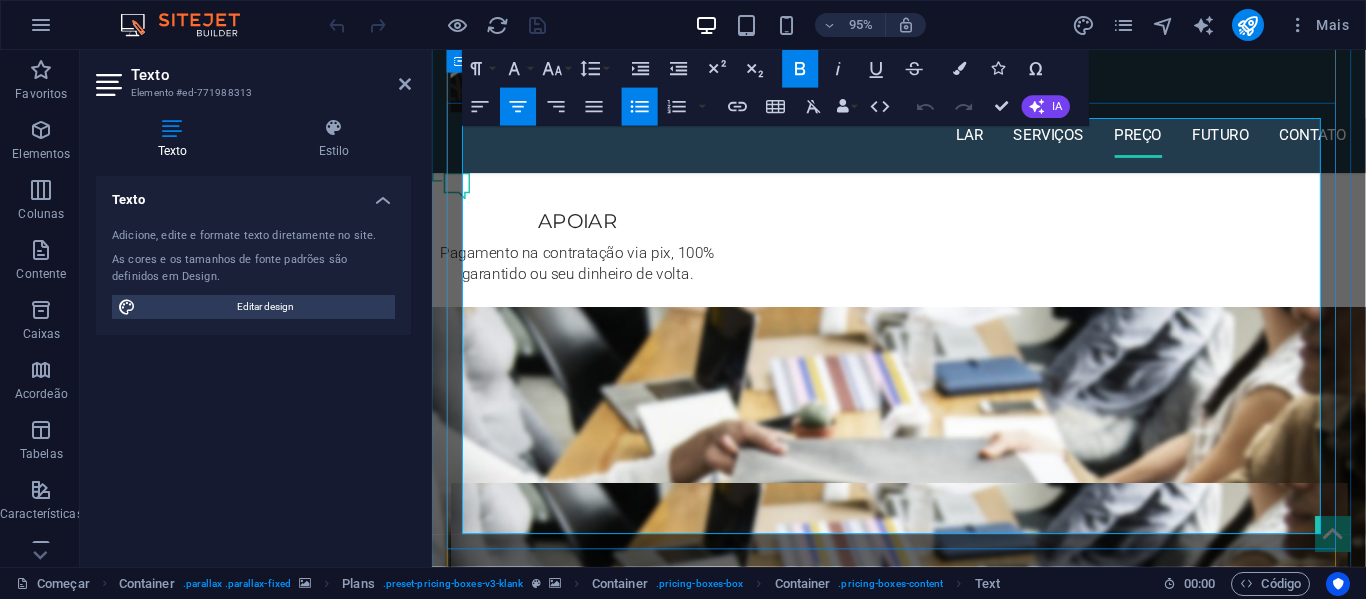 click on "Obs: apenas para quem roubou um veículo e não consegue encontrar o ex.proprietário: dut na mão!" at bounding box center [924, 1389] 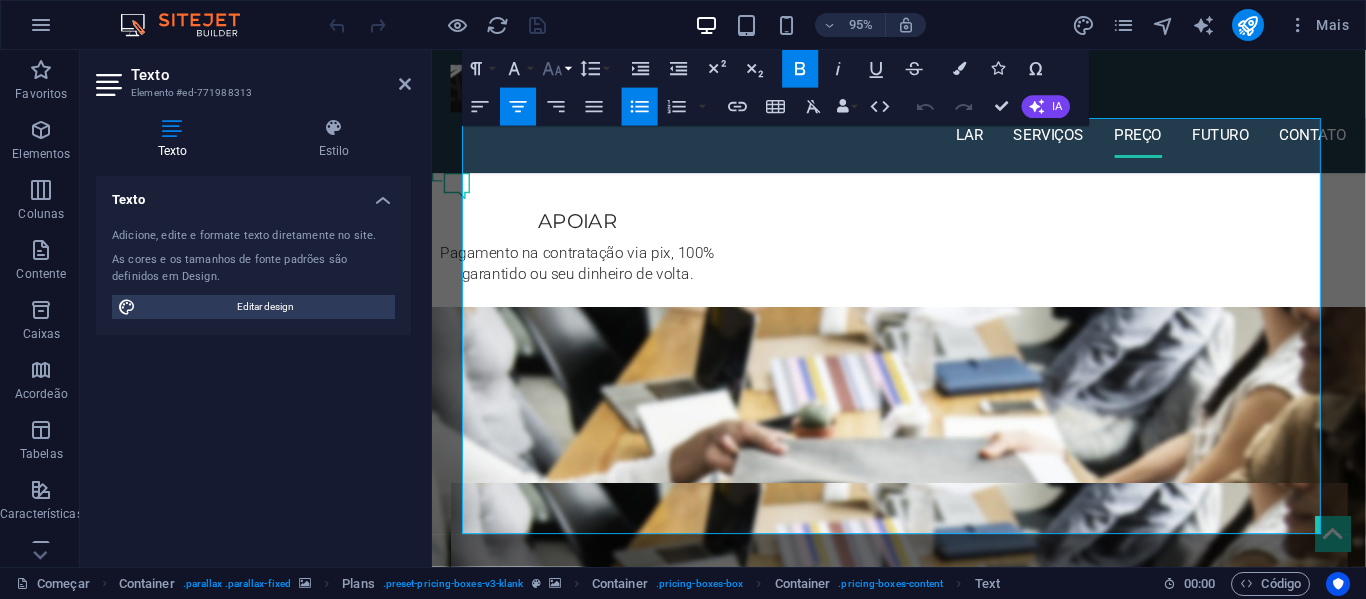 click on "Tamanho da fonte" at bounding box center (556, 69) 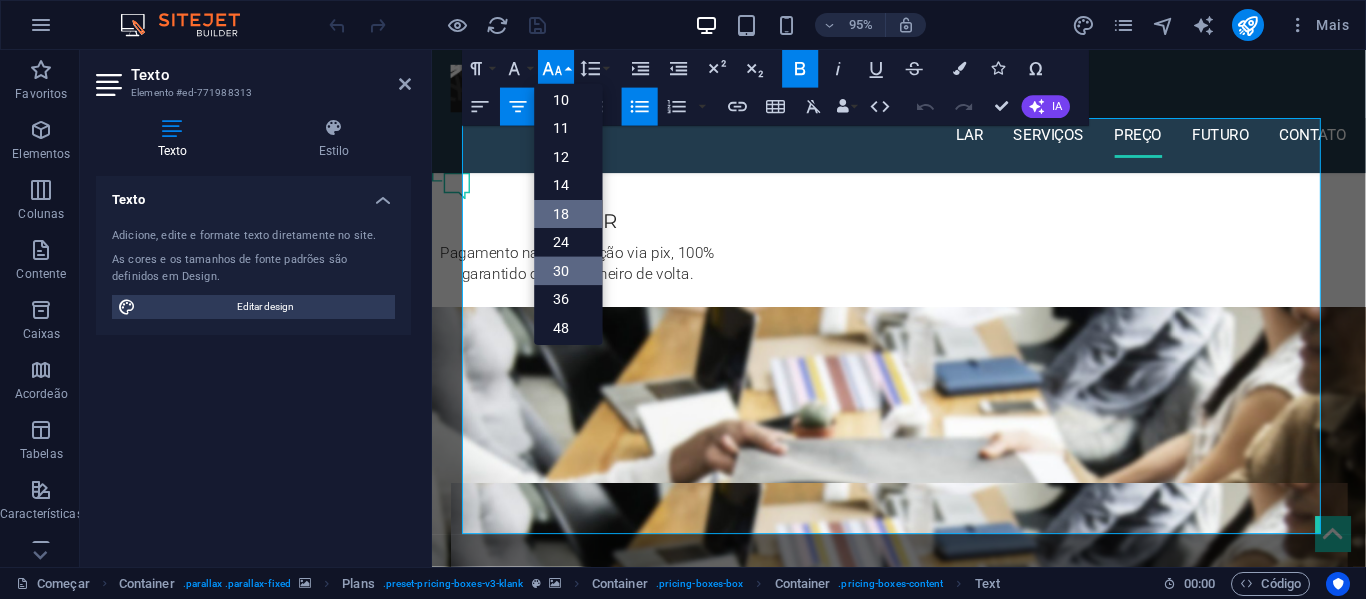 scroll, scrollTop: 100, scrollLeft: 0, axis: vertical 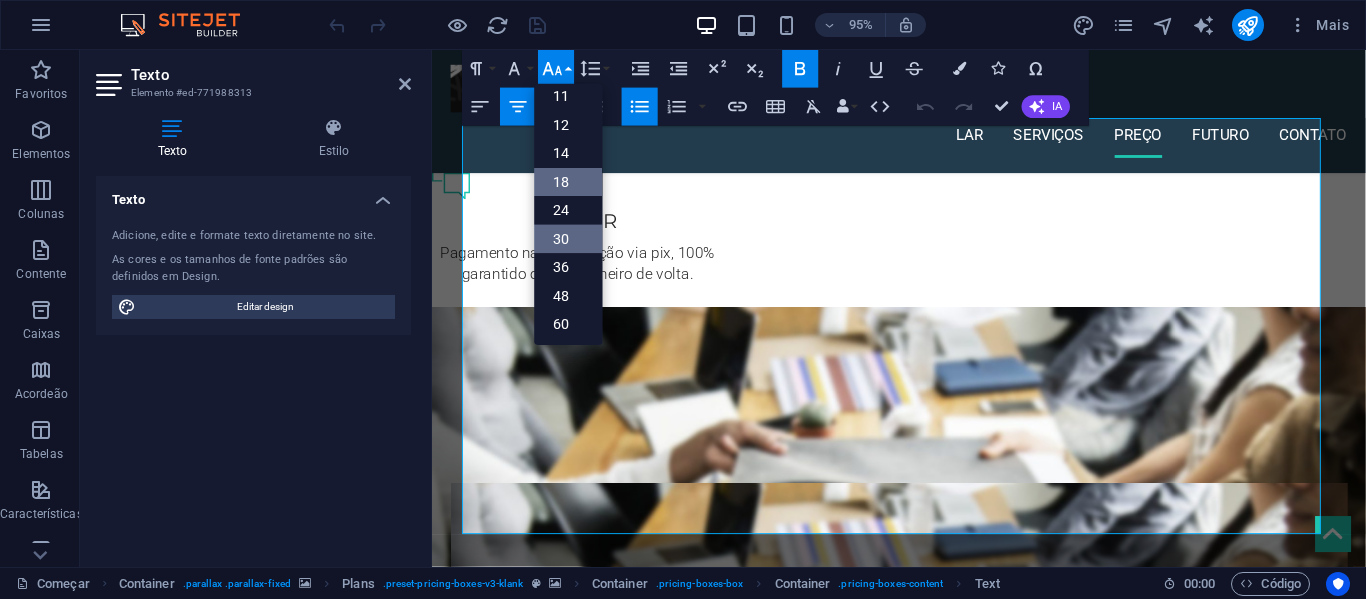 click on "18" at bounding box center (569, 182) 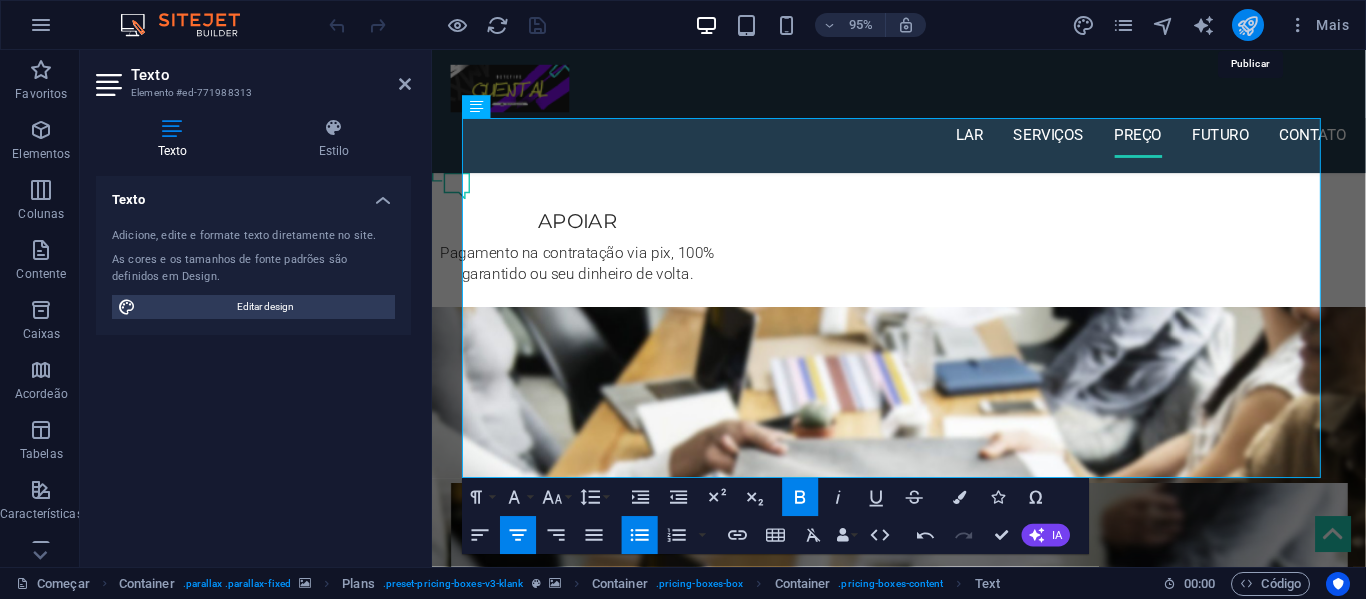click at bounding box center (1247, 25) 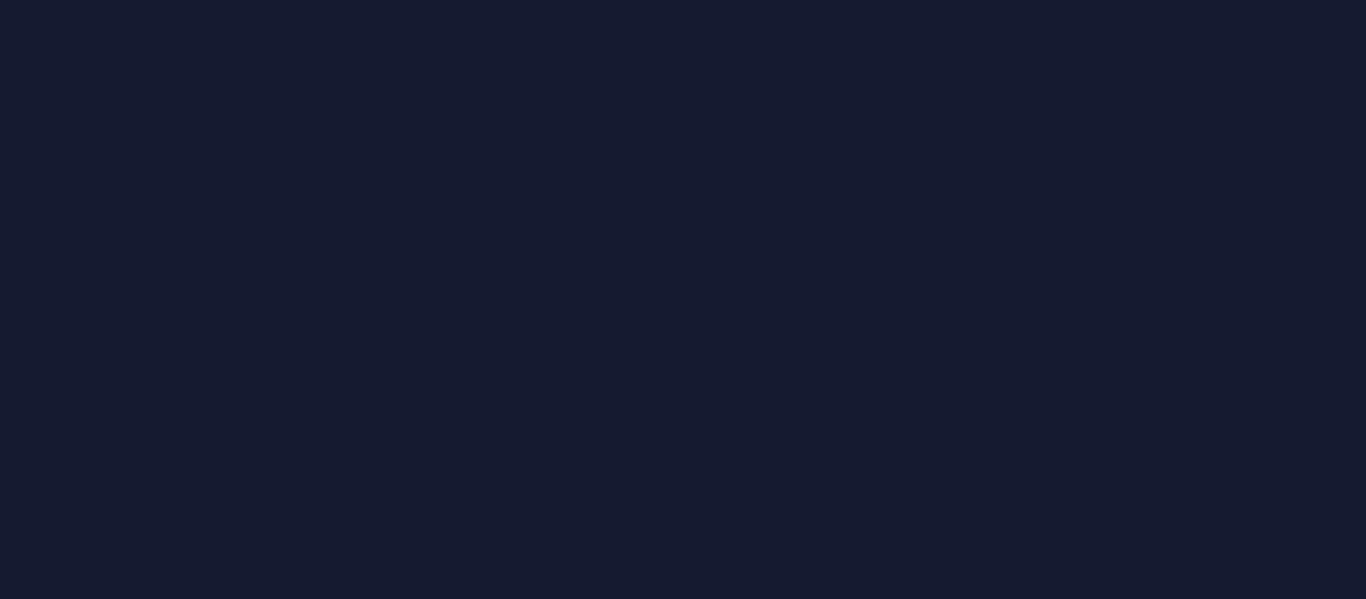 scroll, scrollTop: 0, scrollLeft: 0, axis: both 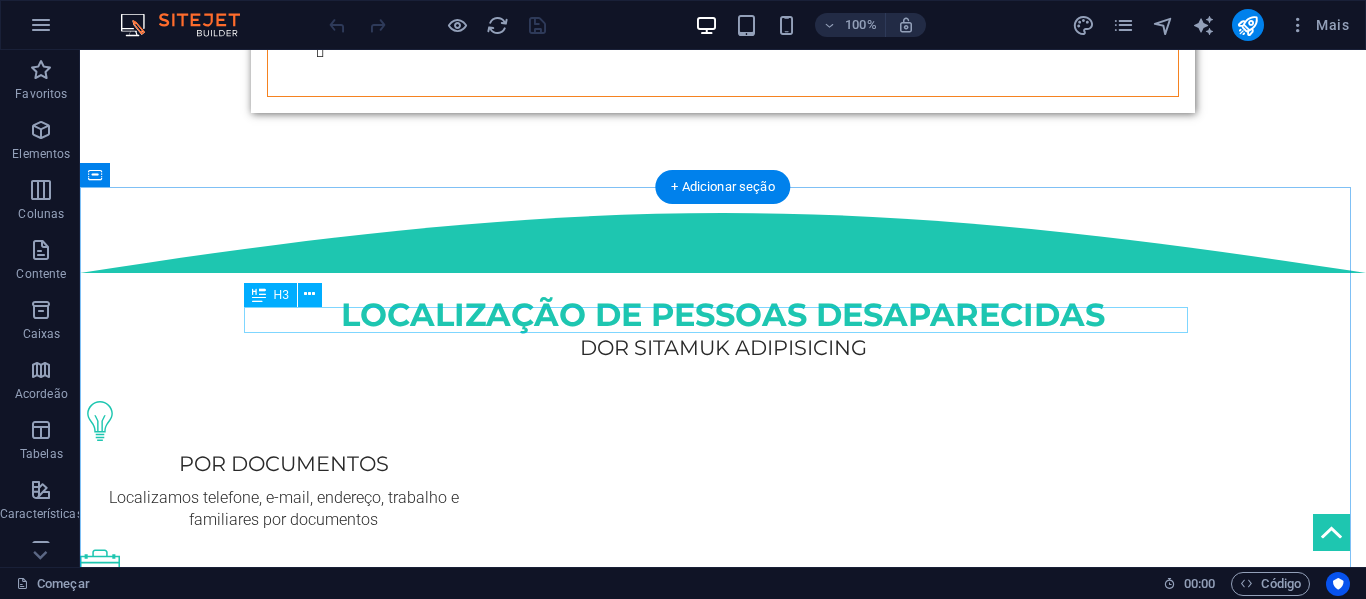 click on "dor sitamuk adipisicing" at bounding box center (723, 348) 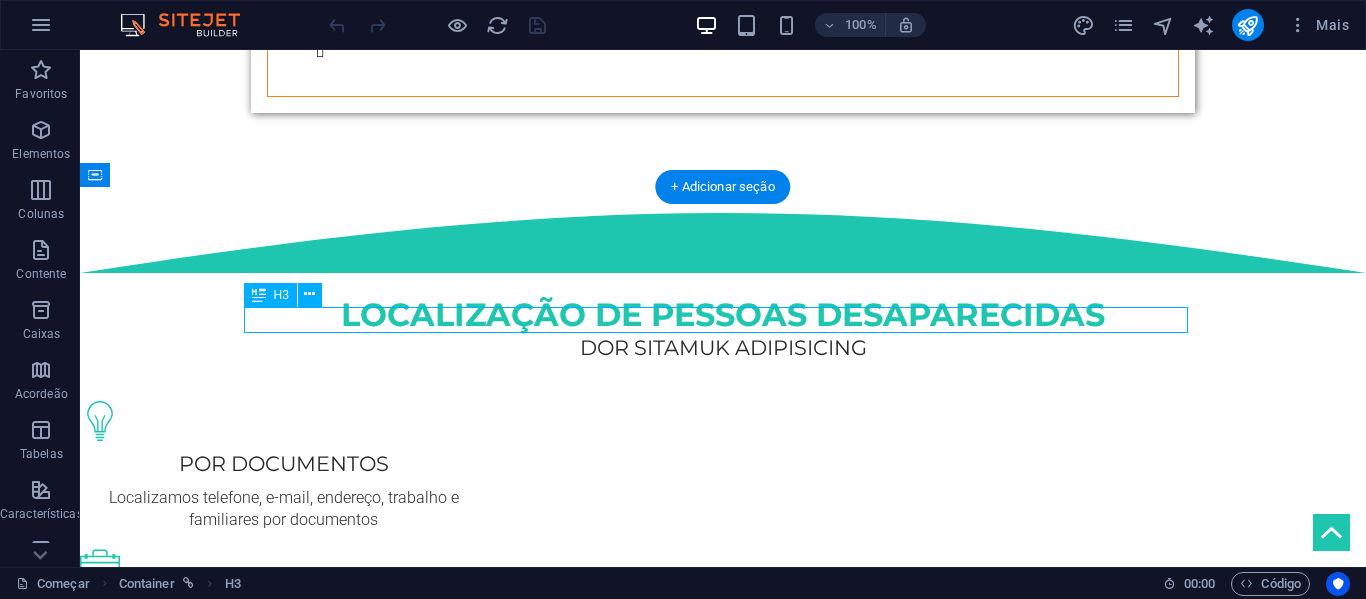 click on "dor sitamuk adipisicing" at bounding box center (723, 348) 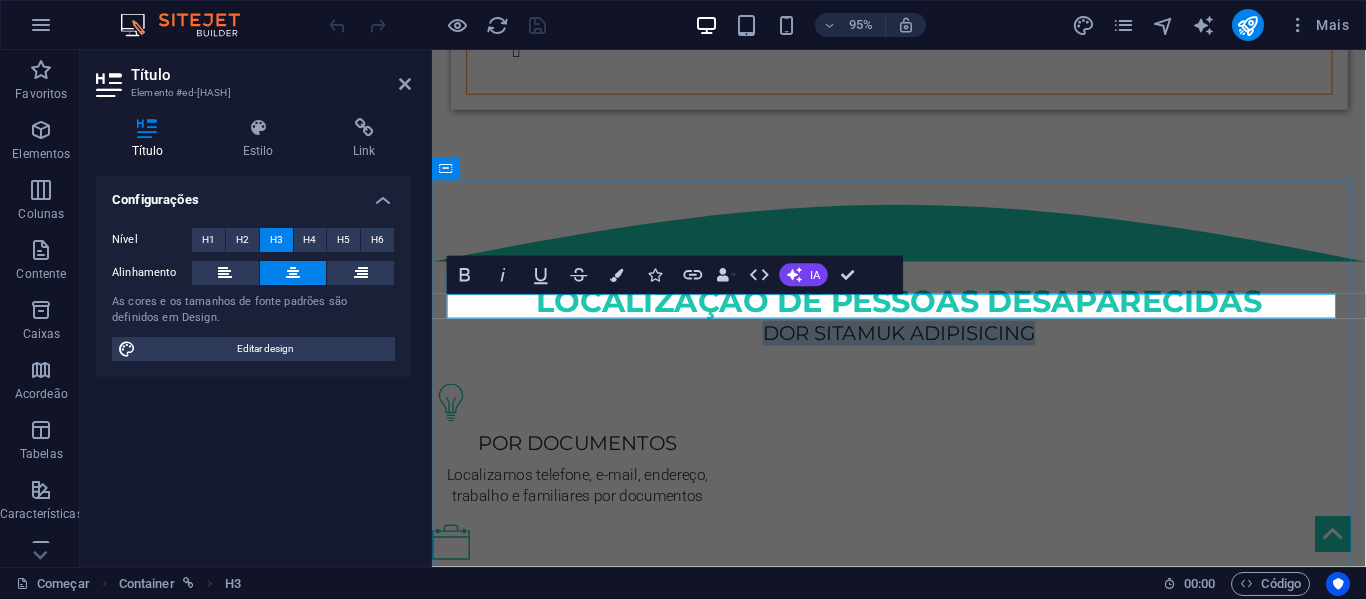 type 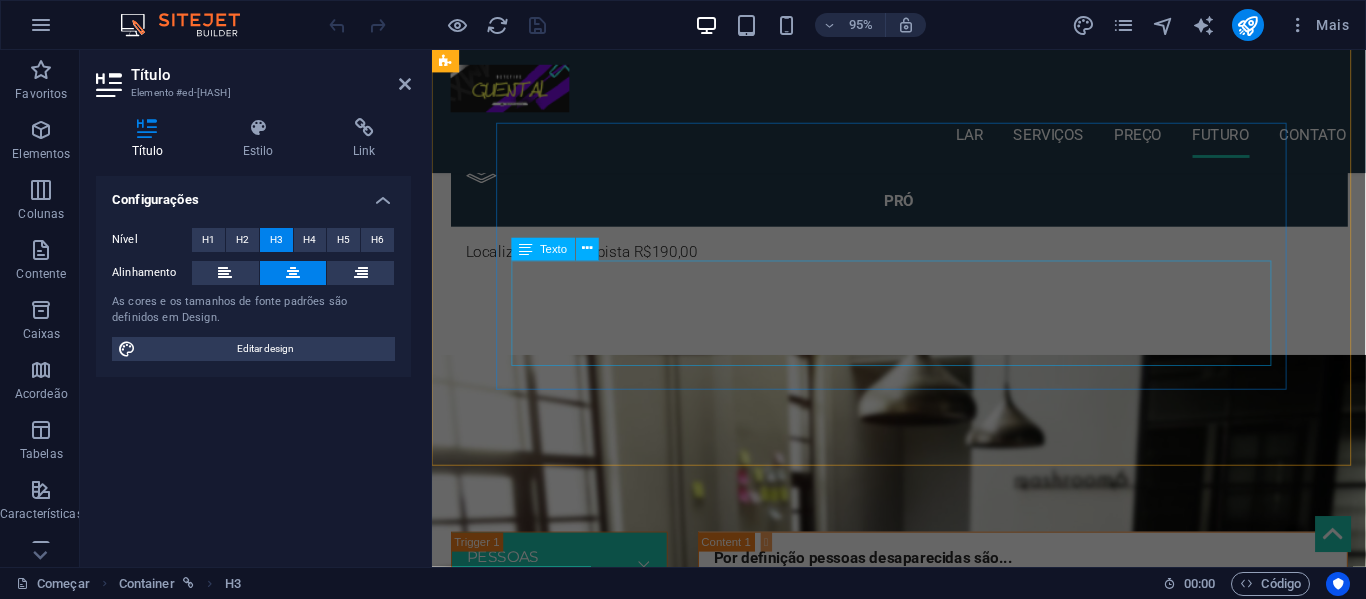 scroll, scrollTop: 3500, scrollLeft: 0, axis: vertical 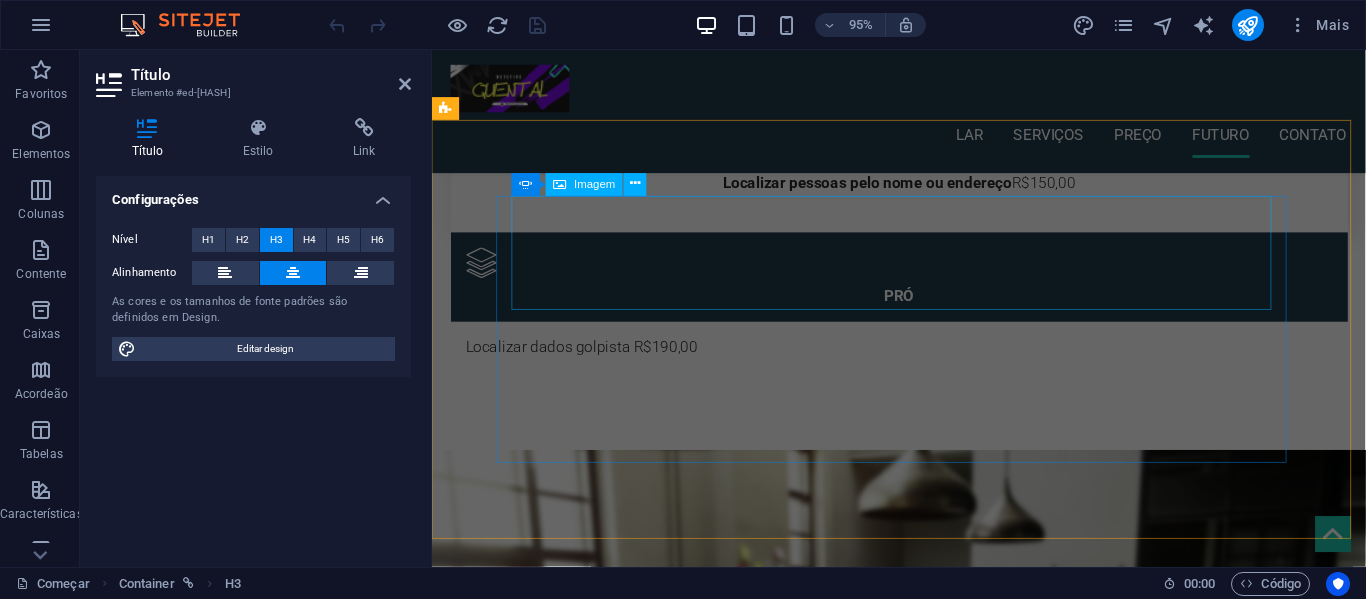 click at bounding box center (-748, 2128) 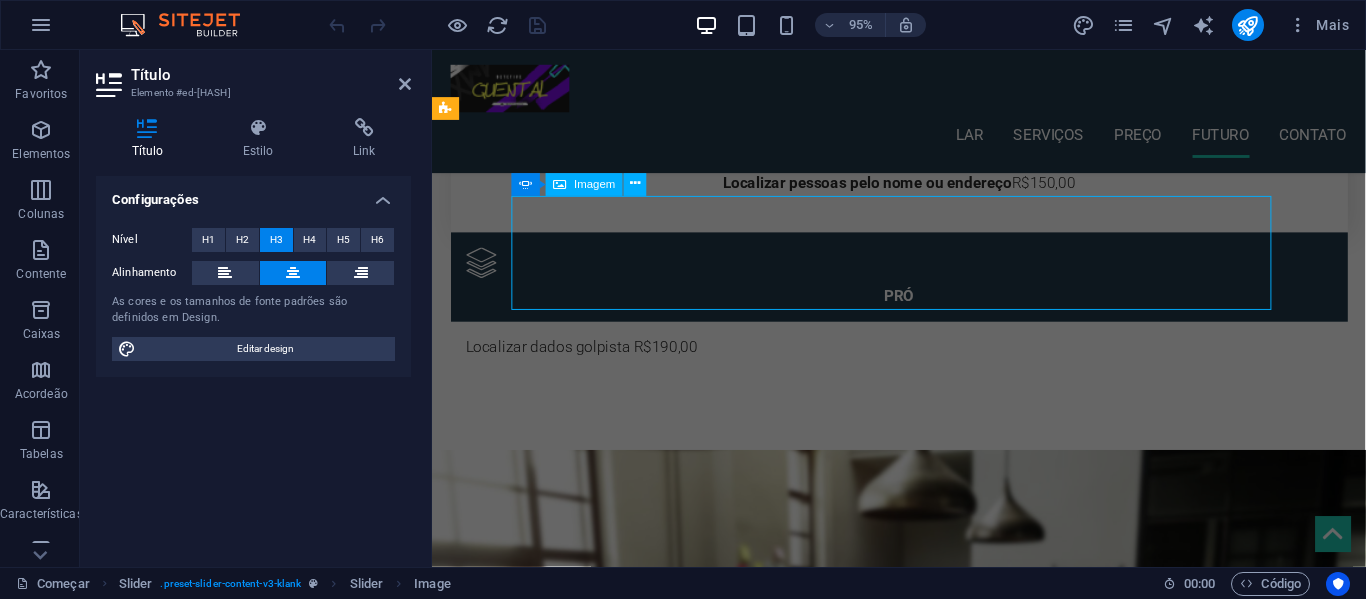 click at bounding box center (-748, 2128) 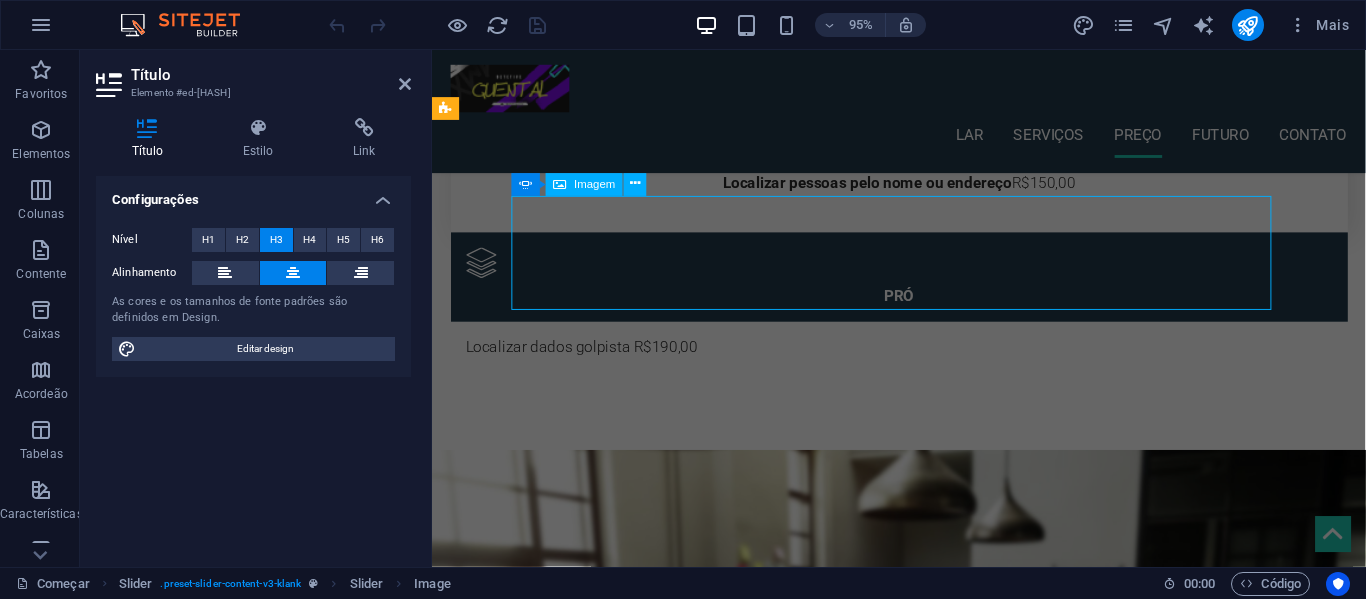 select on "px" 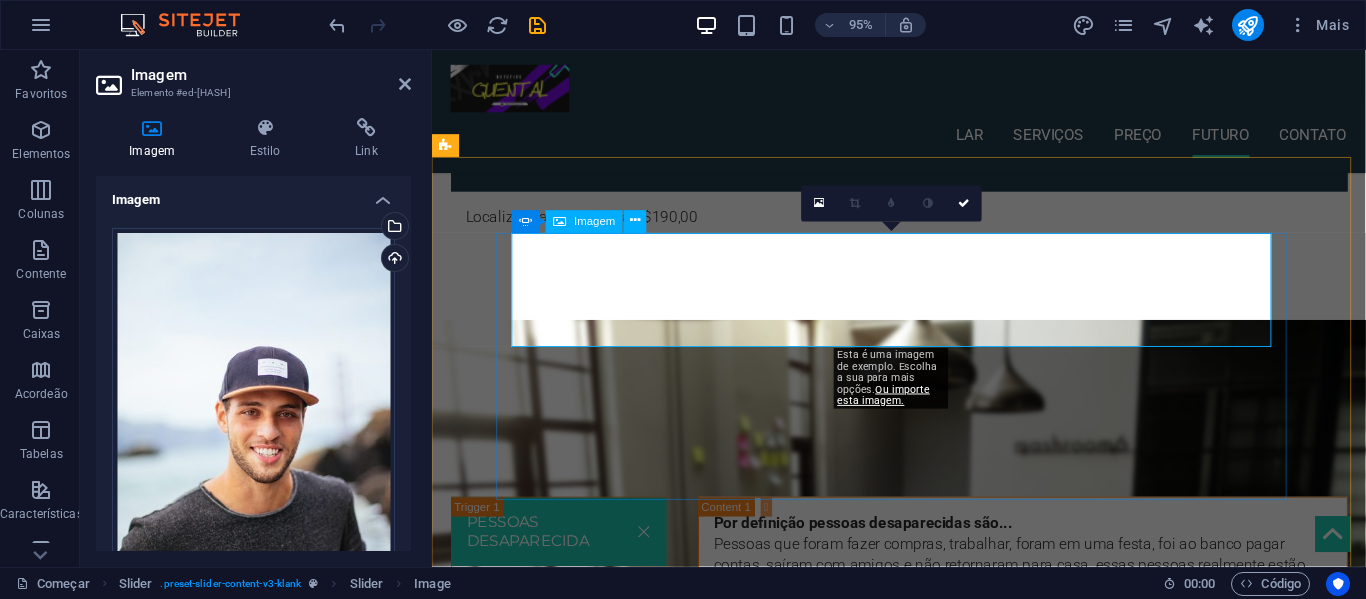 scroll, scrollTop: 3442, scrollLeft: 0, axis: vertical 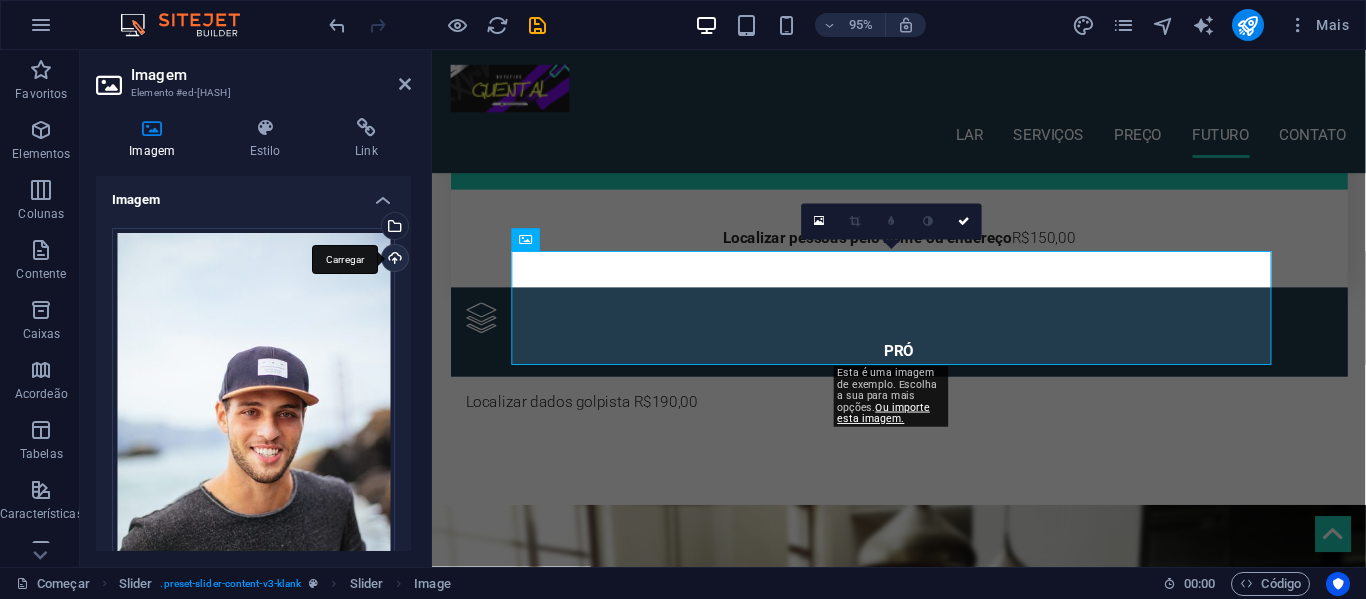 click on "Carregar" at bounding box center [393, 260] 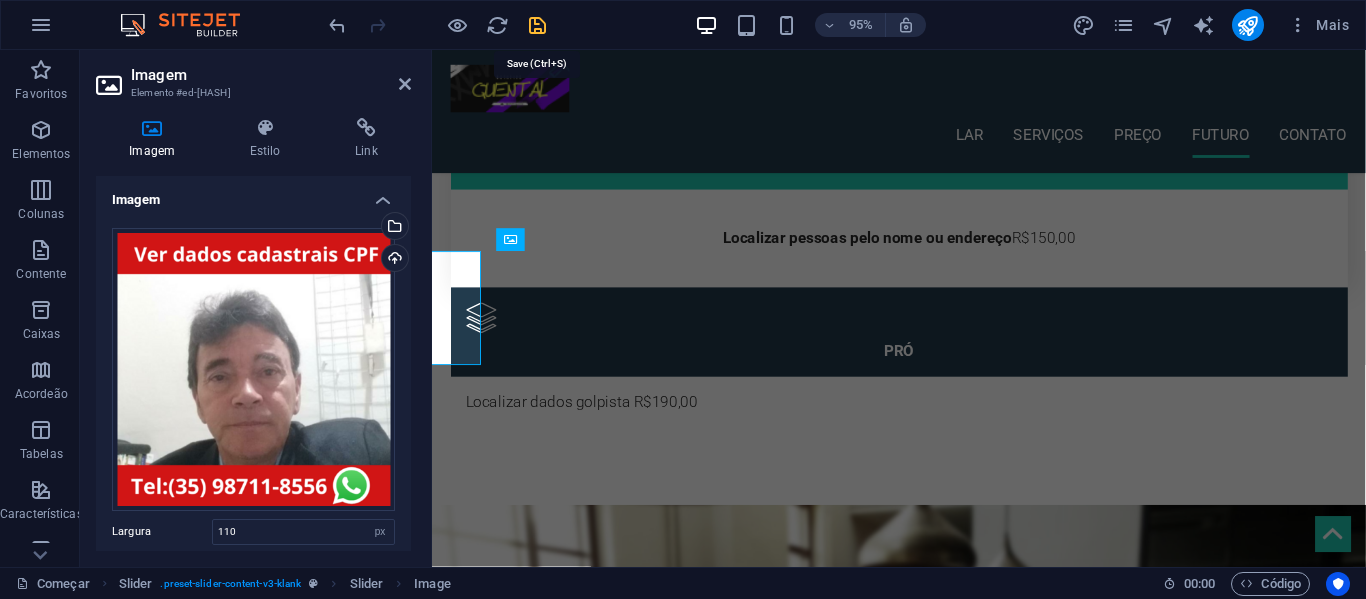 click at bounding box center (537, 25) 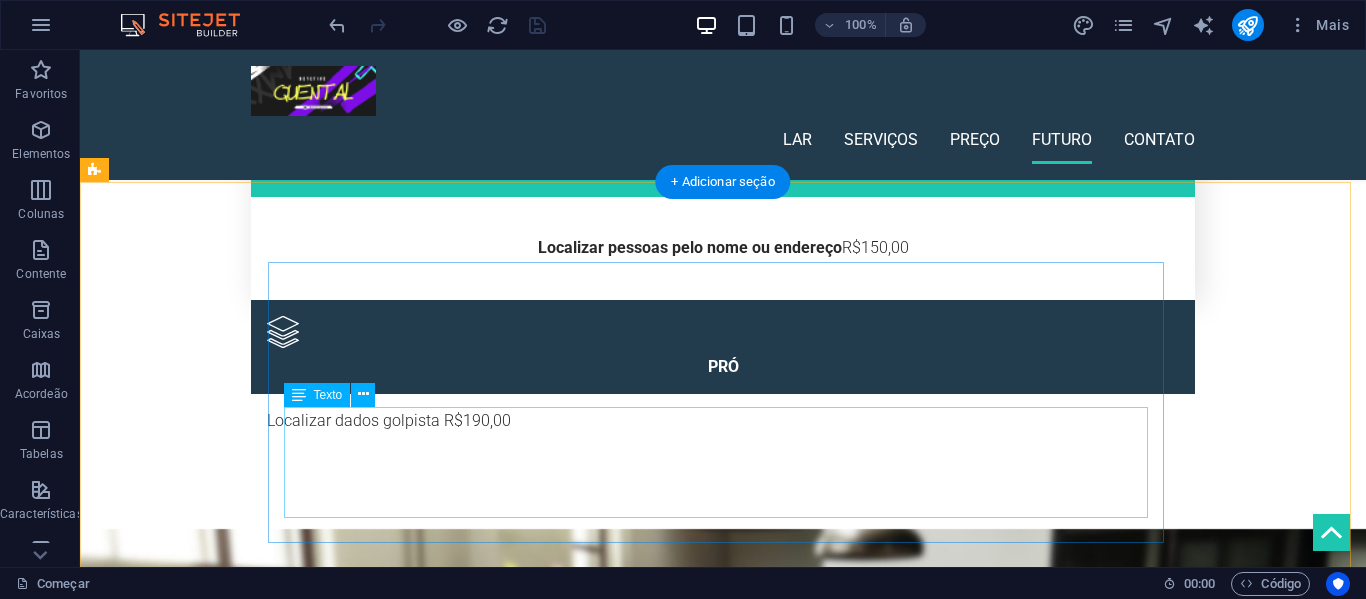 click on "“O Lorem Ipsum é o modelo de texto da indústria desde o século XVI, quando um impressor desconhecido pegou uma galeria de tipos e os embaralhou para fazer um livro de espécimes de tipos” TINA HARPER  Fundadora e CEO da Santos" at bounding box center (-1965, 2569) 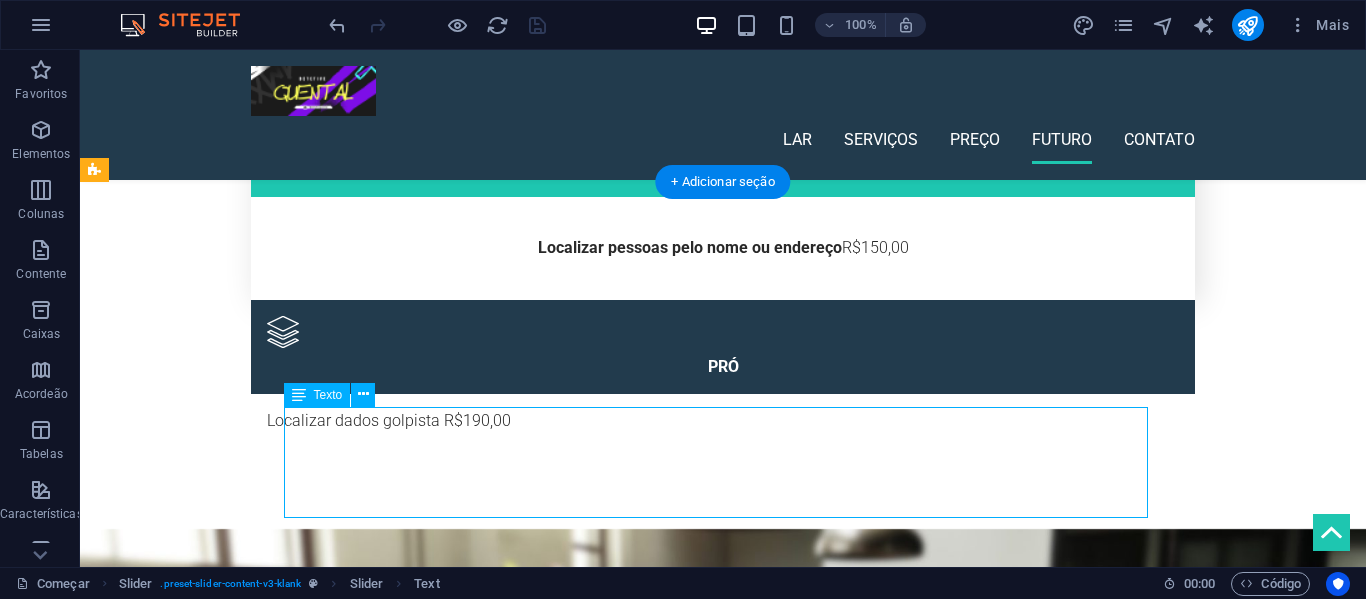 click on "“O Lorem Ipsum é o modelo de texto da indústria desde o século XVI, quando um impressor desconhecido pegou uma galeria de tipos e os embaralhou para fazer um livro de espécimes de tipos” TINA HARPER  Fundadora e CEO da Santos" at bounding box center [-1965, 2569] 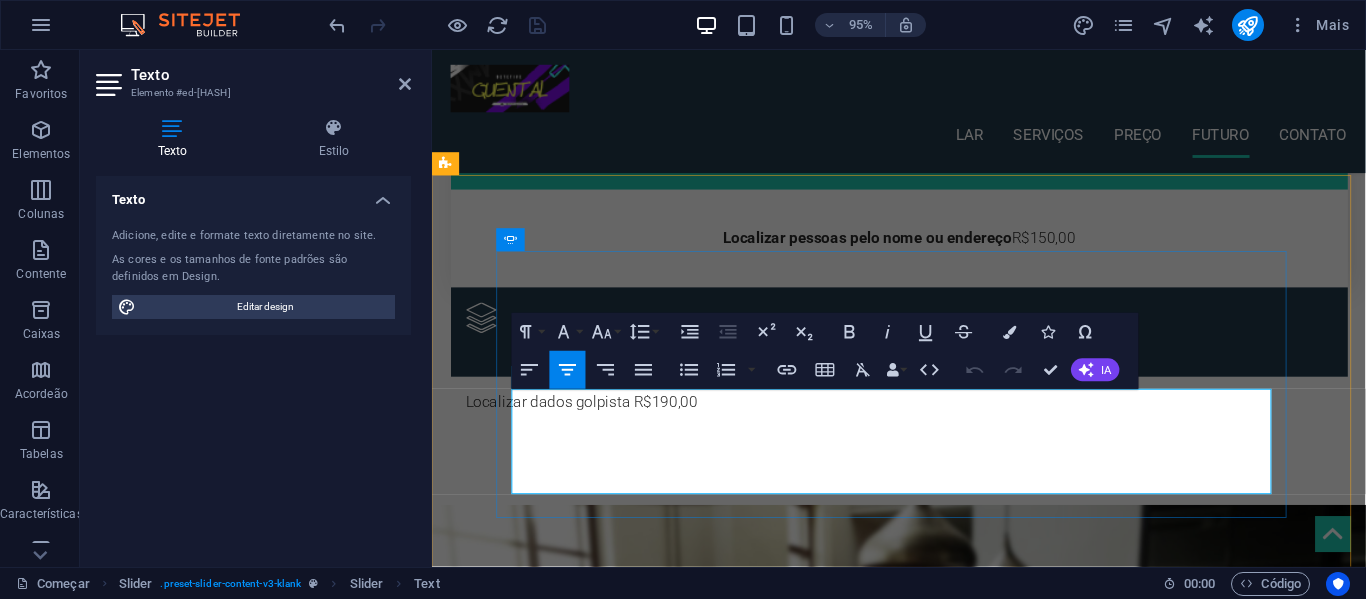 type 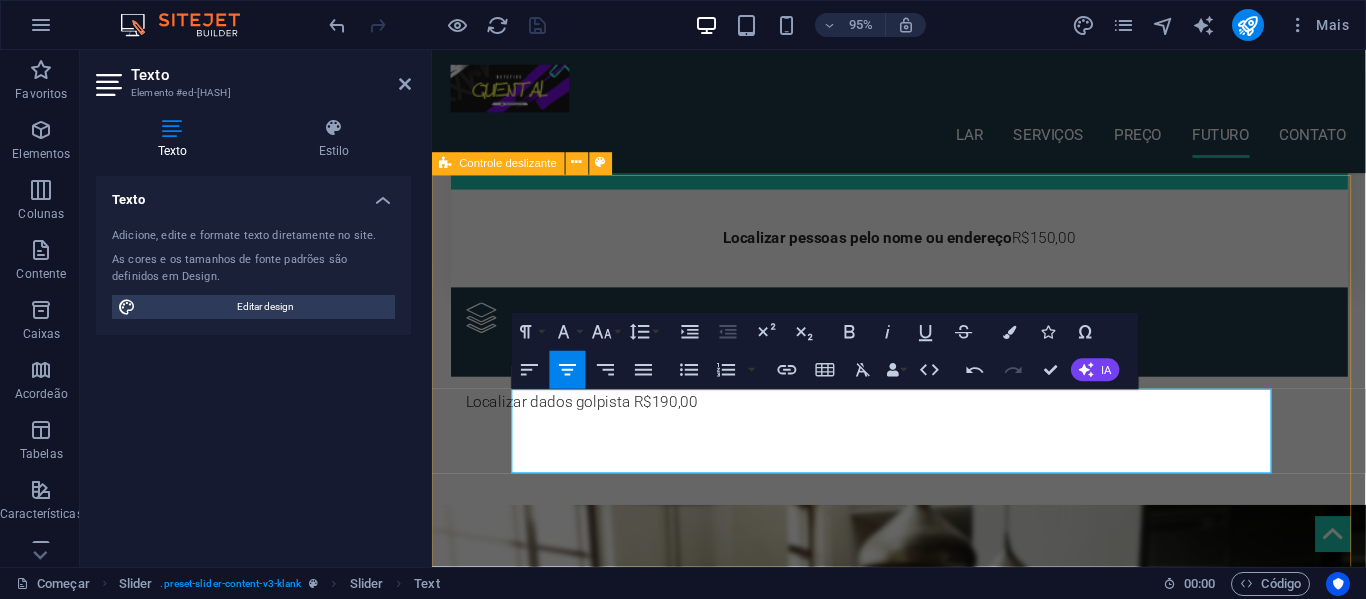 click on "“O Lorem Ipsum é o modelo de texto da indústria desde o século XVI, quando um impressor desconhecido pegou uma galeria de tipos e os embaralhou para fazer um livro de espécimes de tipos” TINA HARPER  Fundadora e CEO da Santos “Procura por endereço ou telefone do ex.proprietário de seu veículo, possui o CPF dele, tem o nome dele, então você está no lugar certo, você está a 10 minutos dele, de R$95,00 por apenas R$19,99” Detetive Quental  Fundador e CEO do Evento “O Lorem Ipsum é o modelo de texto da indústria desde o século XVI, quando um impressor desconhecido pegou uma galeria de tipos e os embaralhou para fazer um livro de espécimes de tipos” MARK THOMSON  Fundador e CEO da Marketer Saiba com quem você se relaciona e evite problemas para o seu futuro TINA HARPER  Fundadora e CEO da Santos Detetive Quental  Fundador e CEO do Evento 1 2 3" at bounding box center (923, 1766) 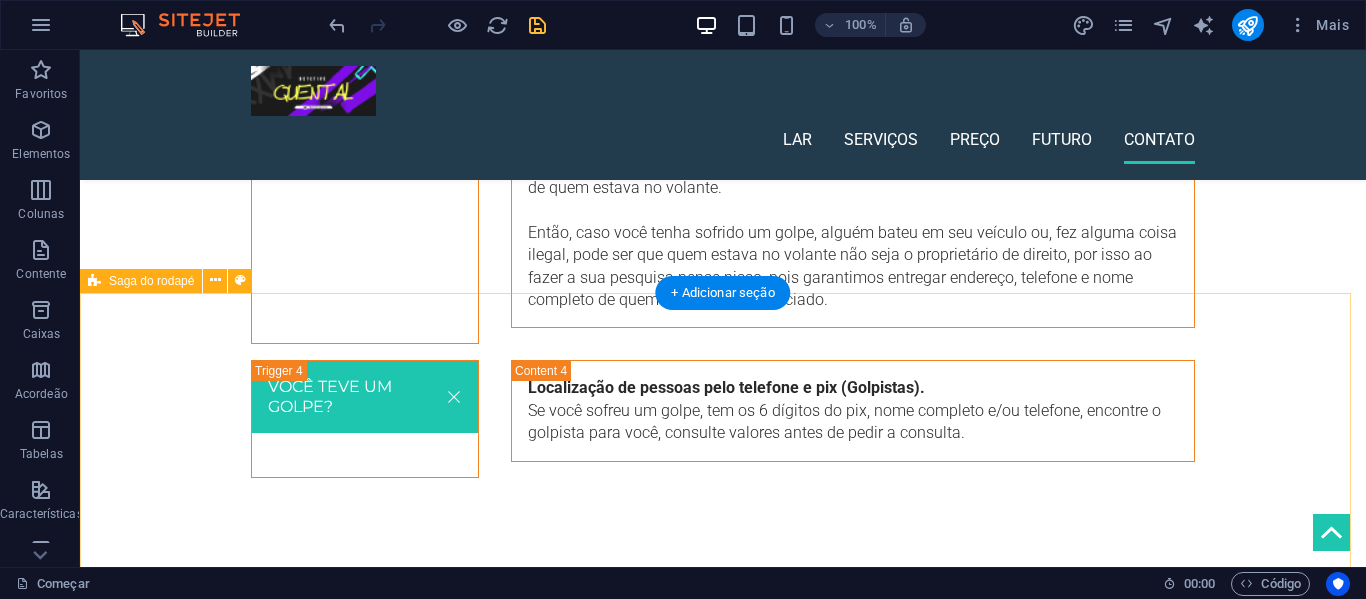 scroll, scrollTop: 4477, scrollLeft: 0, axis: vertical 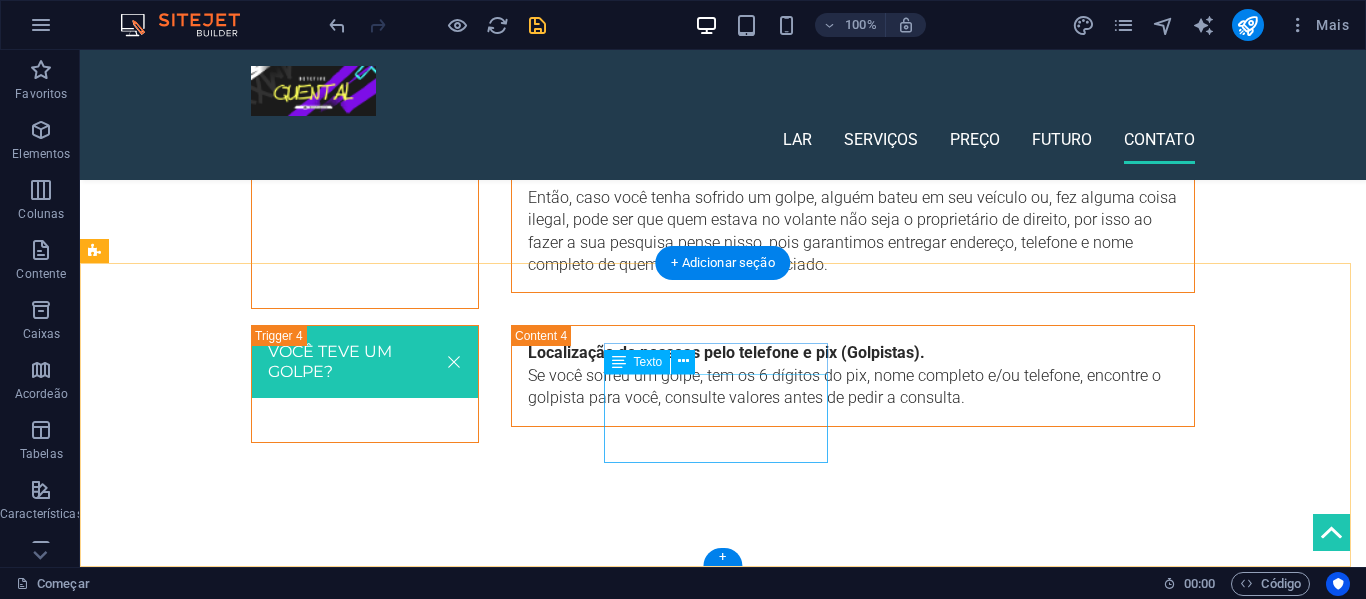 click on "Telefone:  +[COUNTRY_CODE][AREA_CODE] - [PHONE] F: detetivevirtual61@[DOMAIN].com Legal  |  Privacidade" at bounding box center (208, 1977) 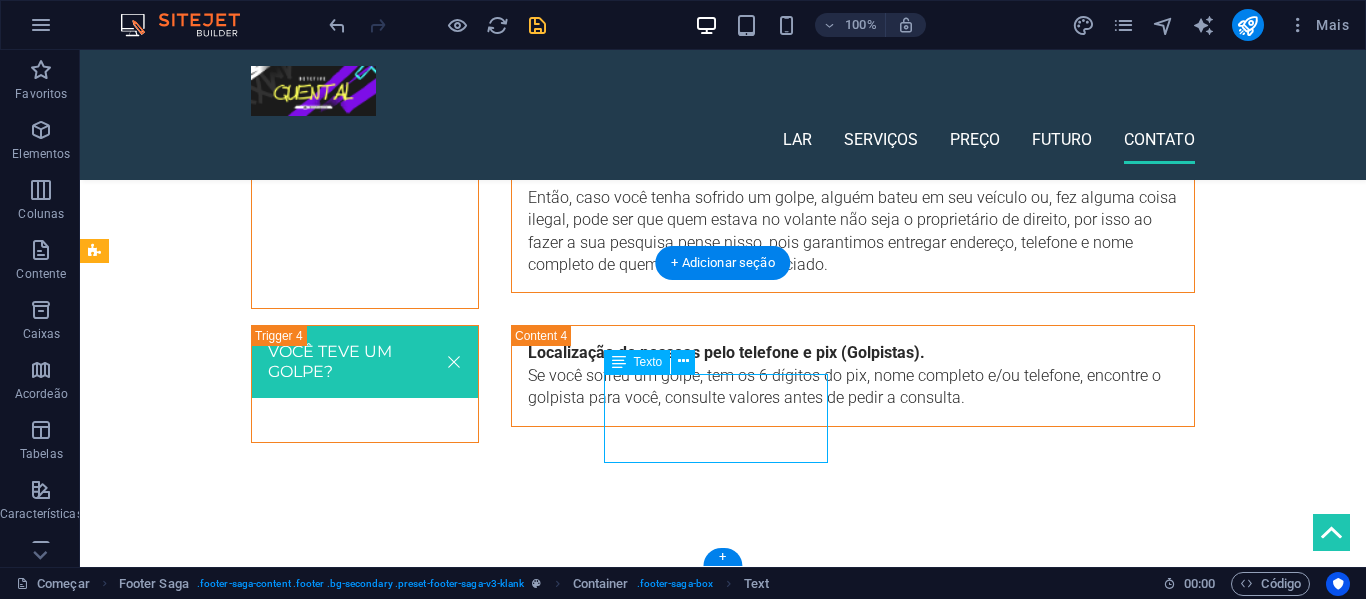 click on "Telefone:  +[COUNTRY_CODE][AREA_CODE] - [PHONE] F: detetivevirtual61@[DOMAIN].com Legal  |  Privacidade" at bounding box center (208, 1977) 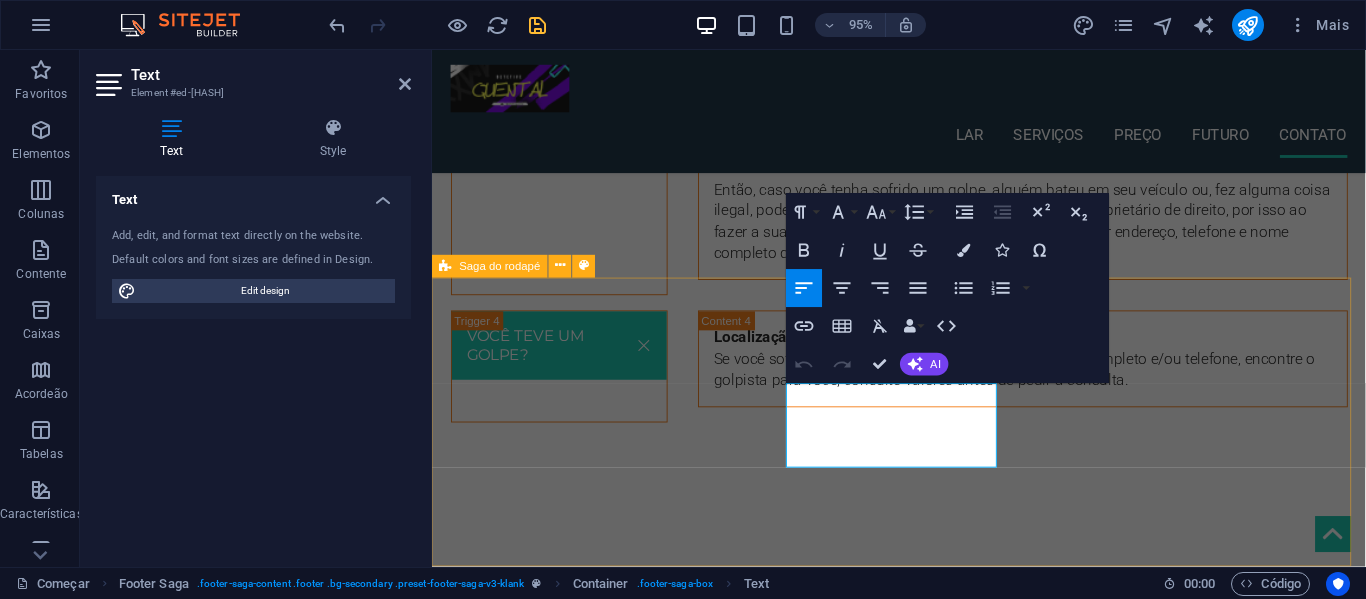 scroll, scrollTop: 4450, scrollLeft: 0, axis: vertical 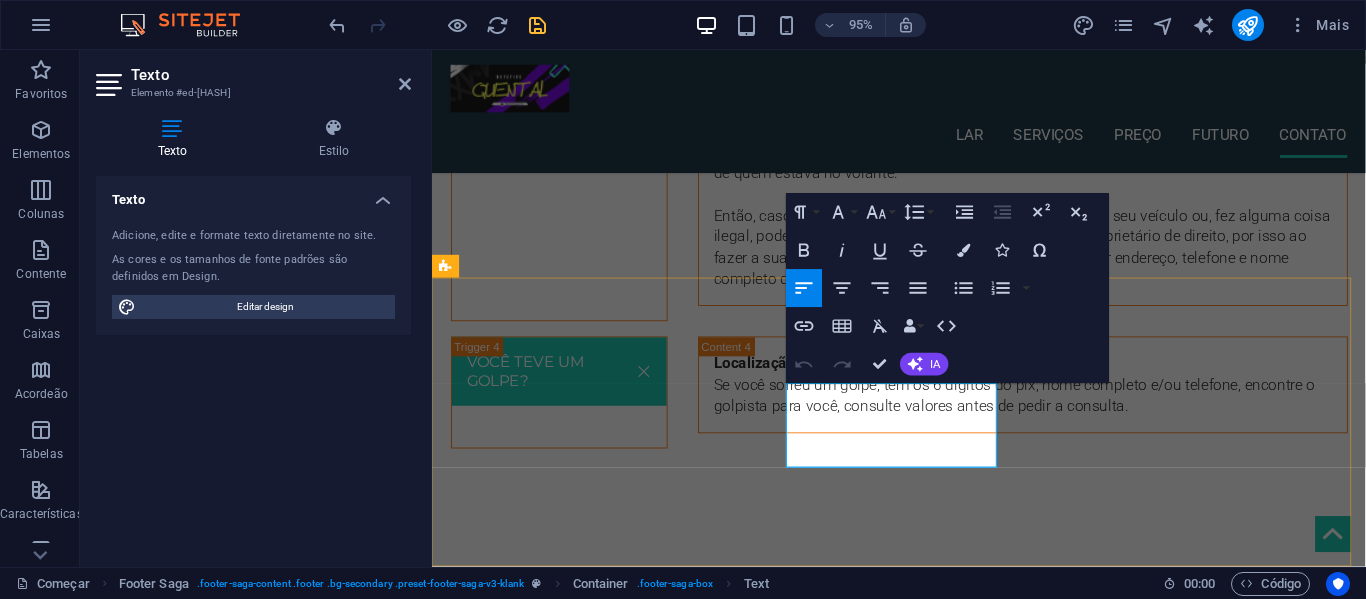 click on "+[COUNTRY_CODE][AREA_CODE] - [PHONE]" at bounding box center [548, 1969] 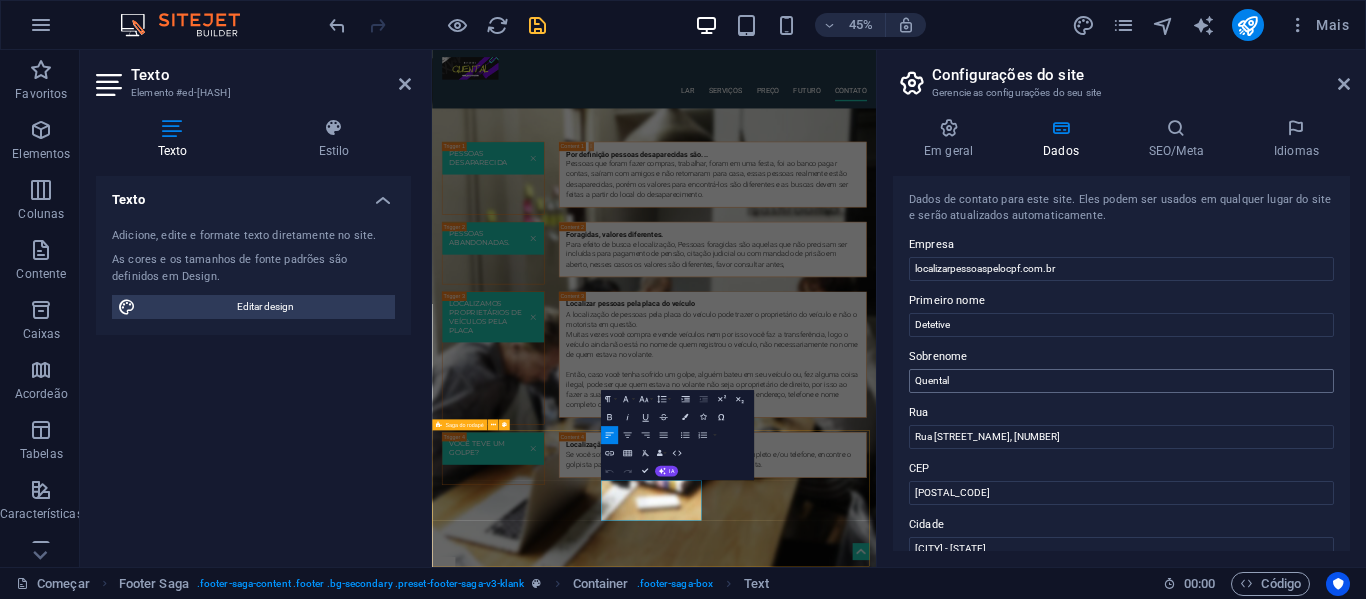 scroll, scrollTop: 4304, scrollLeft: 0, axis: vertical 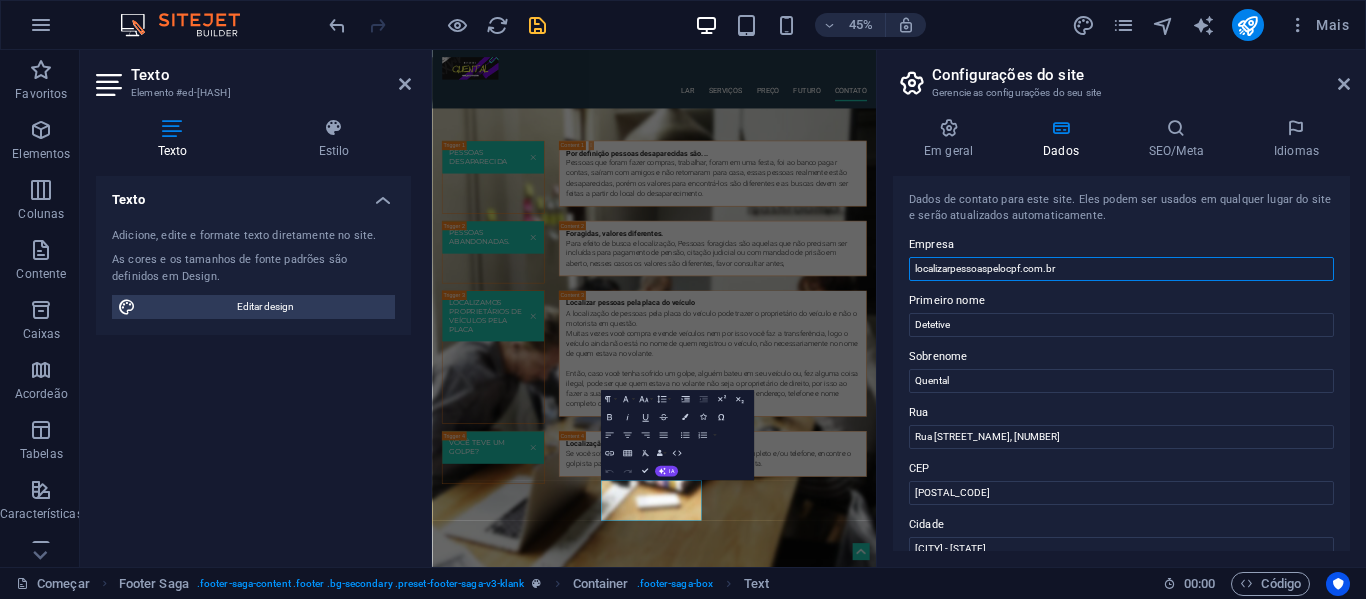 drag, startPoint x: 1065, startPoint y: 267, endPoint x: 909, endPoint y: 271, distance: 156.05127 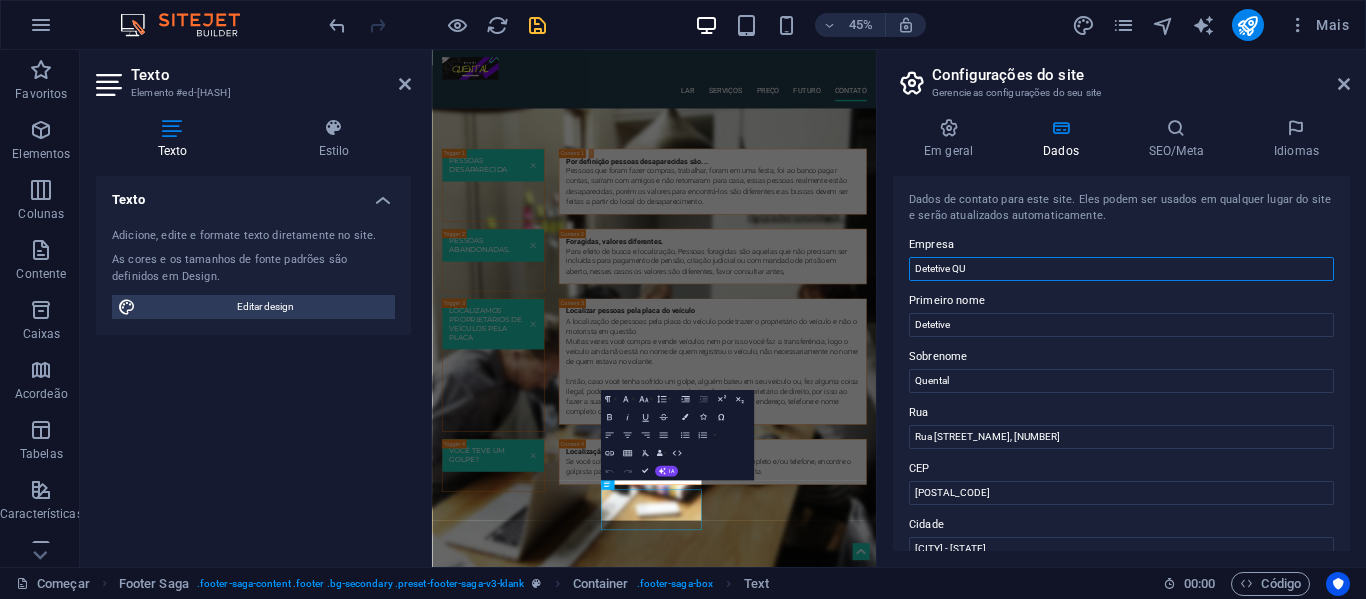 scroll, scrollTop: 4282, scrollLeft: 0, axis: vertical 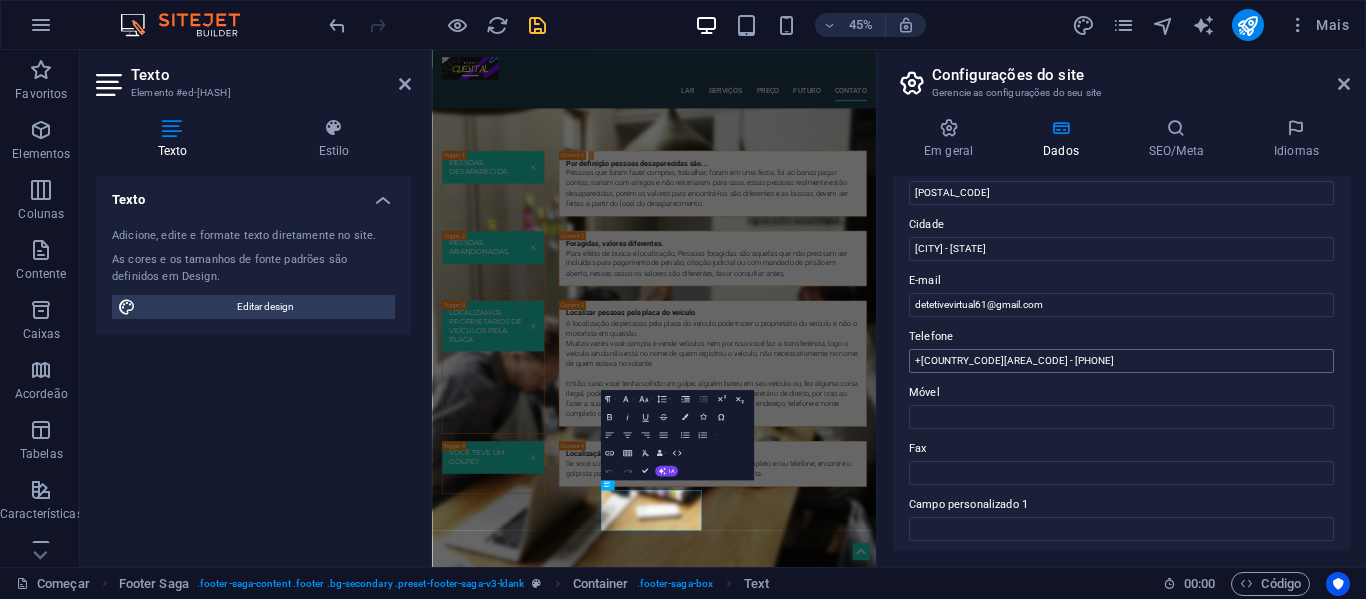 type on "Detetive Quental - Detetive Virtual" 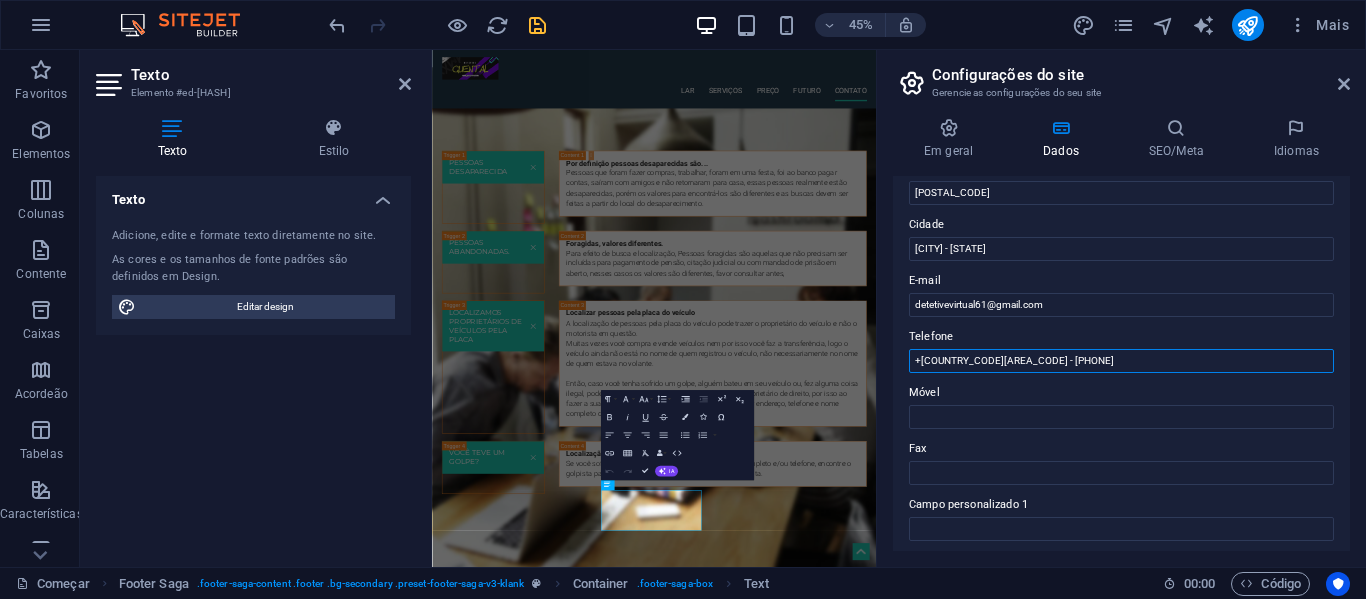 click on "+[COUNTRY_CODE][AREA_CODE] - [PHONE]" at bounding box center [1121, 361] 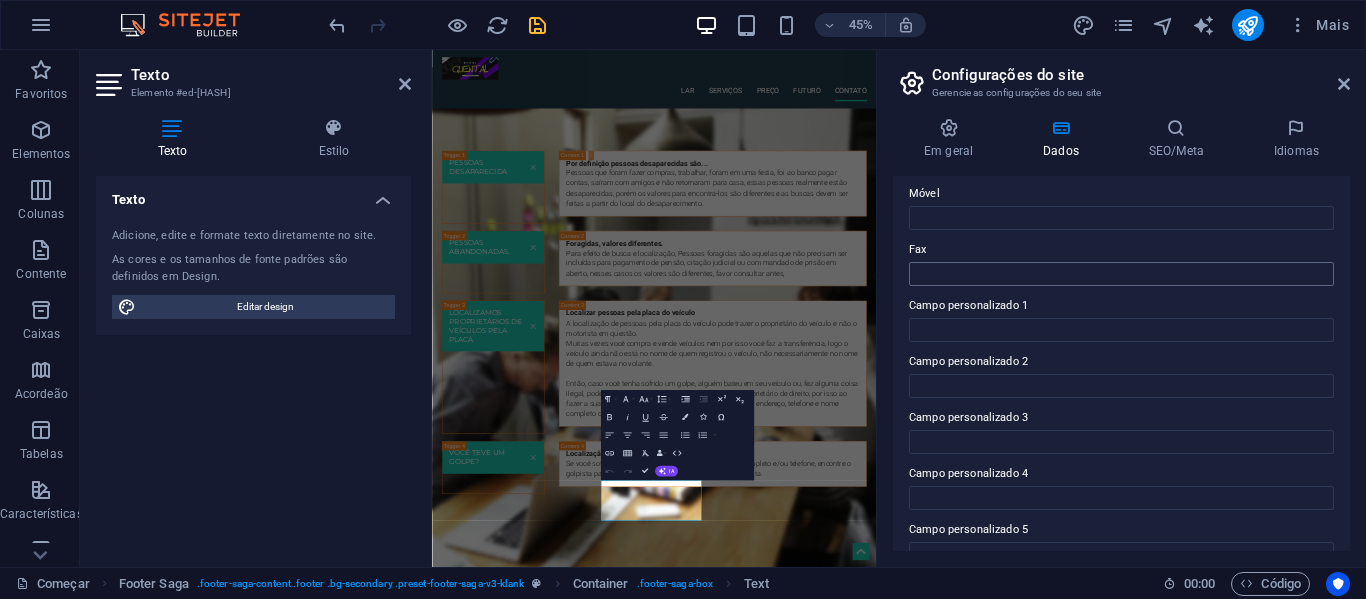scroll, scrollTop: 500, scrollLeft: 0, axis: vertical 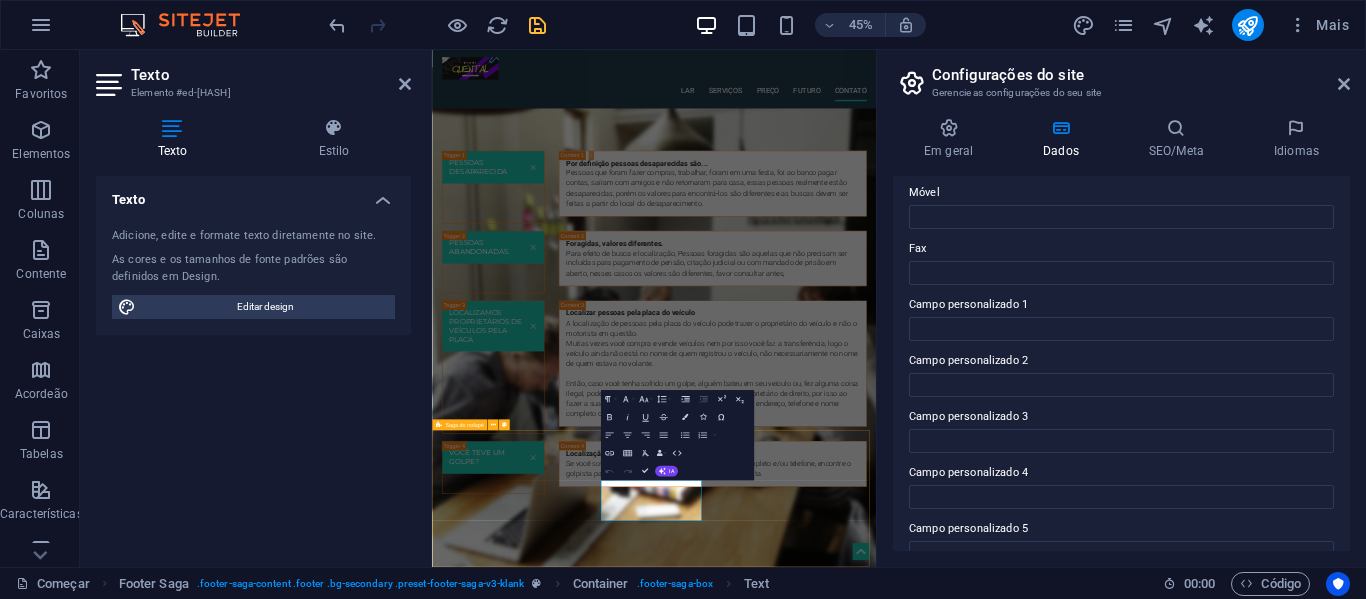type on "[AREA_CODE] - [PHONE]" 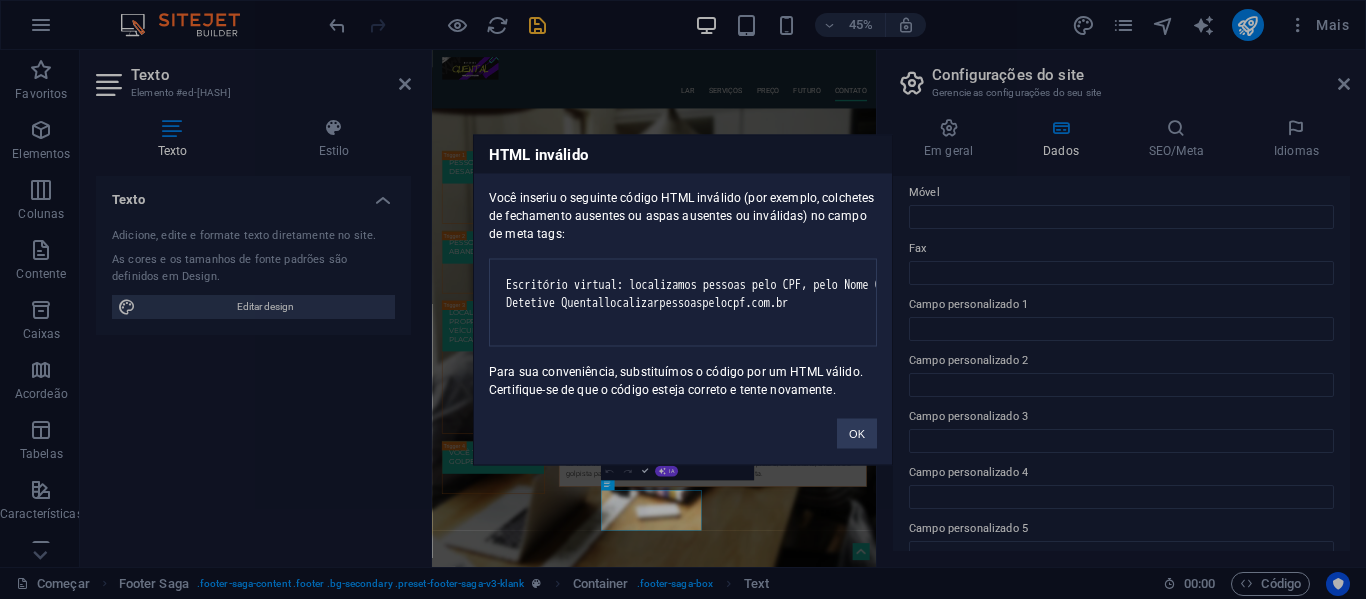click on "HTML inválido
Você inseriu o seguinte código HTML inválido (por exemplo, colchetes de fechamento ausentes ou aspas ausentes ou inválidas) no campo de meta tags:
Escritório virtual: localizamos pessoas pelo CPF, pelo Nome Completo, Pelo nome da Mãe, pela Placa do veículo, Pelo Telefone, Pelo Renavam, Pelo Chassi, pelo Pix, Pelo Trabalho, Pela Profissão, Pelo cartão de saúde.
Detetive Quental
localizarpessoaspelocpf.com.br
Para sua conveniência, substituímos o código por um HTML válido. Certifique-se de que o código esteja correto e tente novamente.
OK" at bounding box center [683, 299] 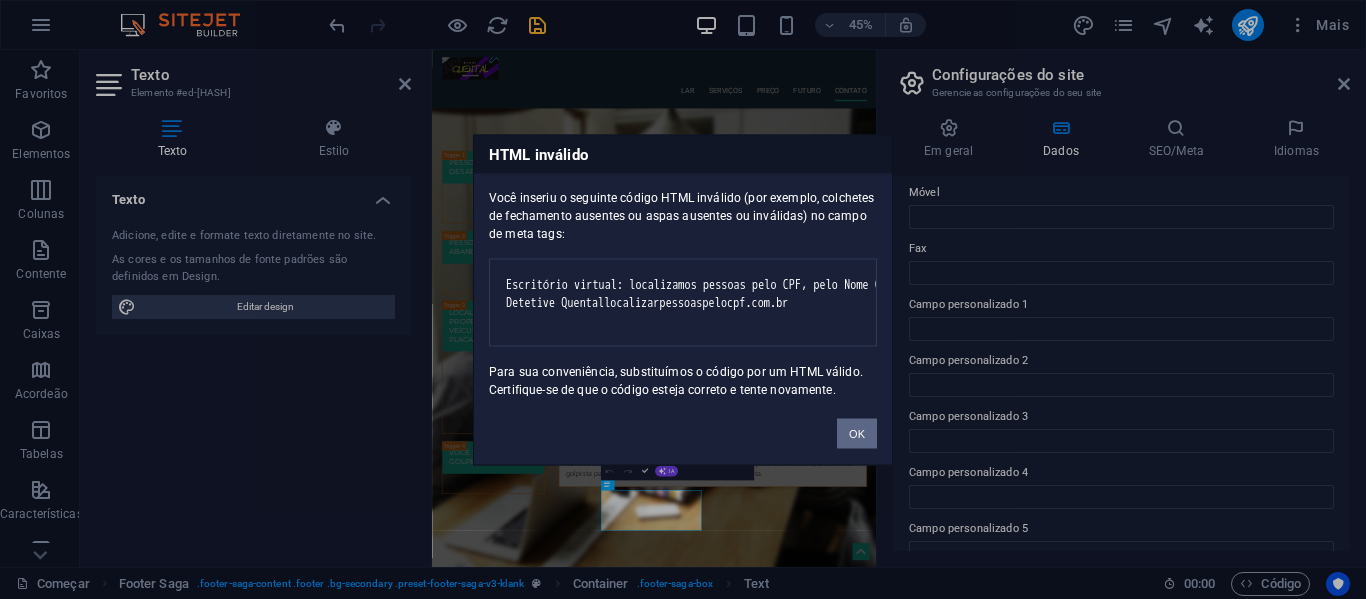 click on "OK" at bounding box center (857, 433) 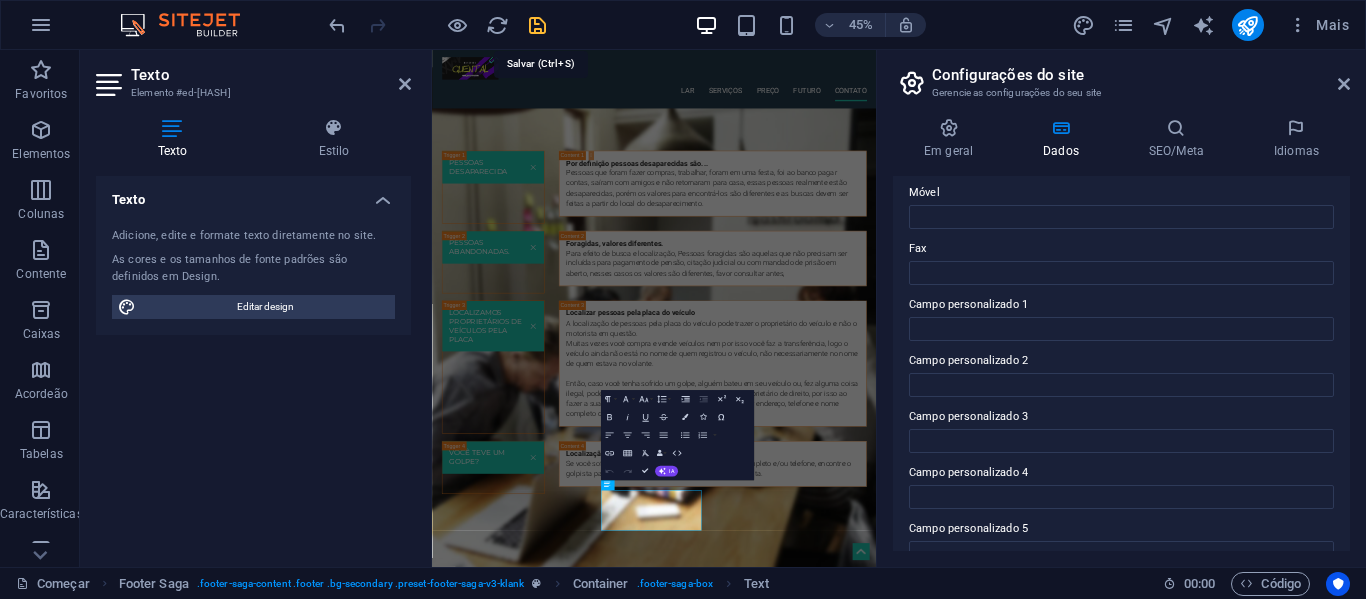 drag, startPoint x: 535, startPoint y: 25, endPoint x: 606, endPoint y: 12, distance: 72.18033 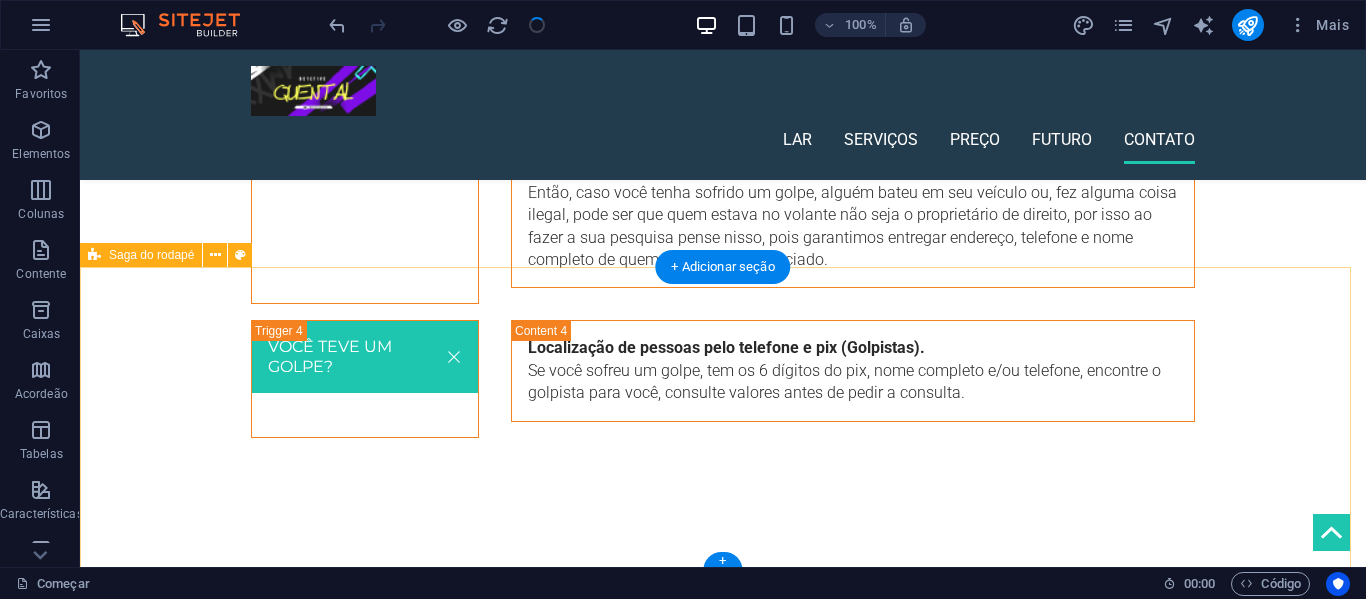 scroll, scrollTop: 4499, scrollLeft: 0, axis: vertical 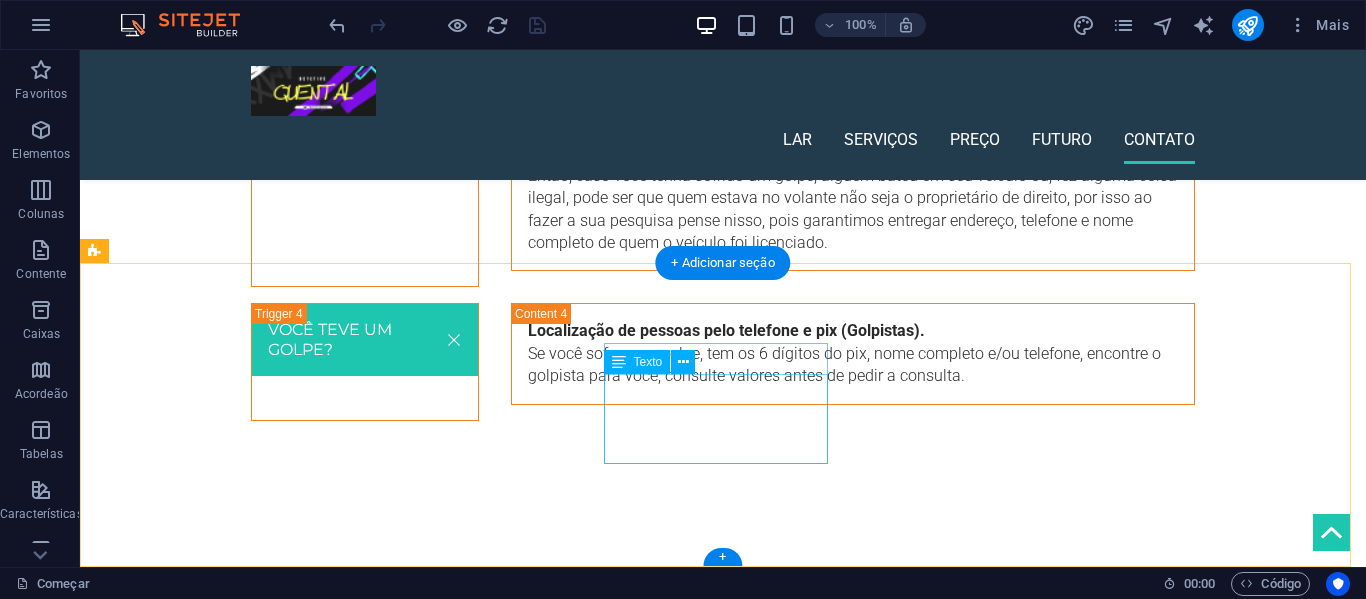 click on "Telefone:  [AREA_CODE] - [PHONE] F: detetivevirtual61@[DOMAIN].com Legal  | Privacidade" at bounding box center (208, 1978) 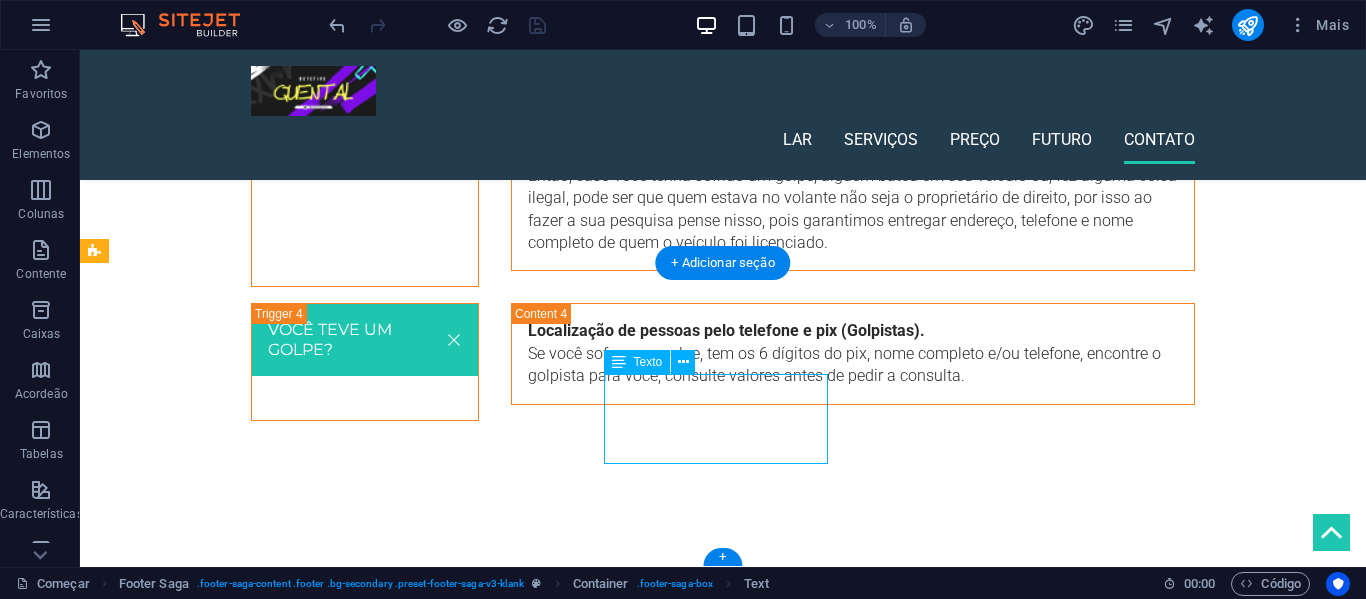 click on "Telefone:  [AREA_CODE] - [PHONE] F: detetivevirtual61@[DOMAIN].com Legal  | Privacidade" at bounding box center (208, 1978) 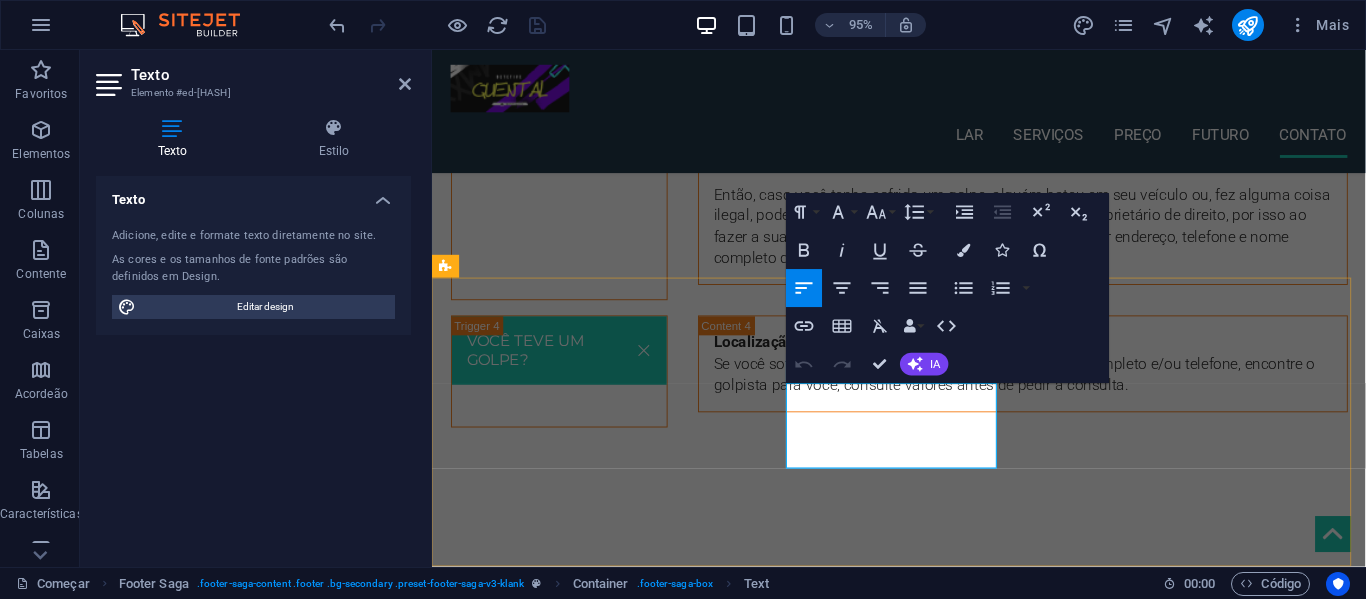 click on "Legal  | Privacidade" at bounding box center [560, 2049] 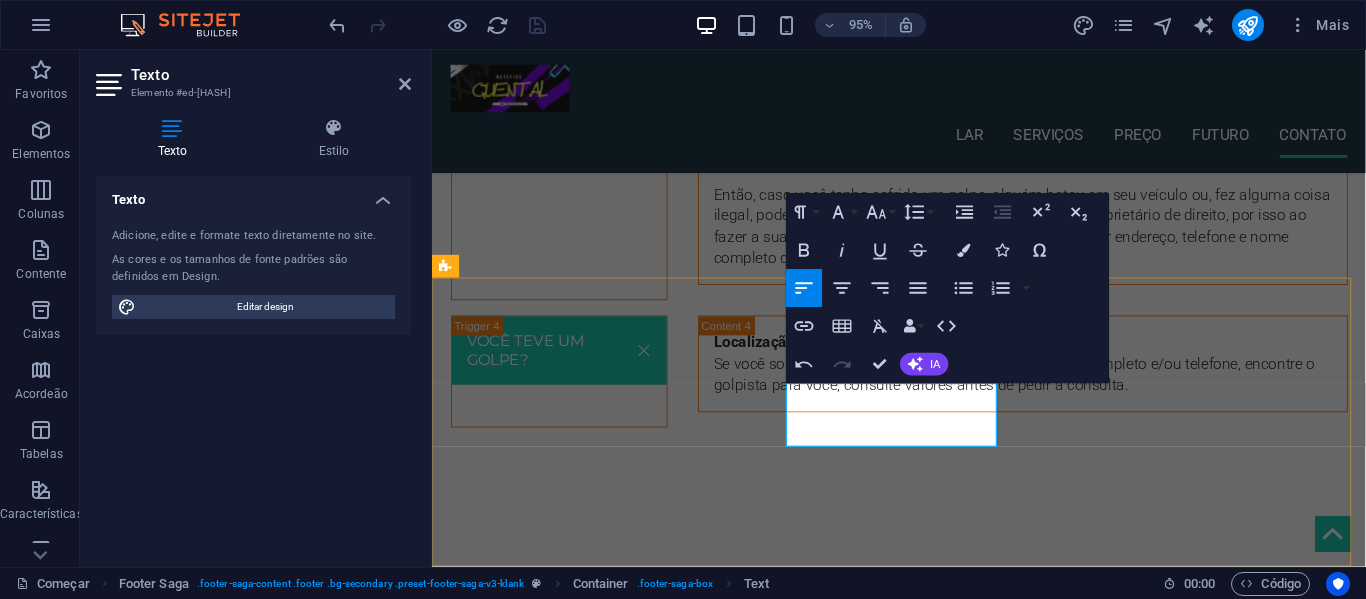 click on "[AREA_CODE] - [PHONE]" at bounding box center (531, 1970) 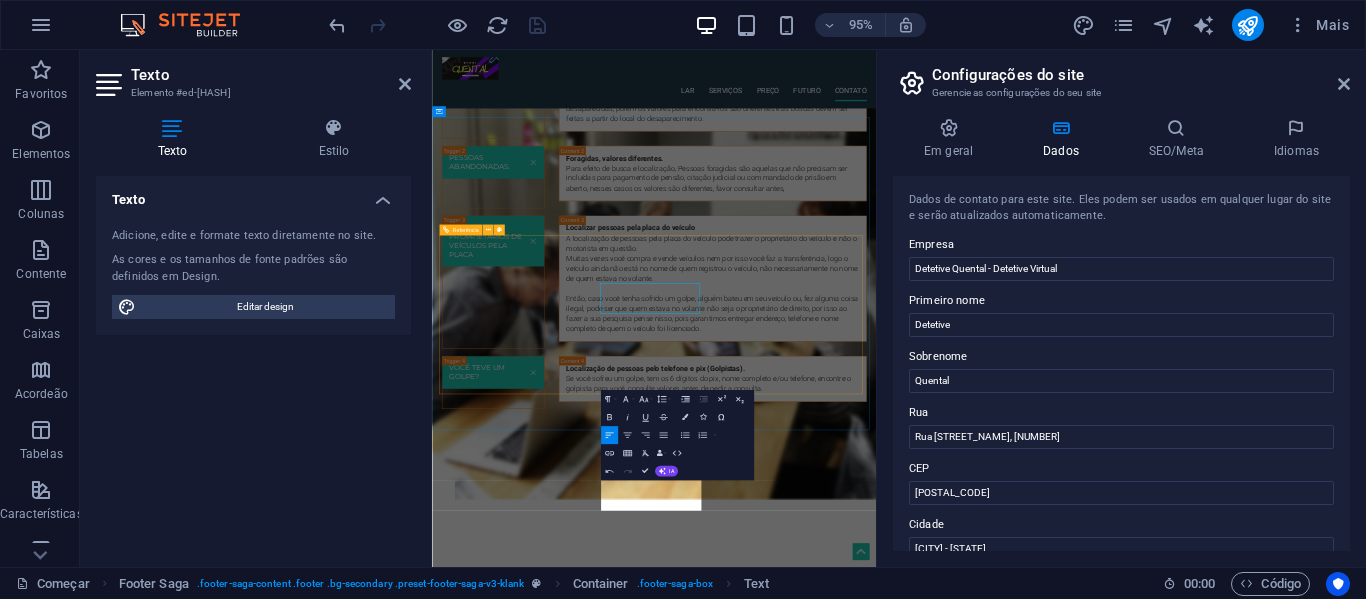 scroll, scrollTop: 4304, scrollLeft: 0, axis: vertical 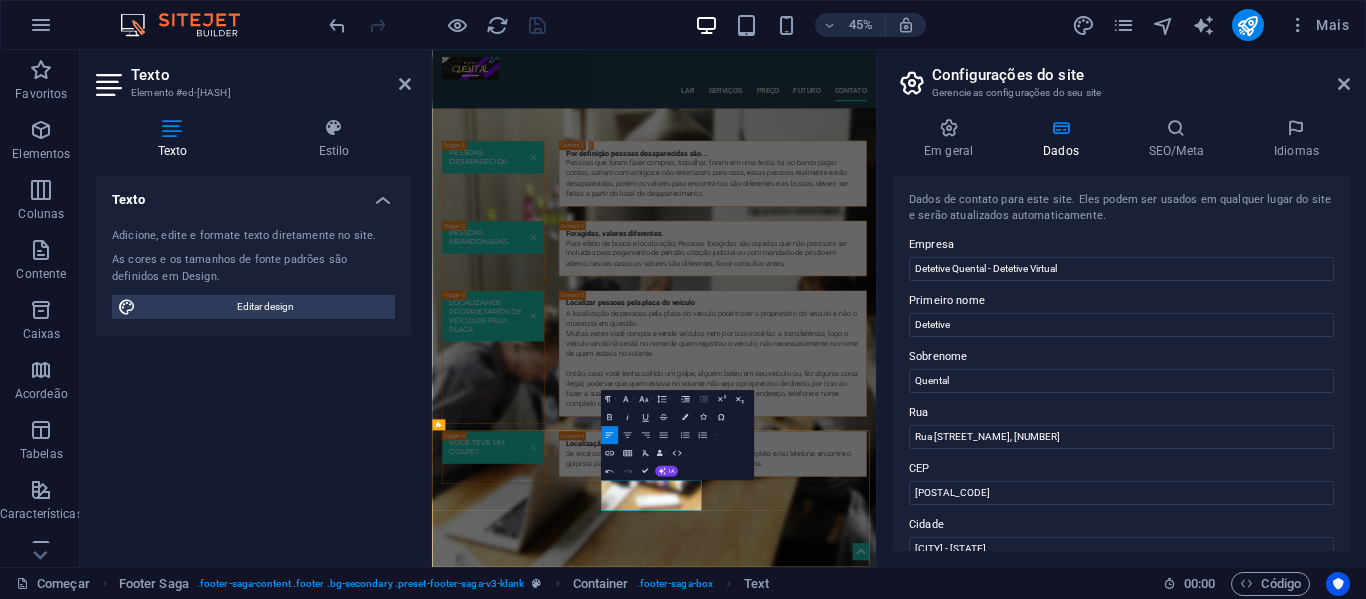 click on "detetivevirtual61@gmail.com" at bounding box center [551, 2593] 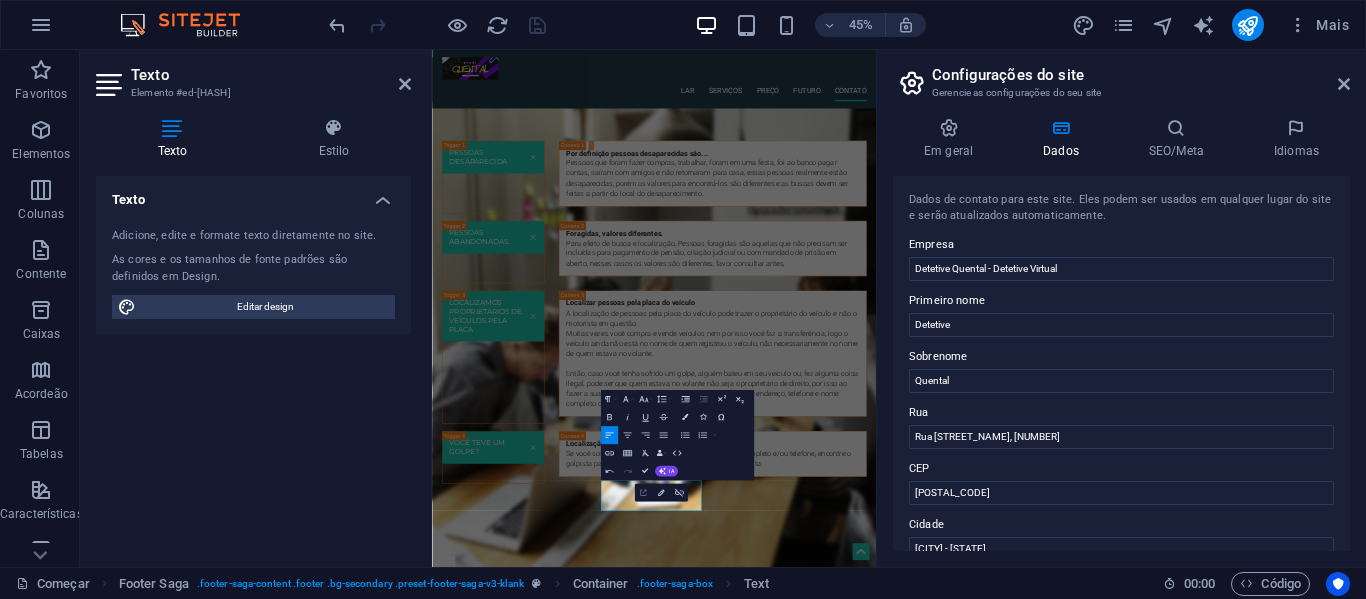 click on "Open Link" at bounding box center [643, 493] 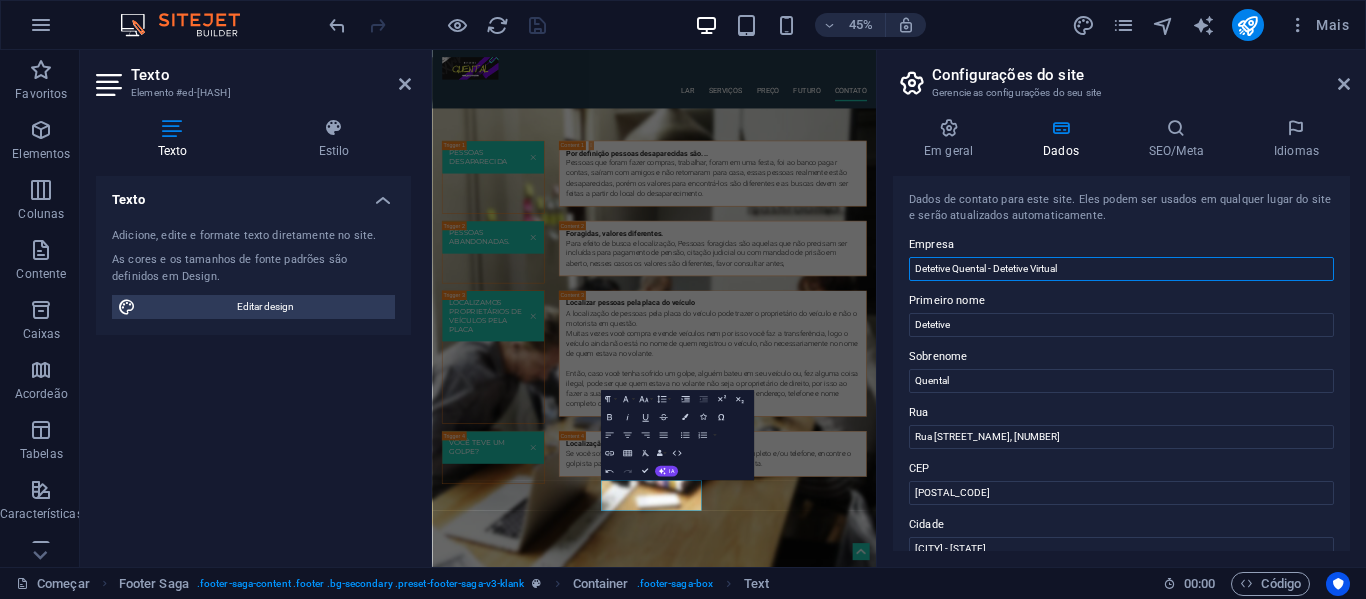 click on "Detetive Quental - Detetive Virtual" at bounding box center [1121, 269] 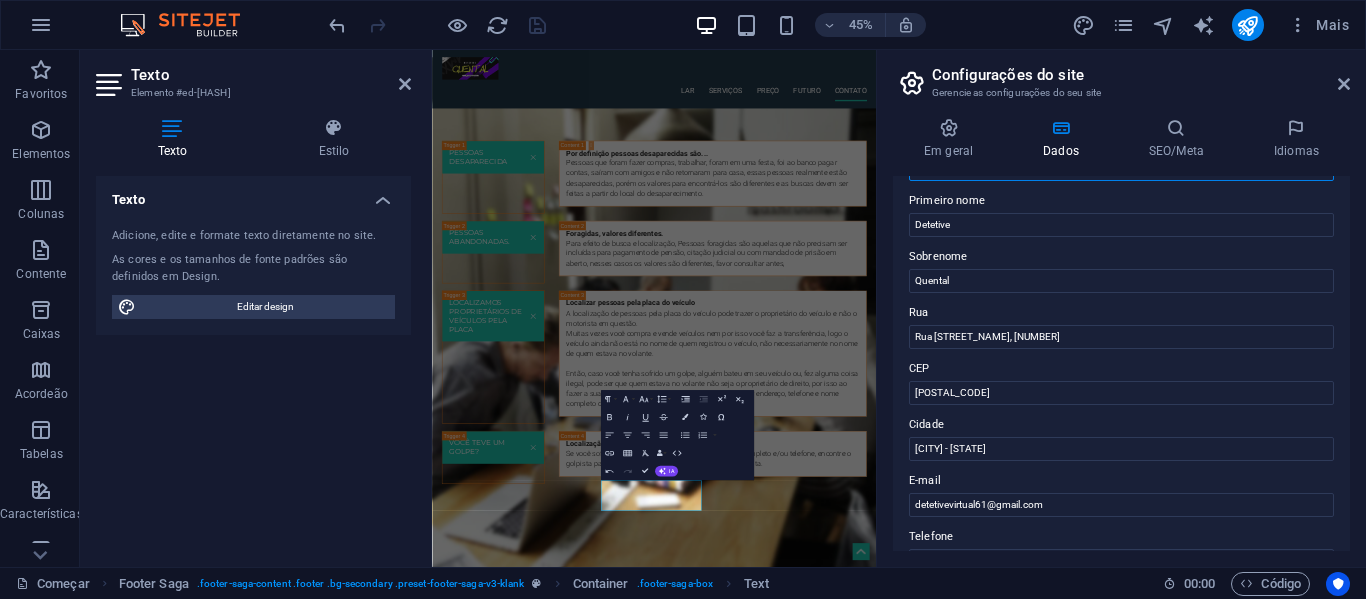 scroll, scrollTop: 200, scrollLeft: 0, axis: vertical 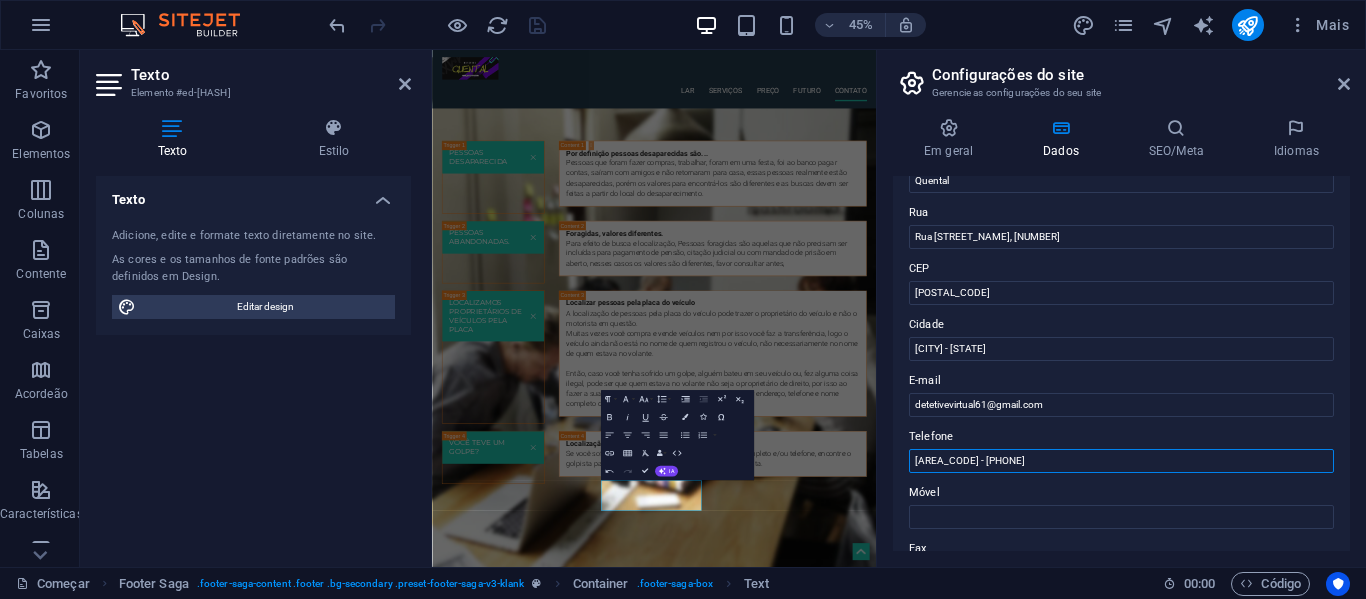 click on "[AREA_CODE] - [PHONE]" at bounding box center (1121, 461) 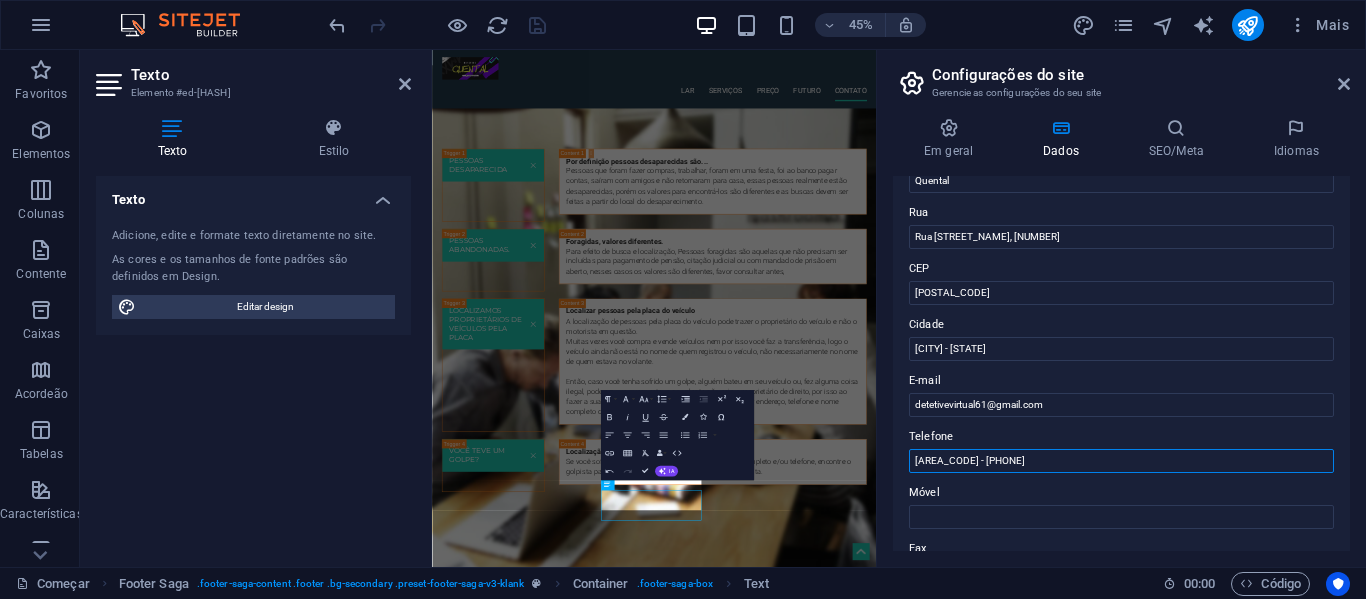 scroll, scrollTop: 4282, scrollLeft: 0, axis: vertical 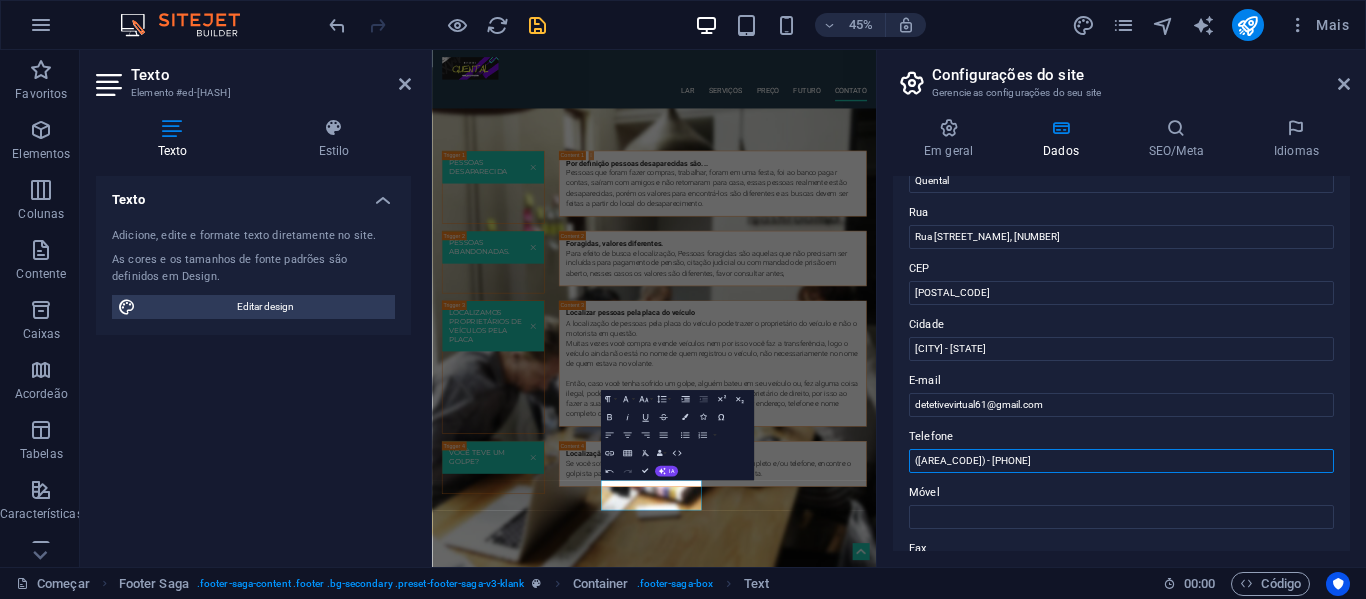 click on "([AREA_CODE]) - [PHONE]" at bounding box center (1121, 461) 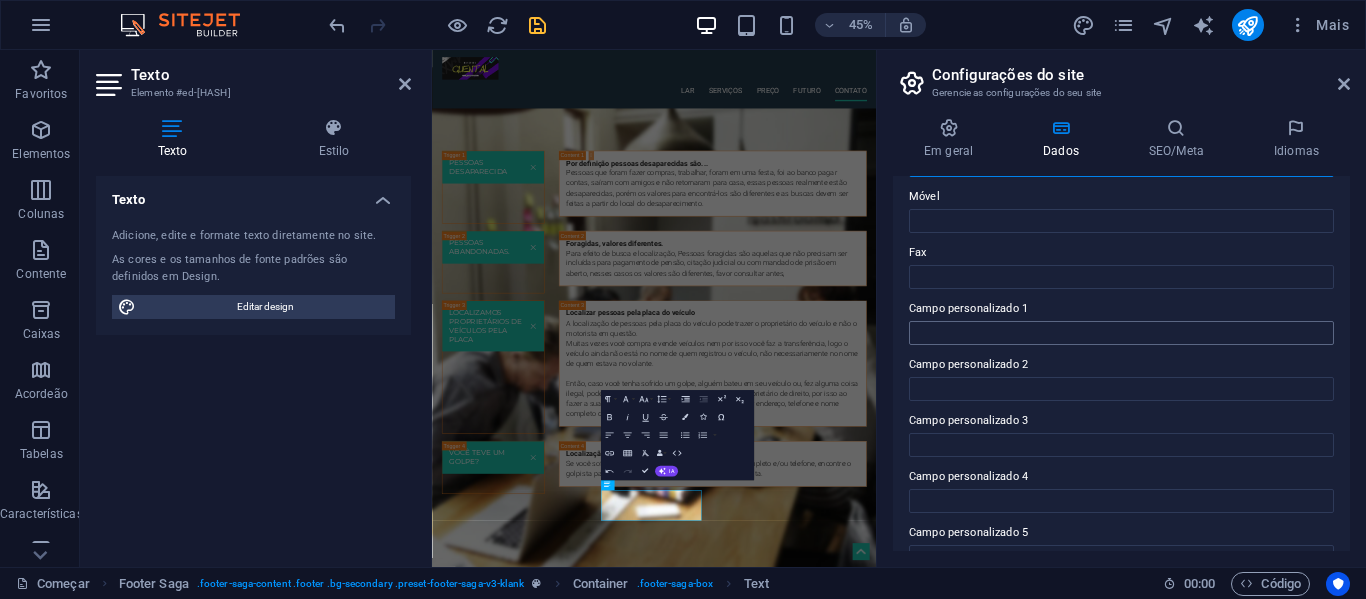 scroll, scrollTop: 586, scrollLeft: 0, axis: vertical 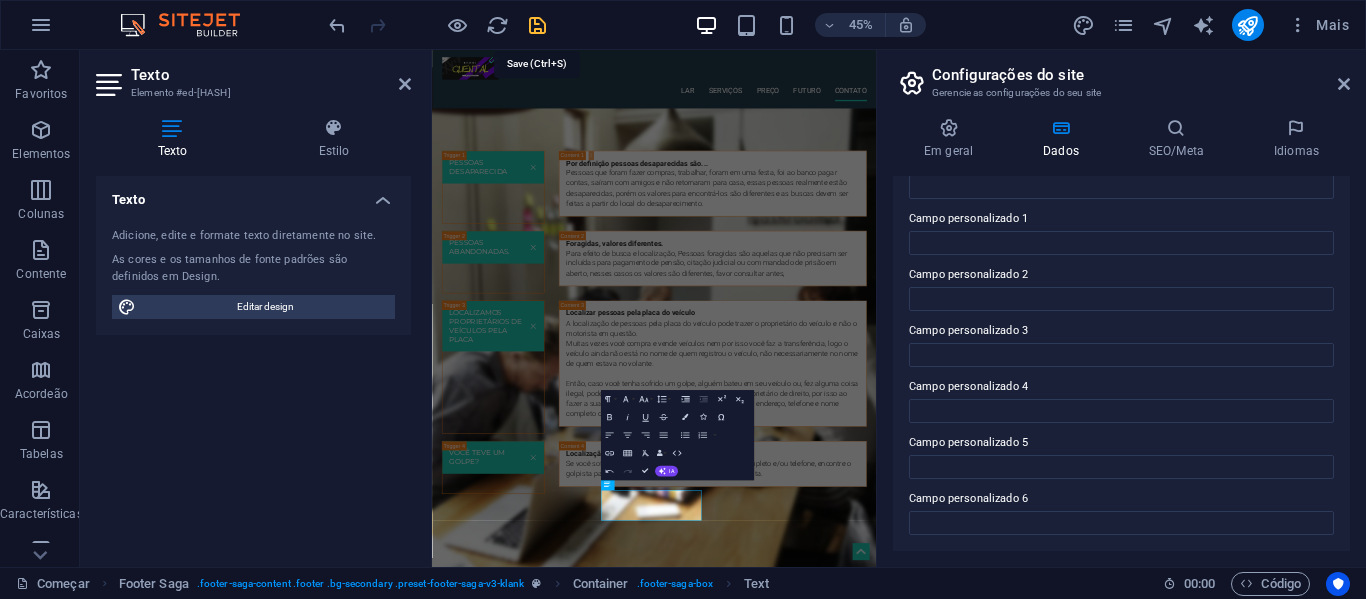 type on "([AREA_CODE]) - [PHONE]" 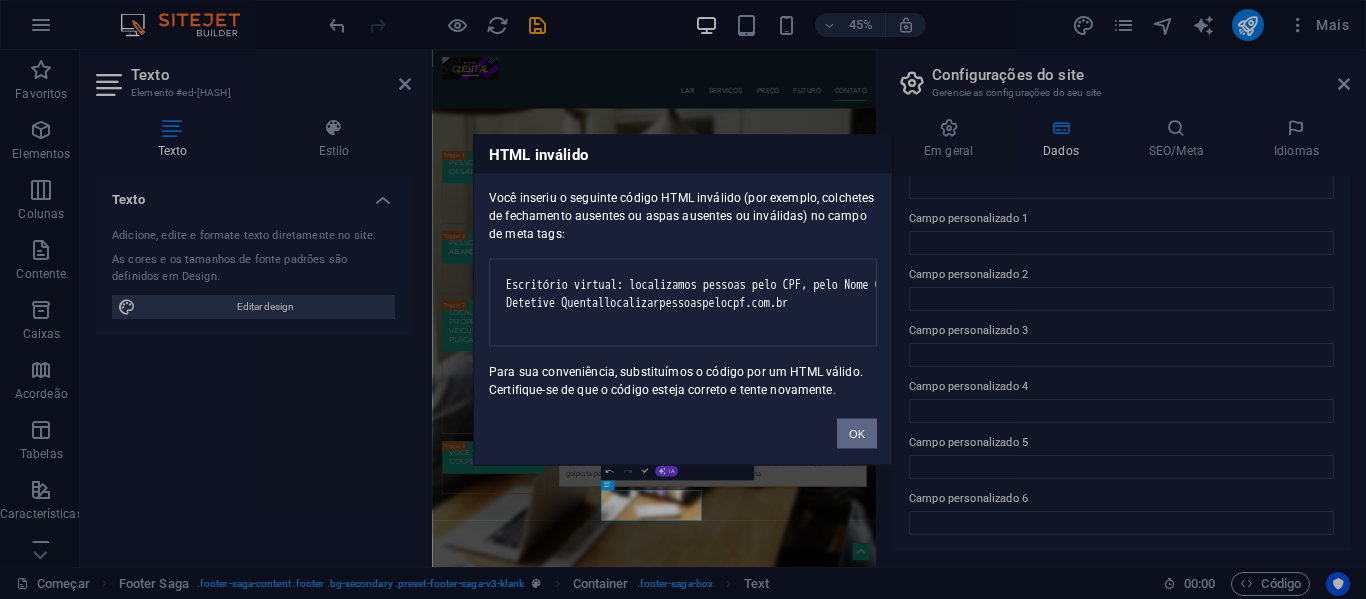 click on "OK" at bounding box center [857, 433] 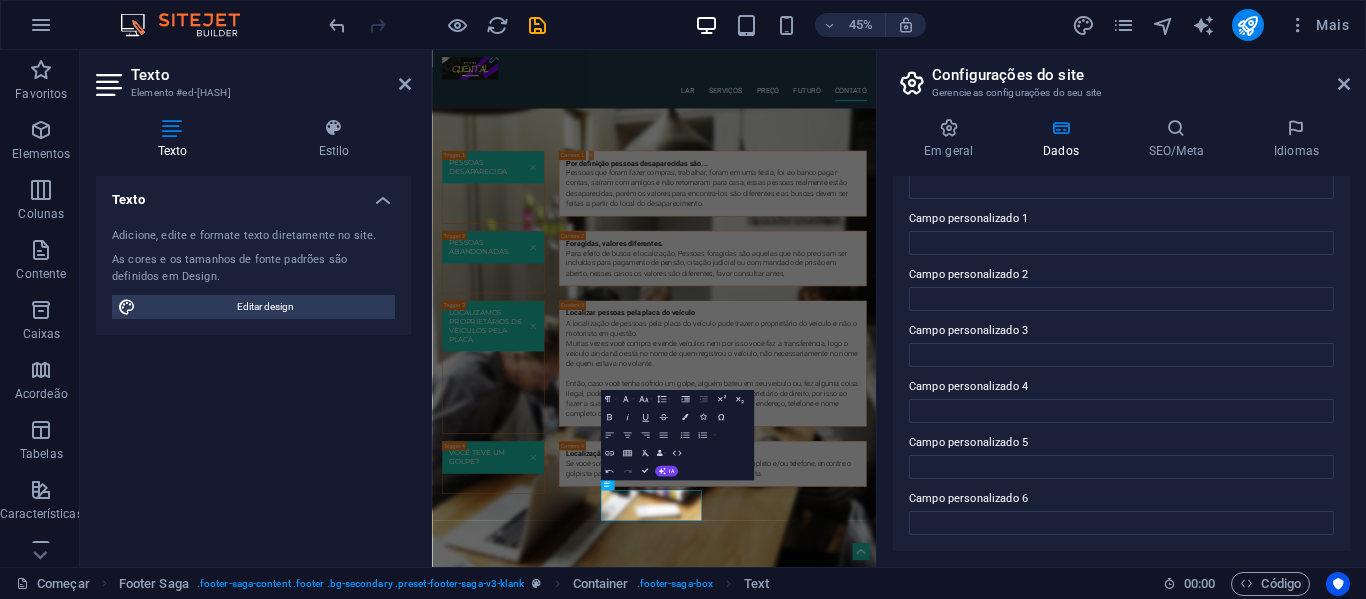 click on "Texto Adicione, edite e formate texto diretamente no site. As cores e os tamanhos de fonte padrões são definidos em Design. Editar design Alinhamento Alinhado à esquerda Centralizado Alinhado à direita" at bounding box center [253, 363] 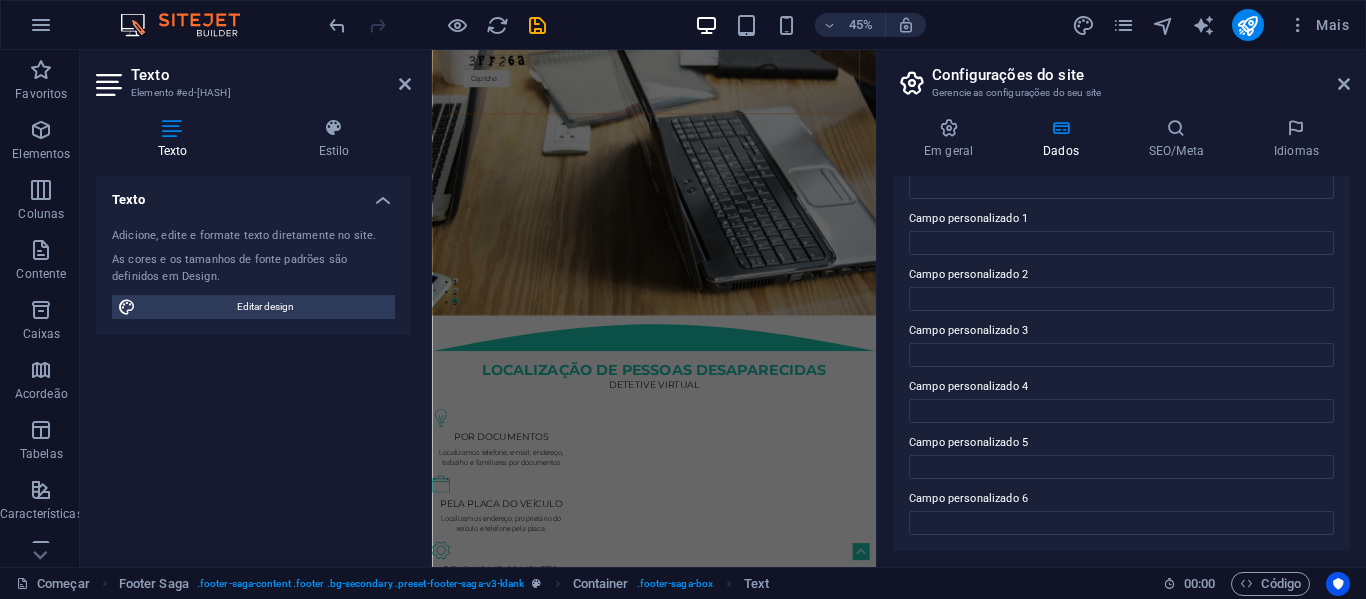 scroll, scrollTop: 507, scrollLeft: 0, axis: vertical 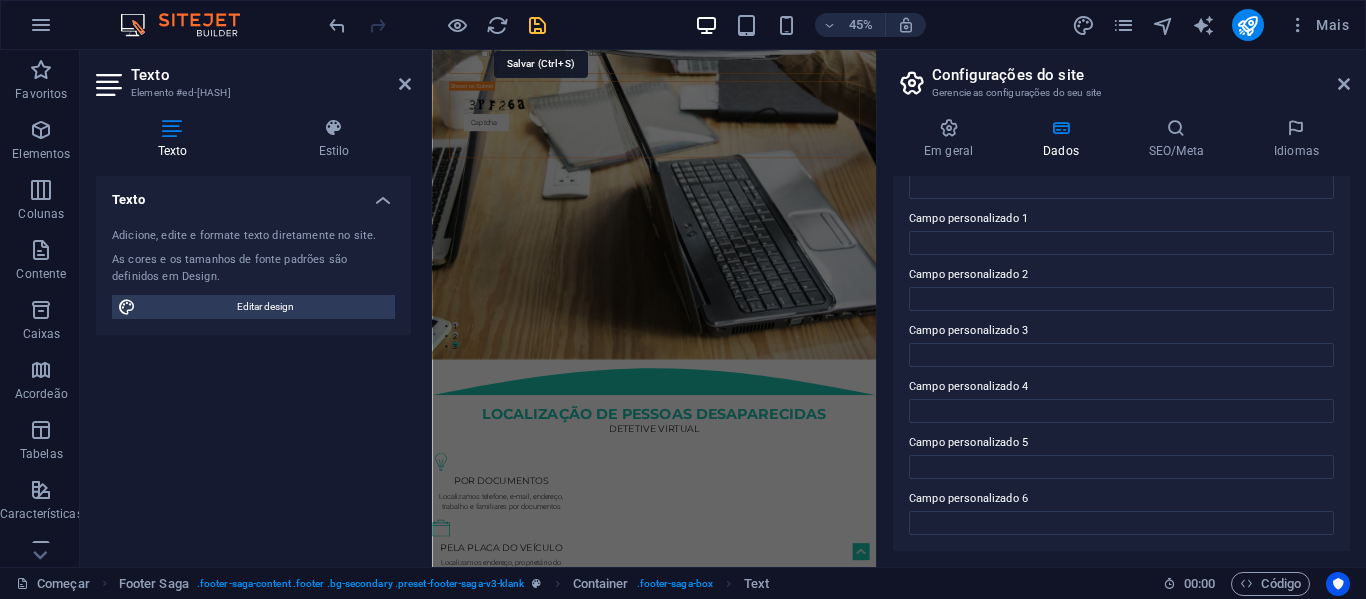 click at bounding box center [537, 25] 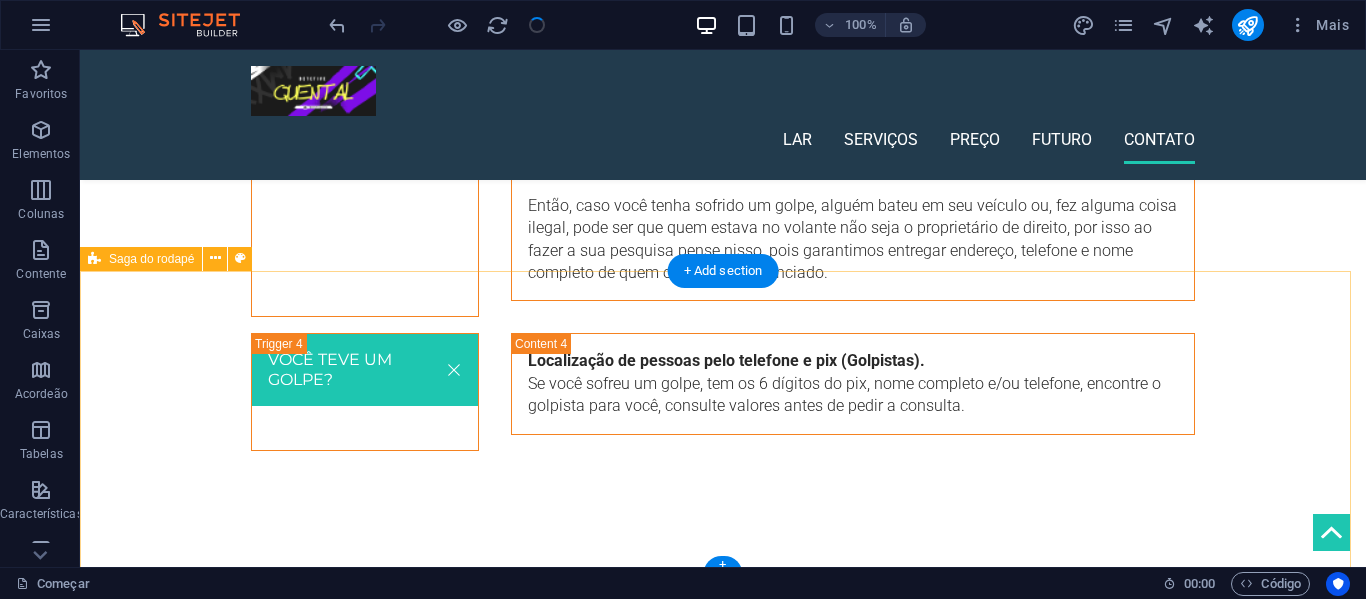 scroll, scrollTop: 4477, scrollLeft: 0, axis: vertical 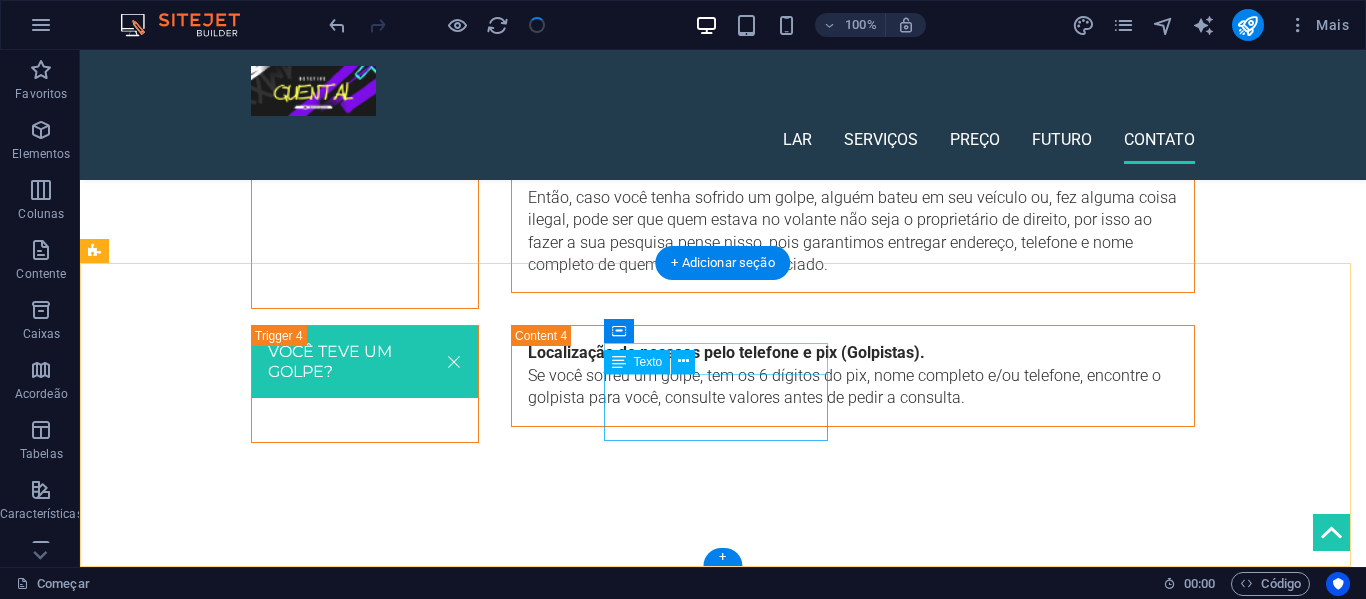 click on "Telefone:  ([AREA_CODE]) - [PHONE] F: detetivevirtual61@[DOMAIN].com" at bounding box center [208, 1966] 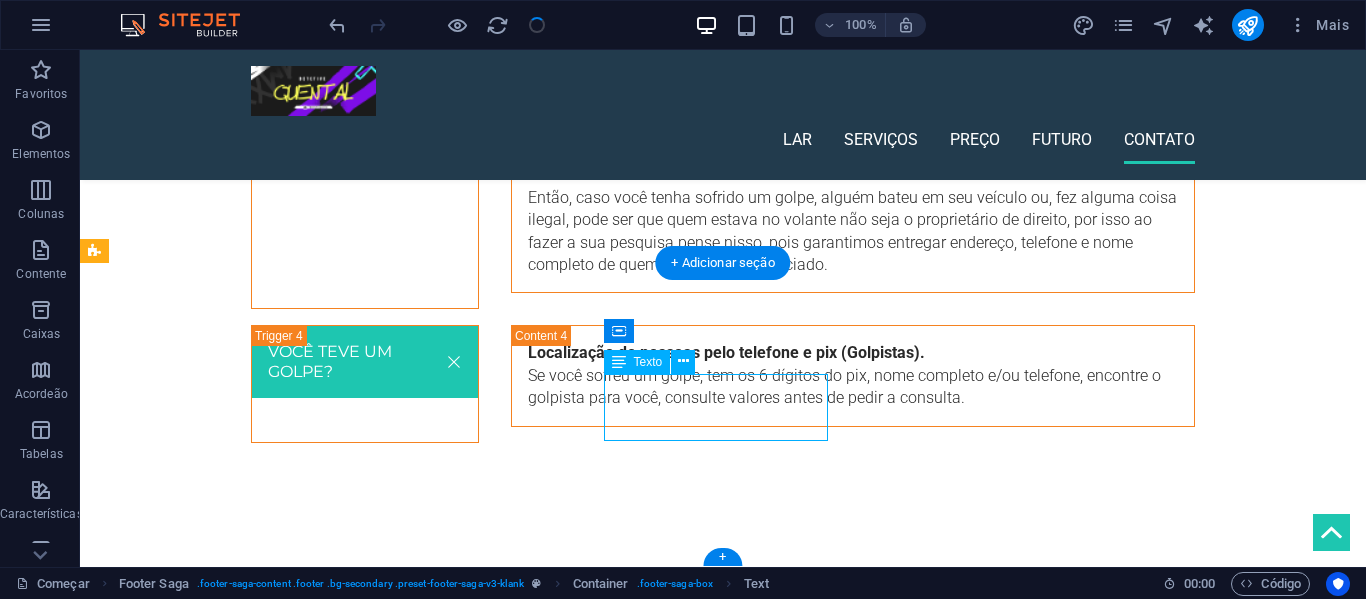 click on "Telefone:  ([AREA_CODE]) - [PHONE] F: detetivevirtual61@[DOMAIN].com" at bounding box center [208, 1966] 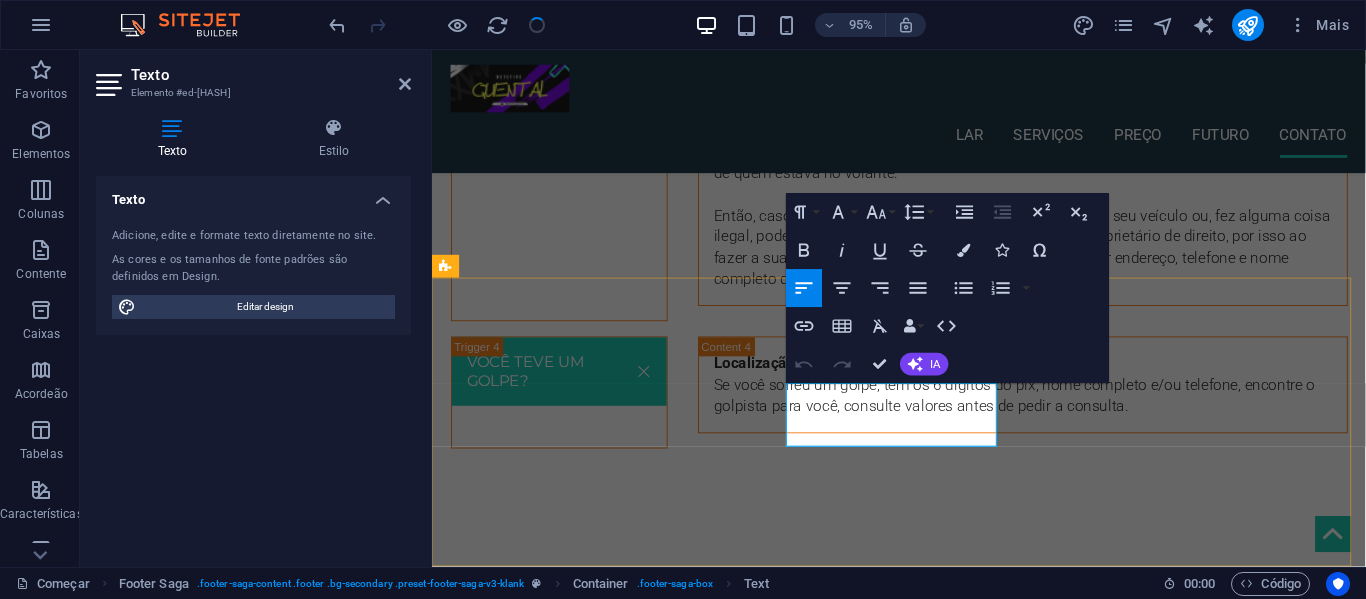 click on "F:" at bounding box center [560, 2004] 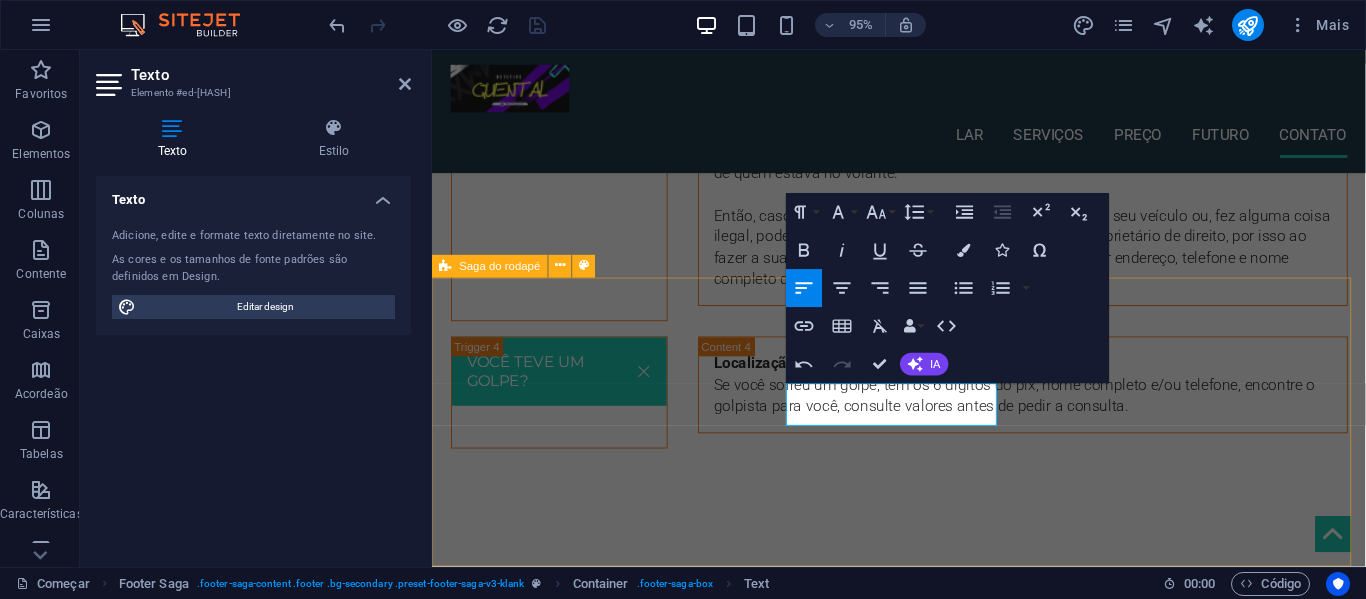 click on "Fone Telefone:  ([AREA_CODE]) - [PHONE] detetivevirtual61@[DOMAIN].com Contato Serviços Preços Futuro Contrato agora" at bounding box center [923, 1962] 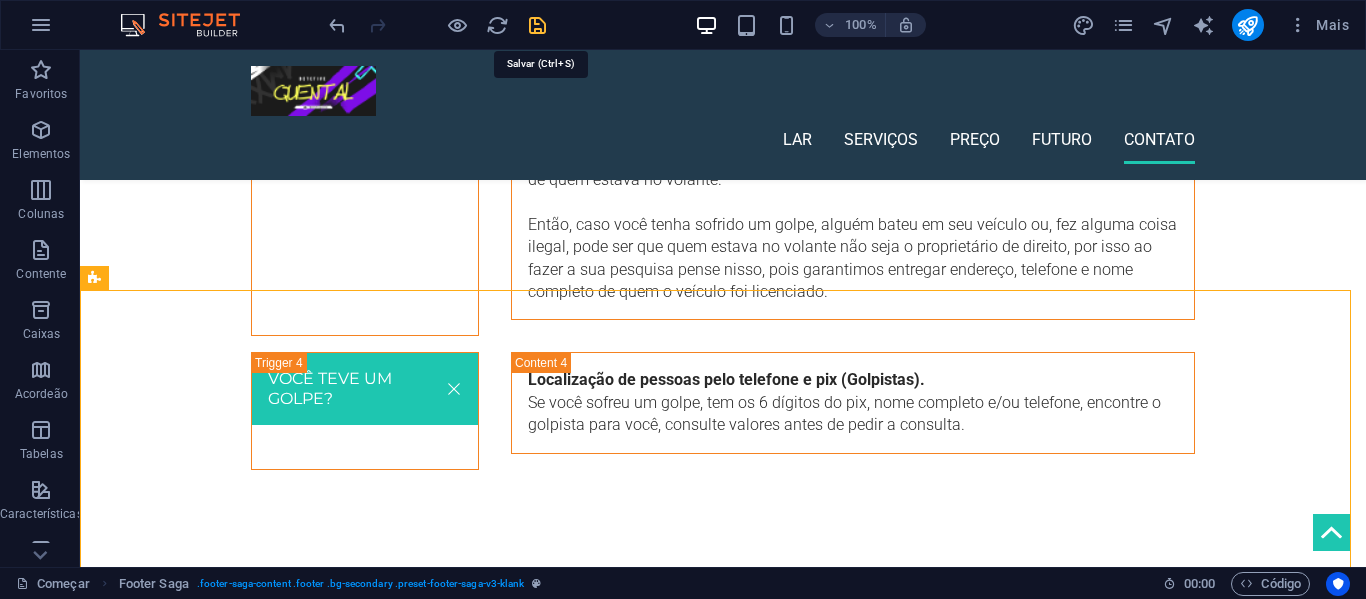 click at bounding box center (537, 25) 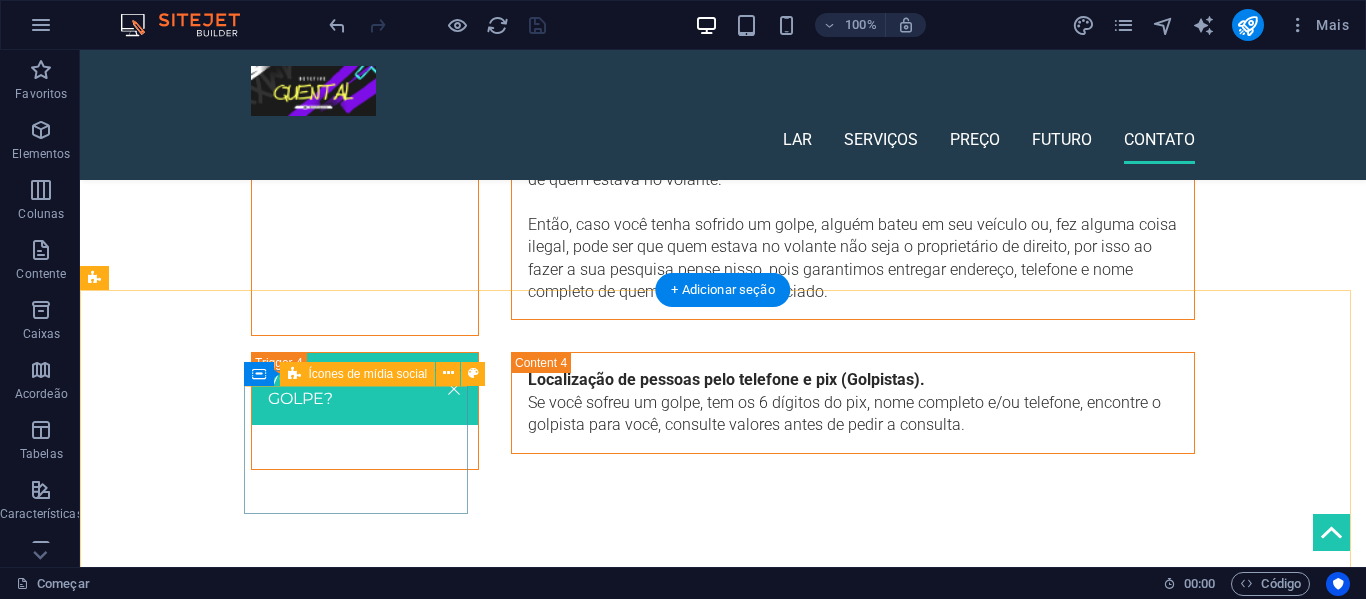 click at bounding box center [208, 1831] 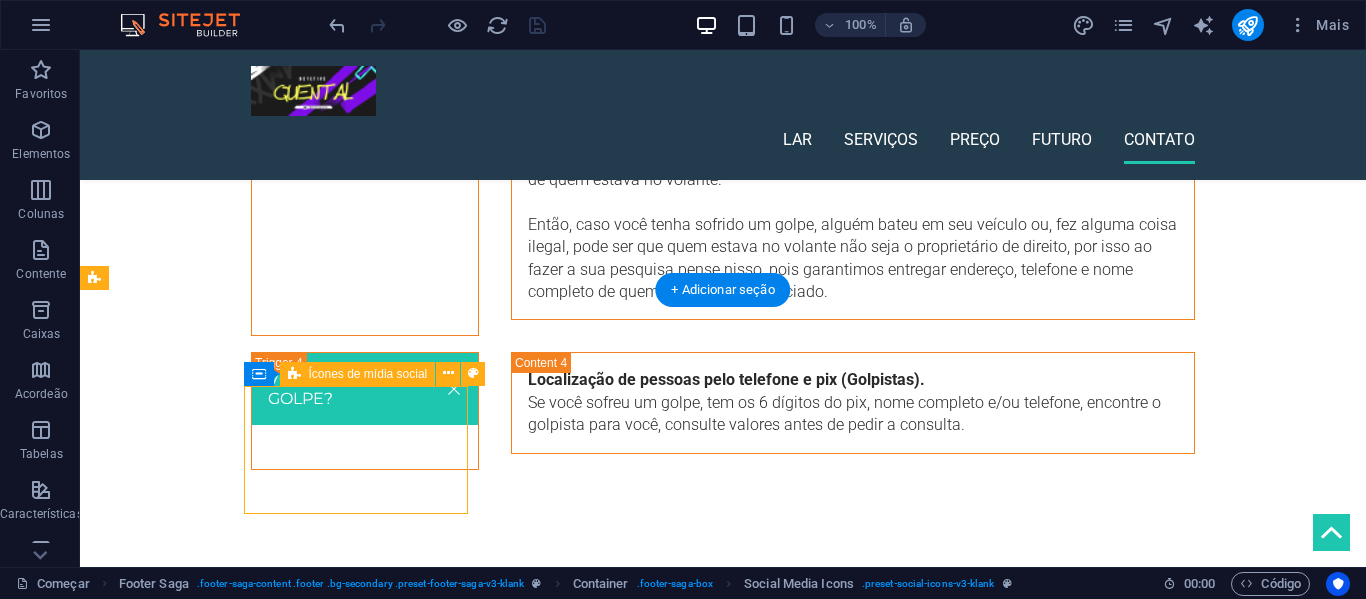 click at bounding box center (208, 1831) 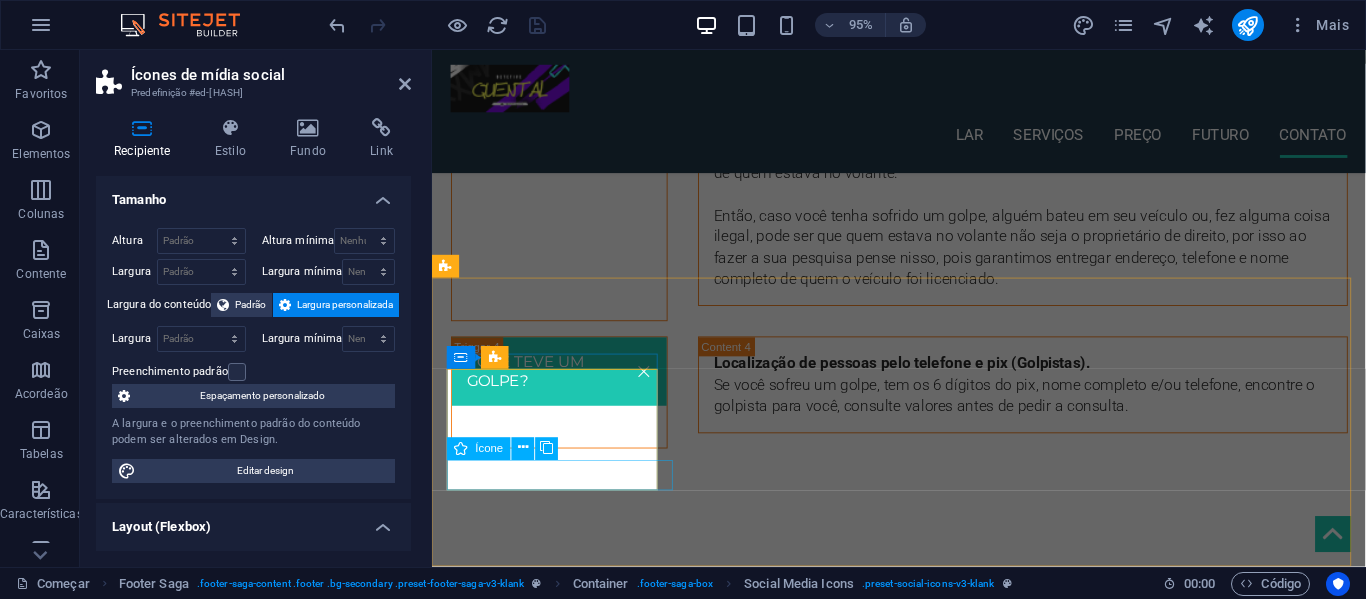 click at bounding box center (560, 1871) 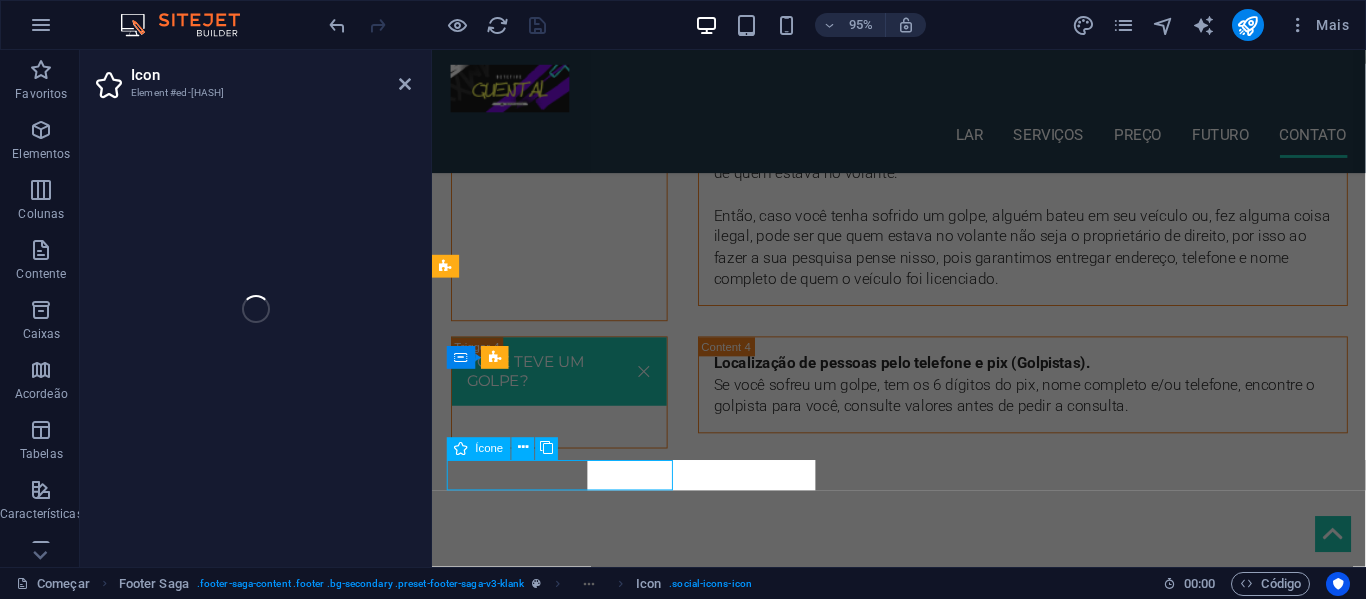 select on "xMidYMid" 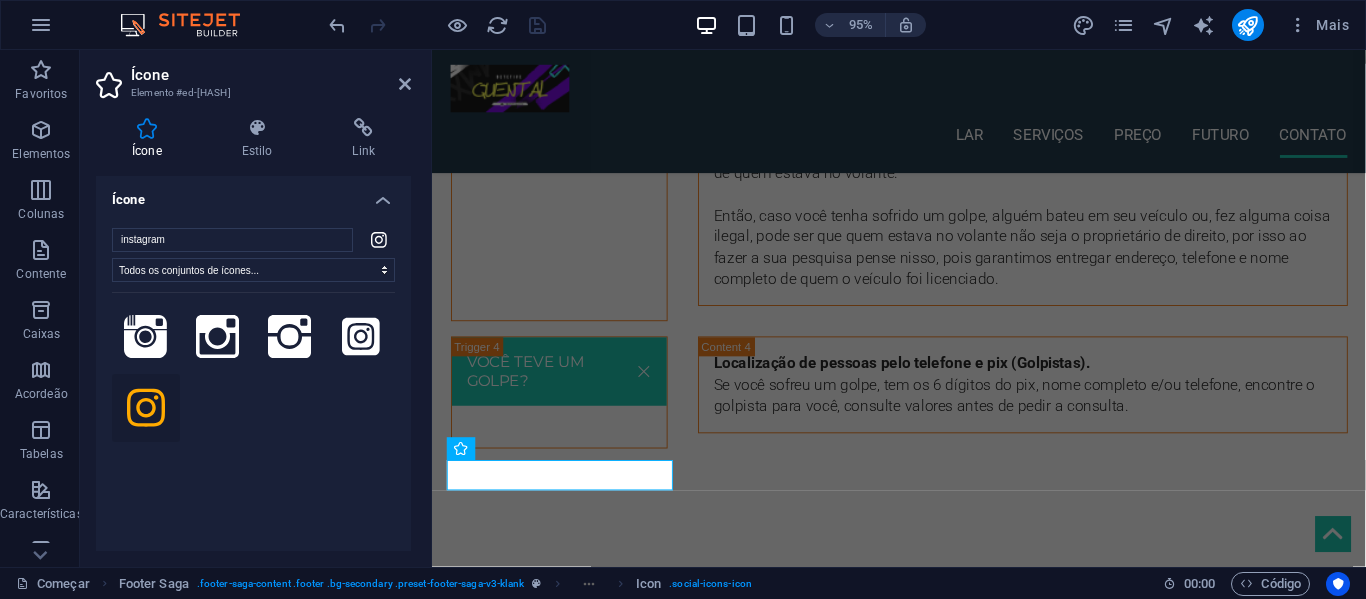 click 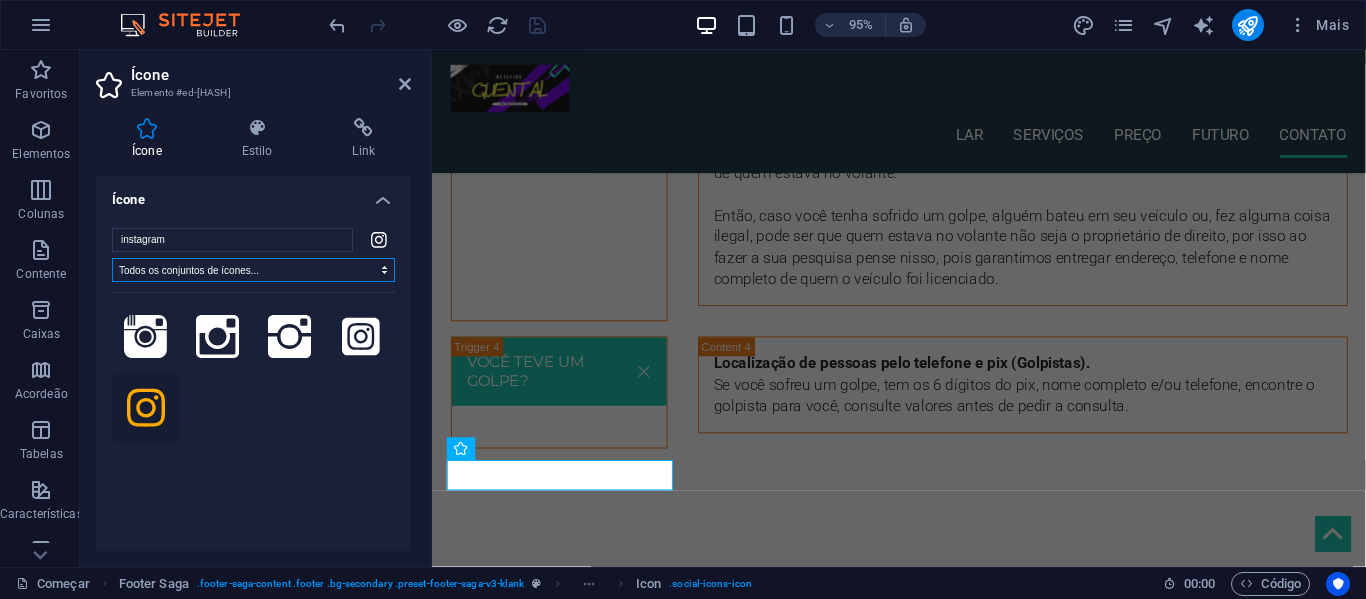 click on "Todos os conjuntos de ícones... IcoFont Ionicons Marcas FontAwesome FontAwesome Duotone FontAwesome Sólido FontAwesome Regular FontAwesome Light FontAwesome Fino FontAwesome Sharp Sólido FontAwesome Sharp Regular FontAwesome Sharp Light FontAwesome Nítido Fino" at bounding box center [253, 270] 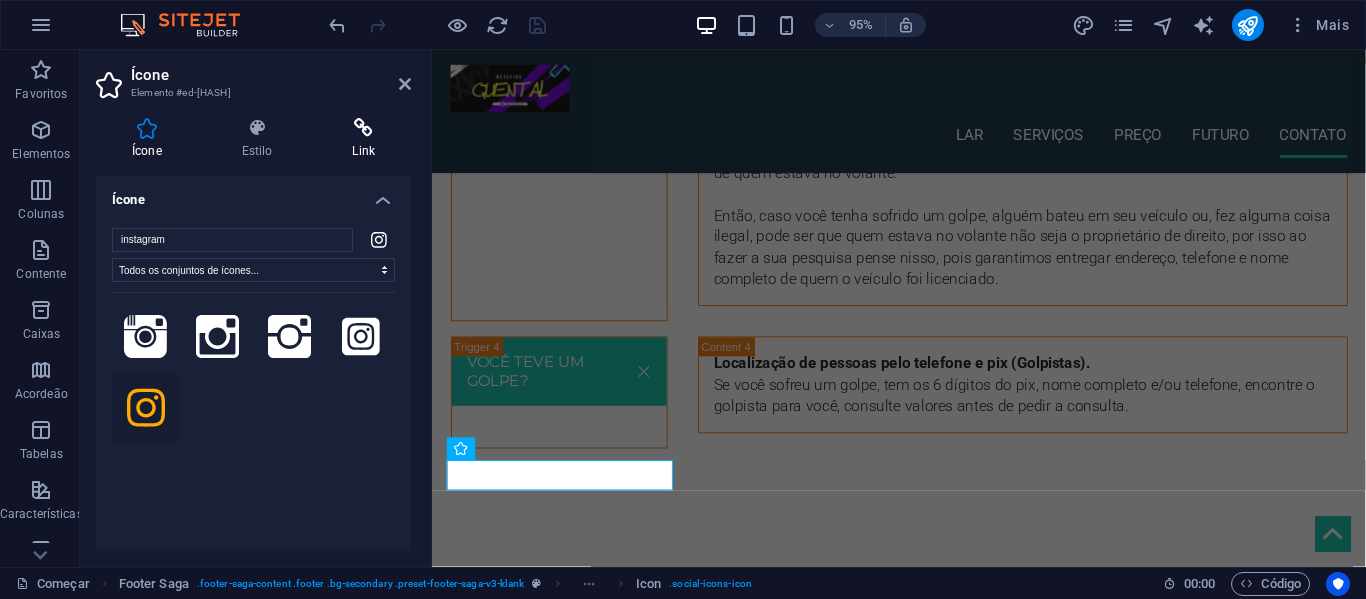 click on "Link" at bounding box center [363, 151] 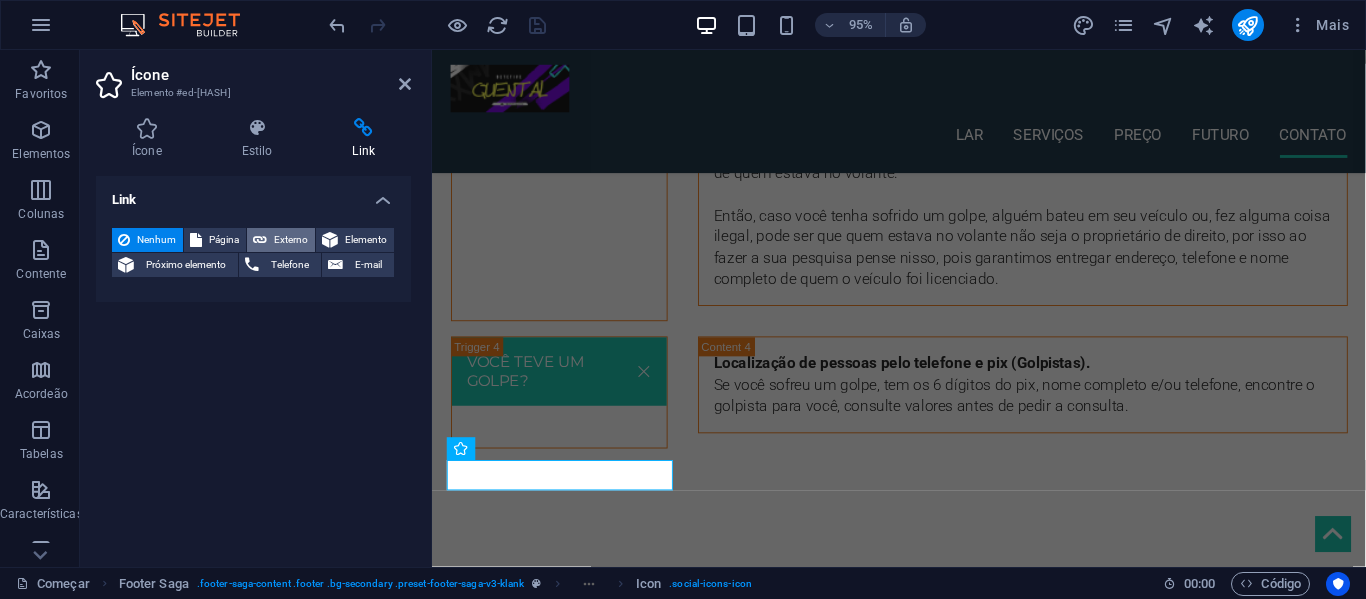 click on "Externo" at bounding box center (291, 239) 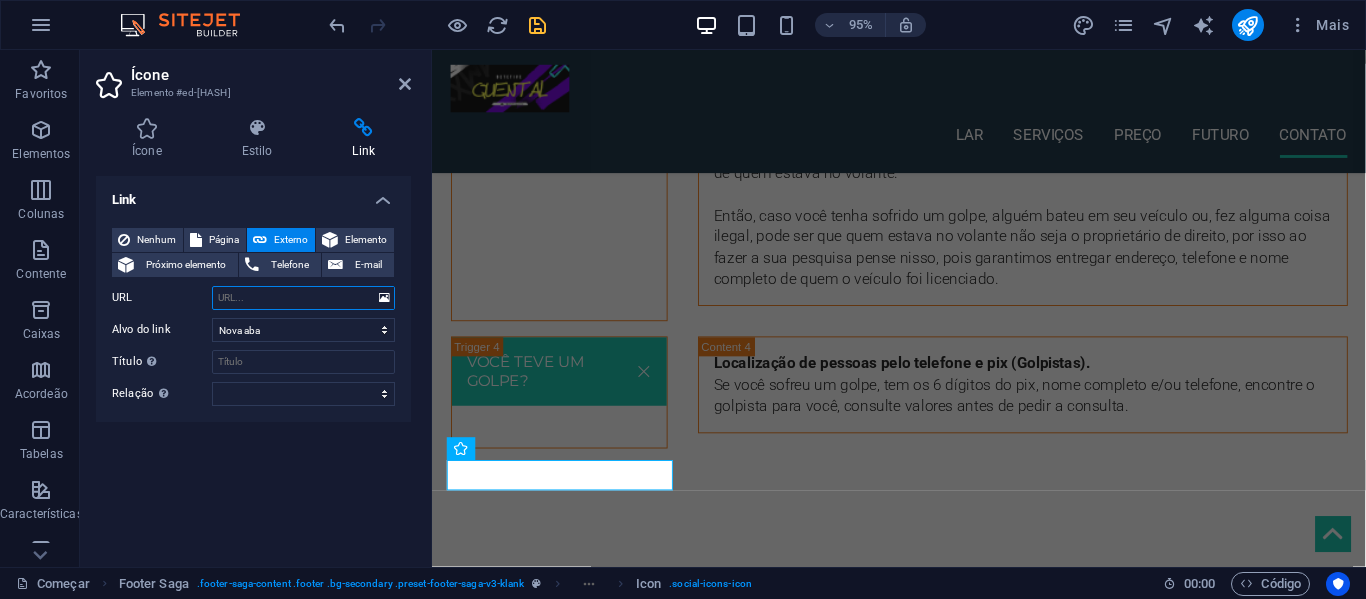 paste on "https://www.instagram.com/s2iventigacoes/" 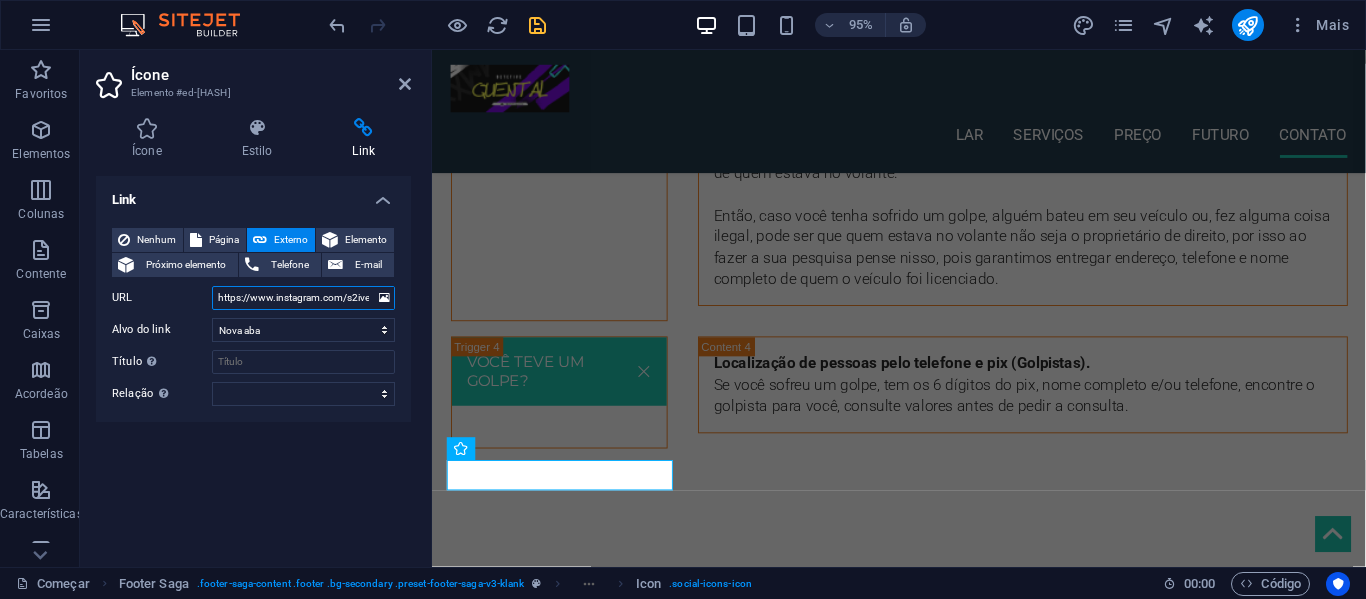 scroll, scrollTop: 0, scrollLeft: 48, axis: horizontal 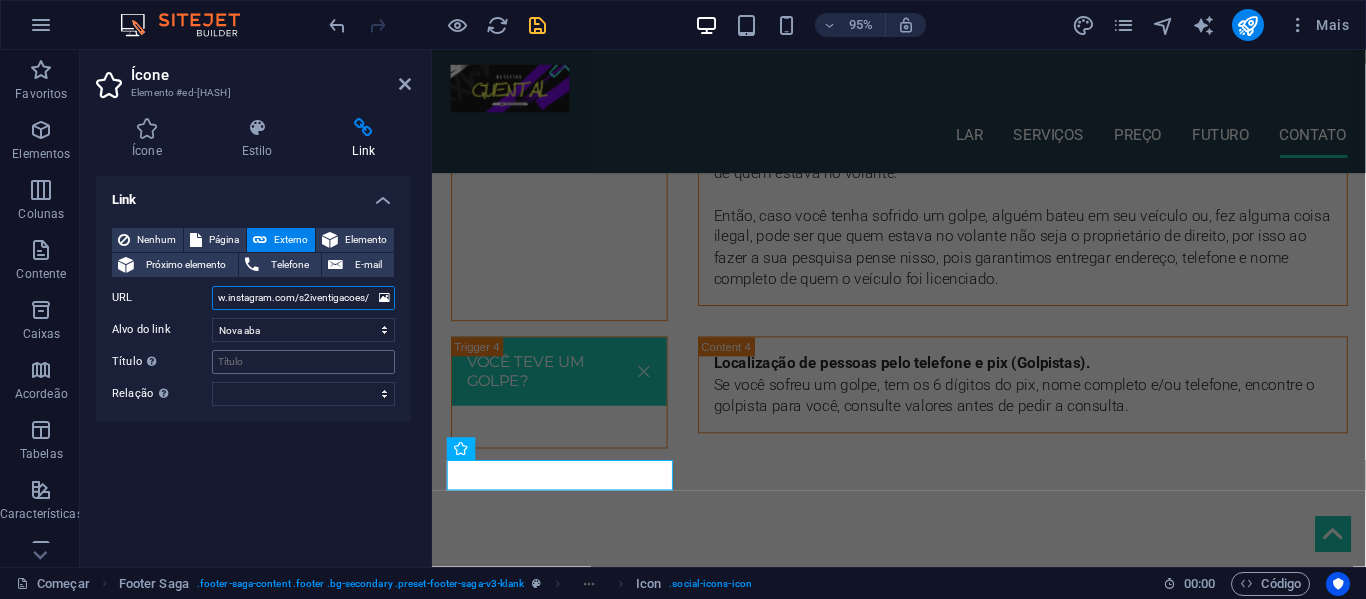 type on "https://www.instagram.com/s2iventigacoes/" 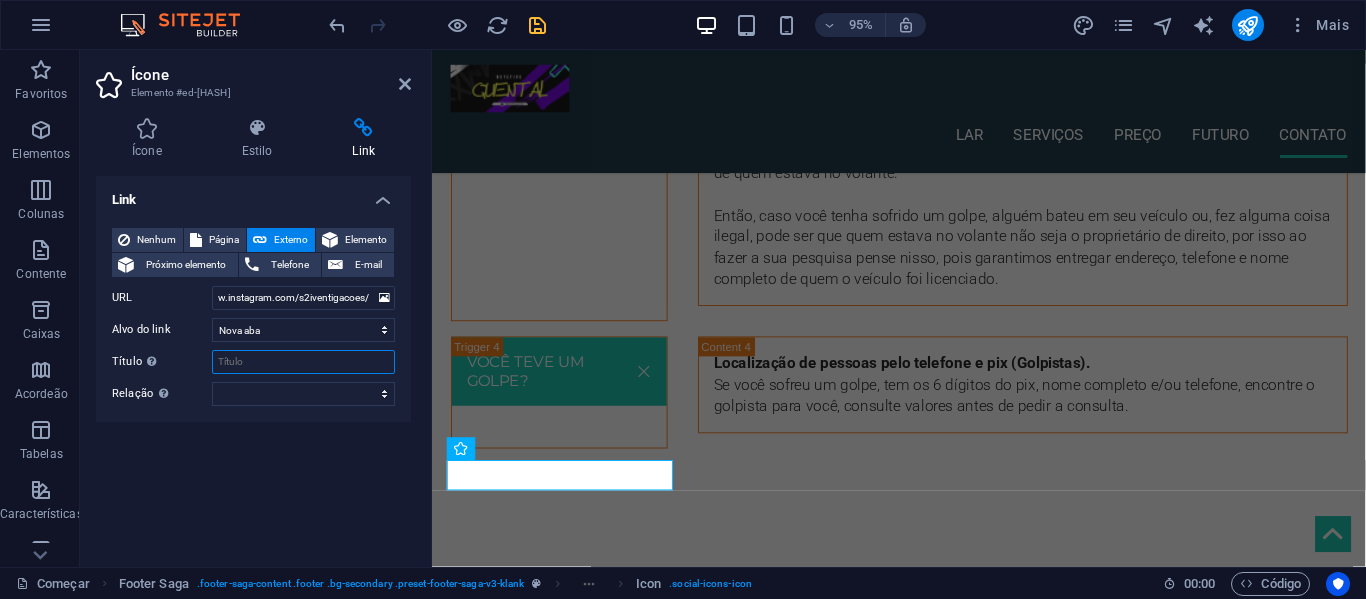 scroll, scrollTop: 0, scrollLeft: 0, axis: both 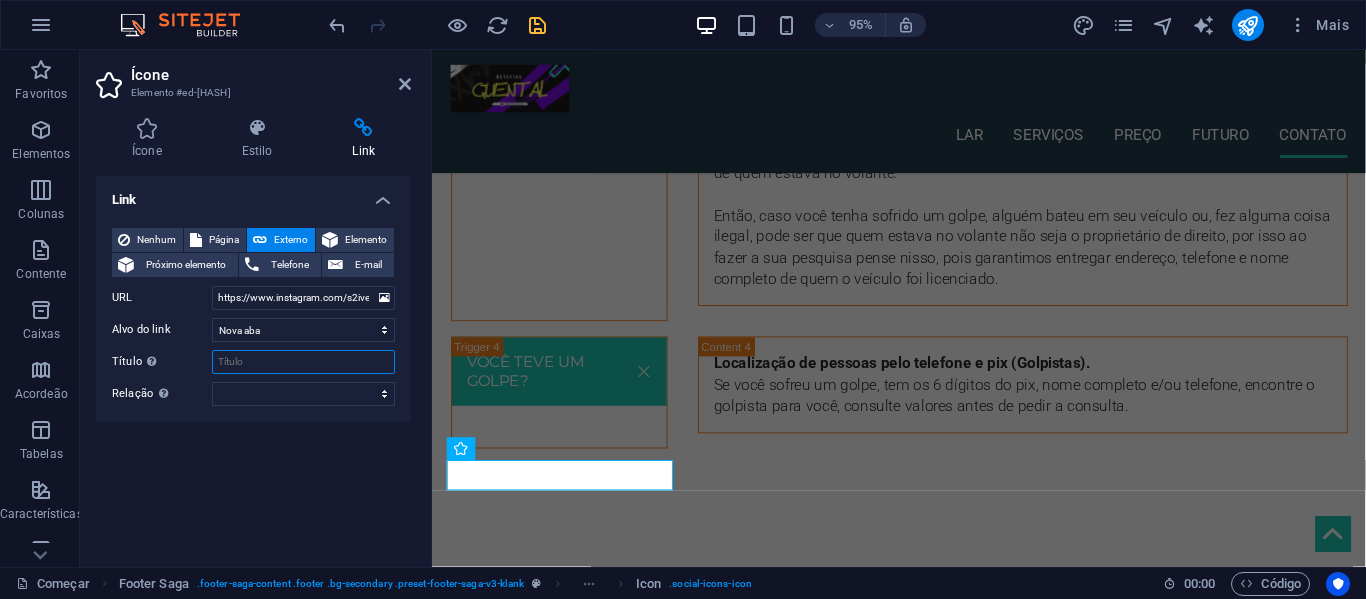 click on "Título A descrição adicional do link não deve ser igual ao texto do link. O título geralmente é exibido como um texto de dica de ferramenta quando o mouse passa sobre o elemento. Deixe em branco se não tiver certeza." at bounding box center [303, 362] 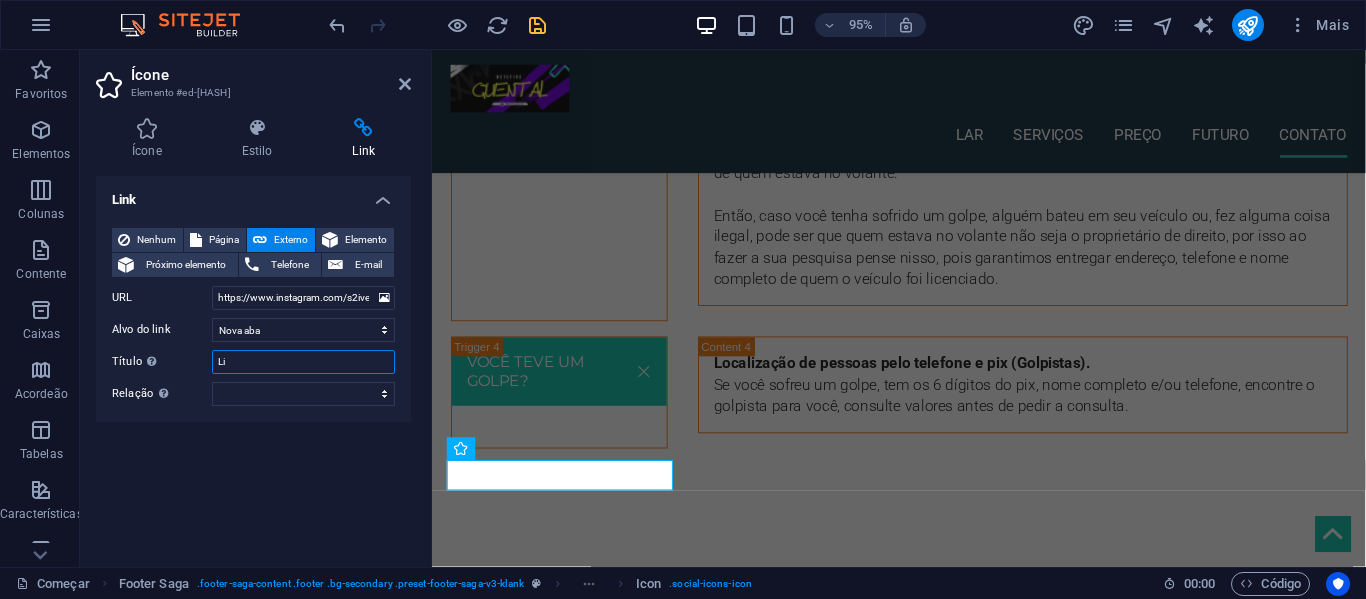 type on "L" 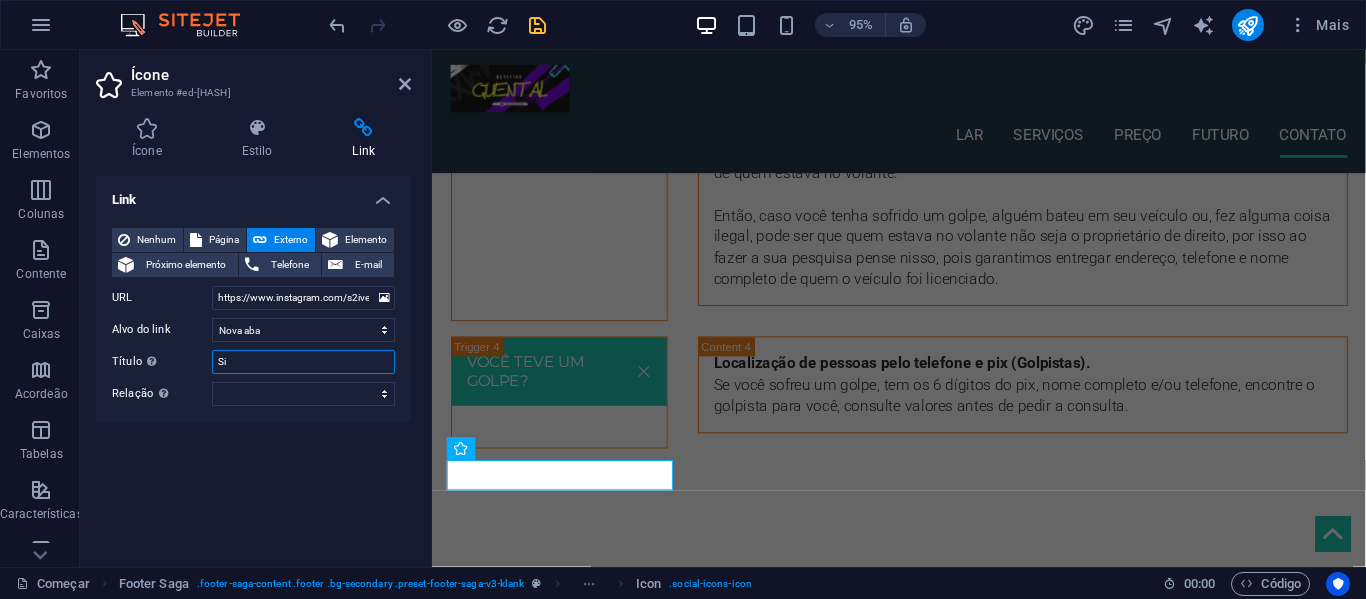 type on "S" 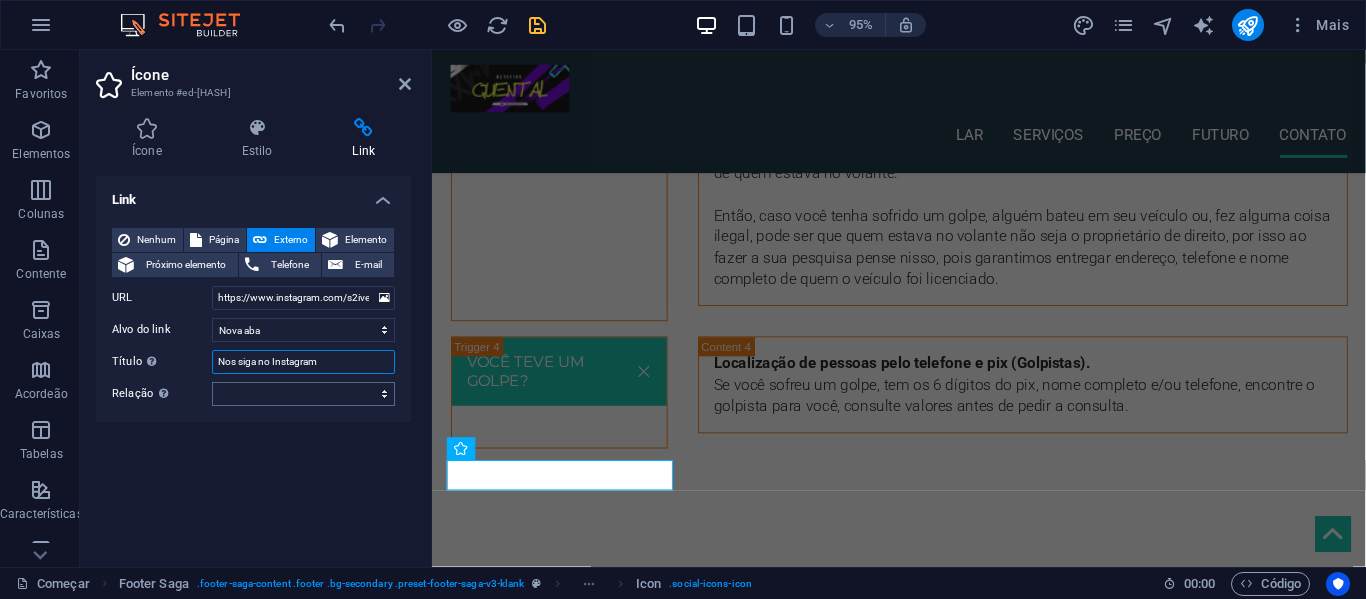 type on "Nos siga no Instagram" 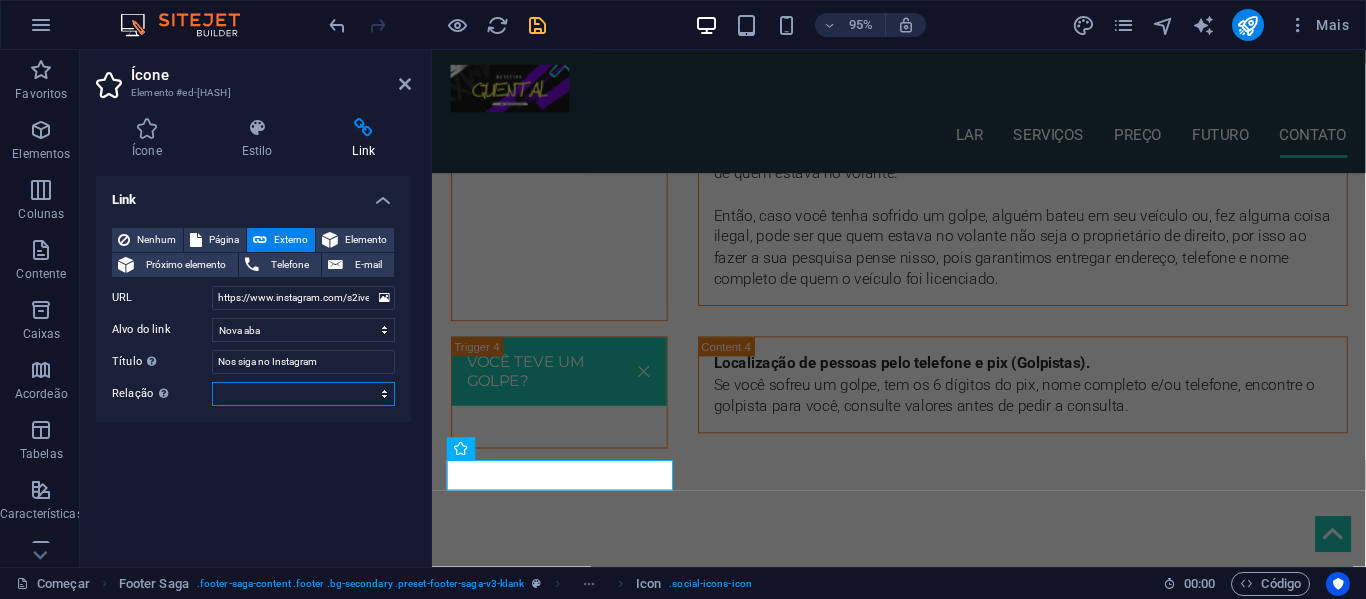 click on "alternar autor marcador de página externo ajuda licença próximo nofollow noreferrer noopener anterior procurar marcação" at bounding box center [303, 394] 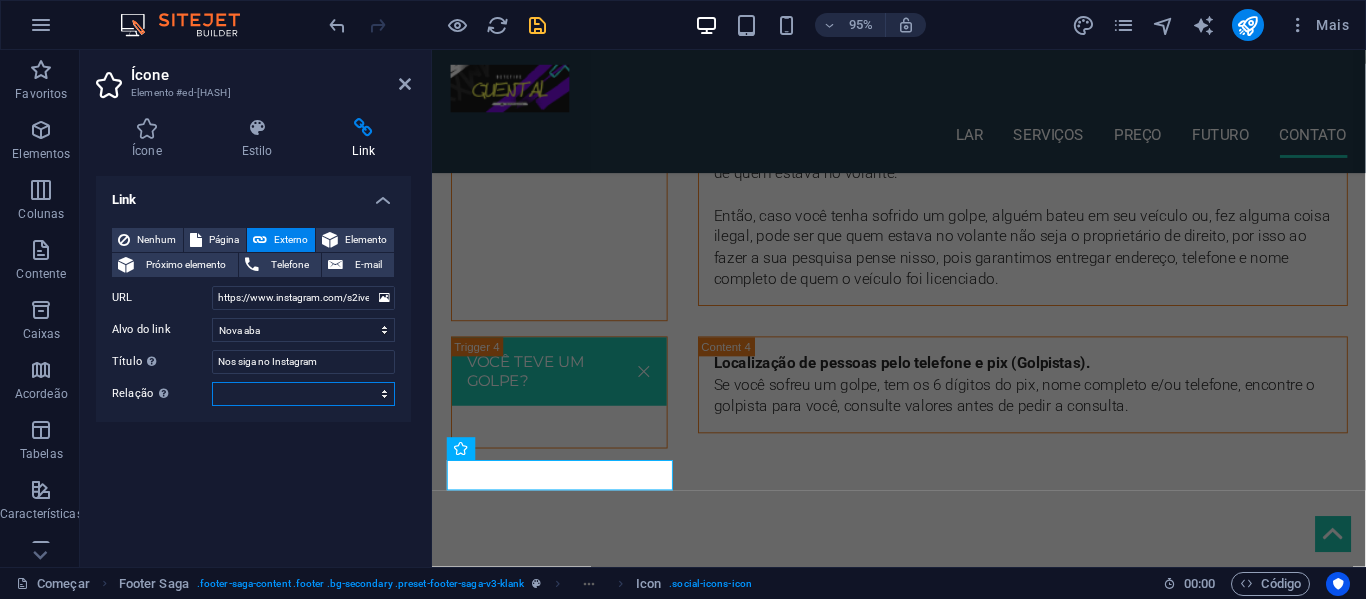 select on "author" 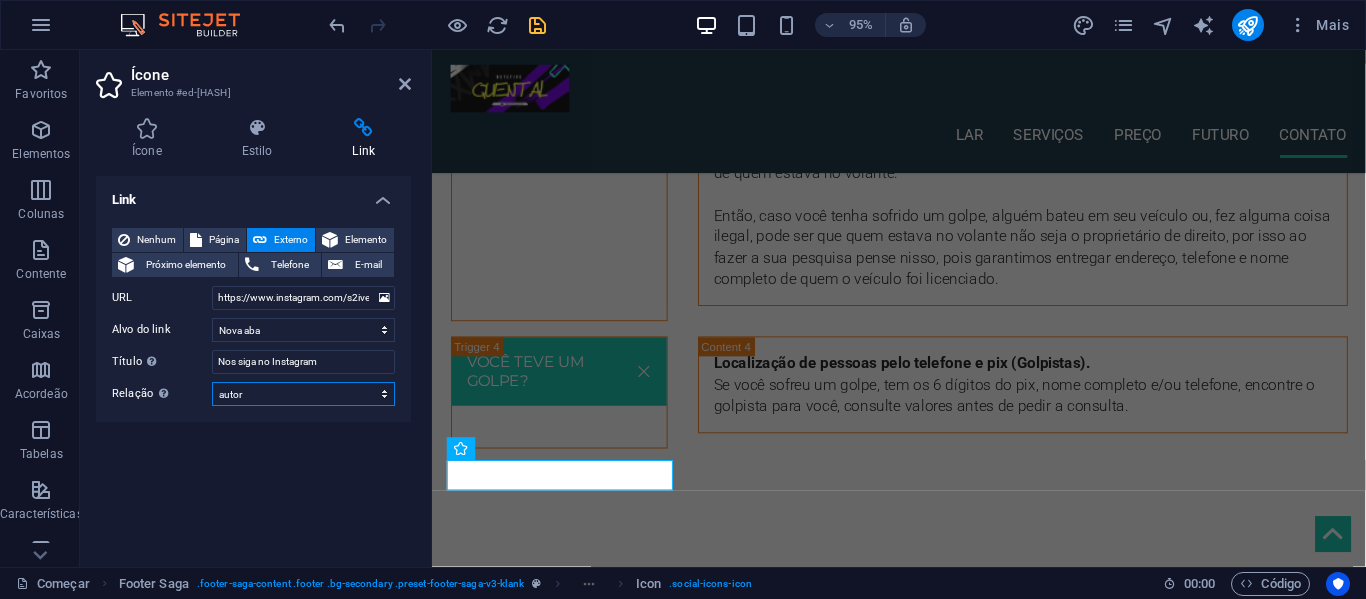 click on "alternar autor marcador de página externo ajuda licença próximo nofollow noreferrer noopener anterior procurar marcação" at bounding box center (303, 394) 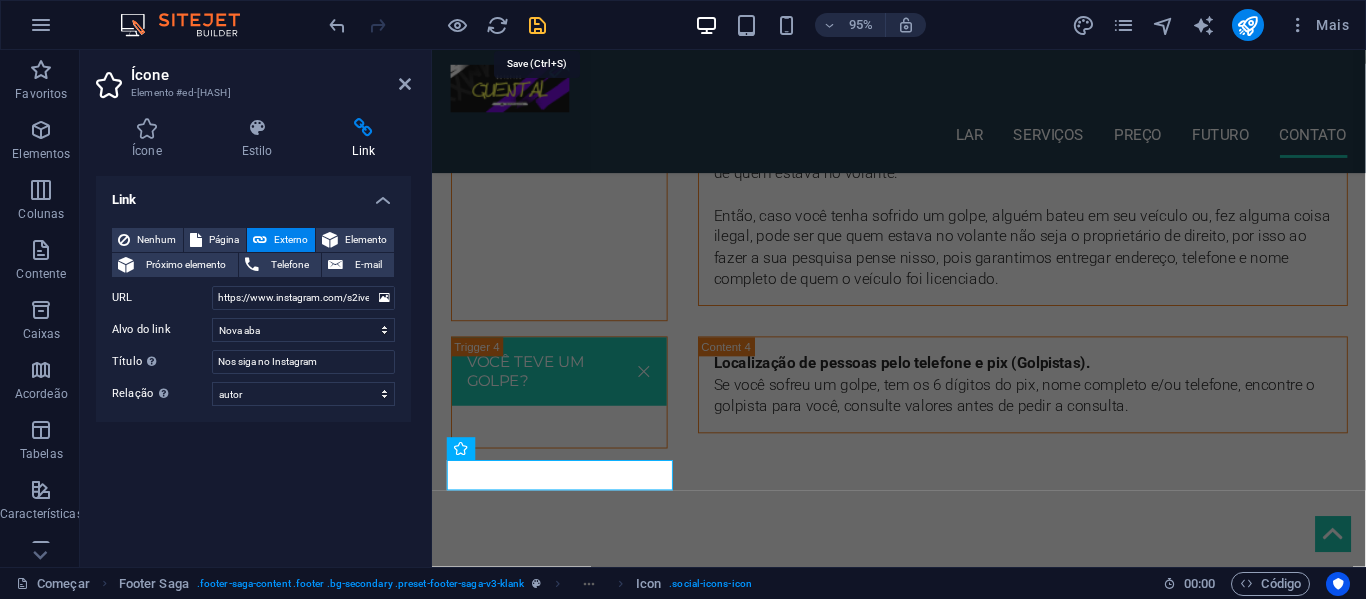 click at bounding box center (537, 25) 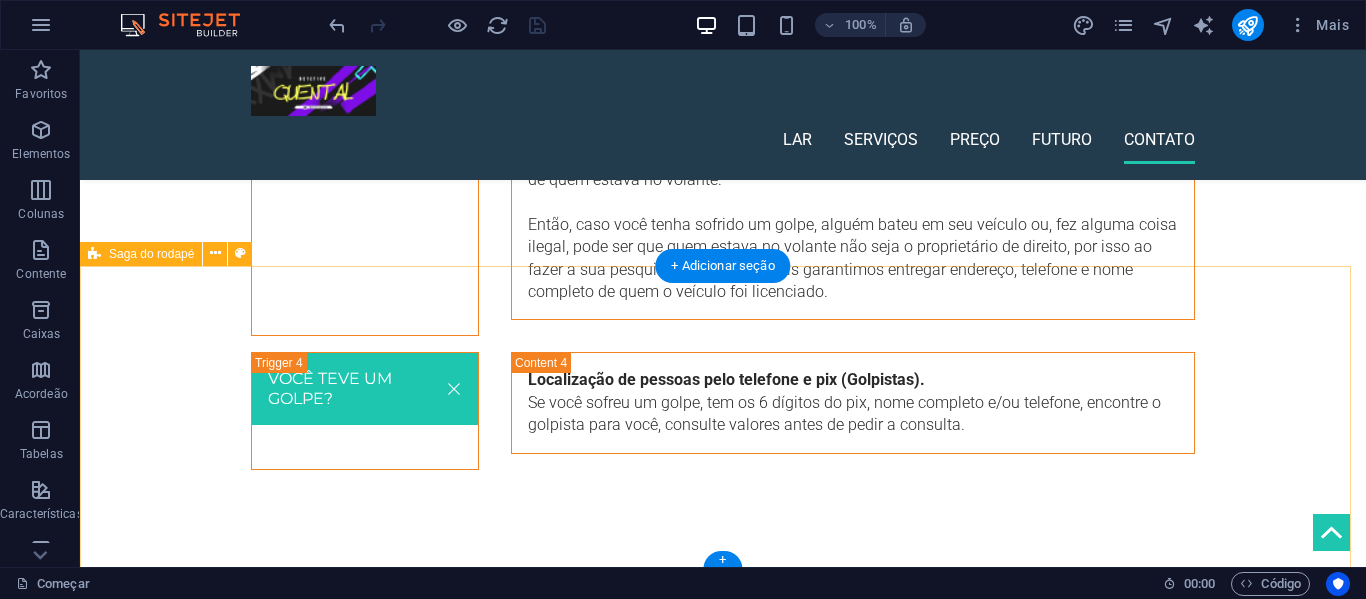 scroll, scrollTop: 4477, scrollLeft: 0, axis: vertical 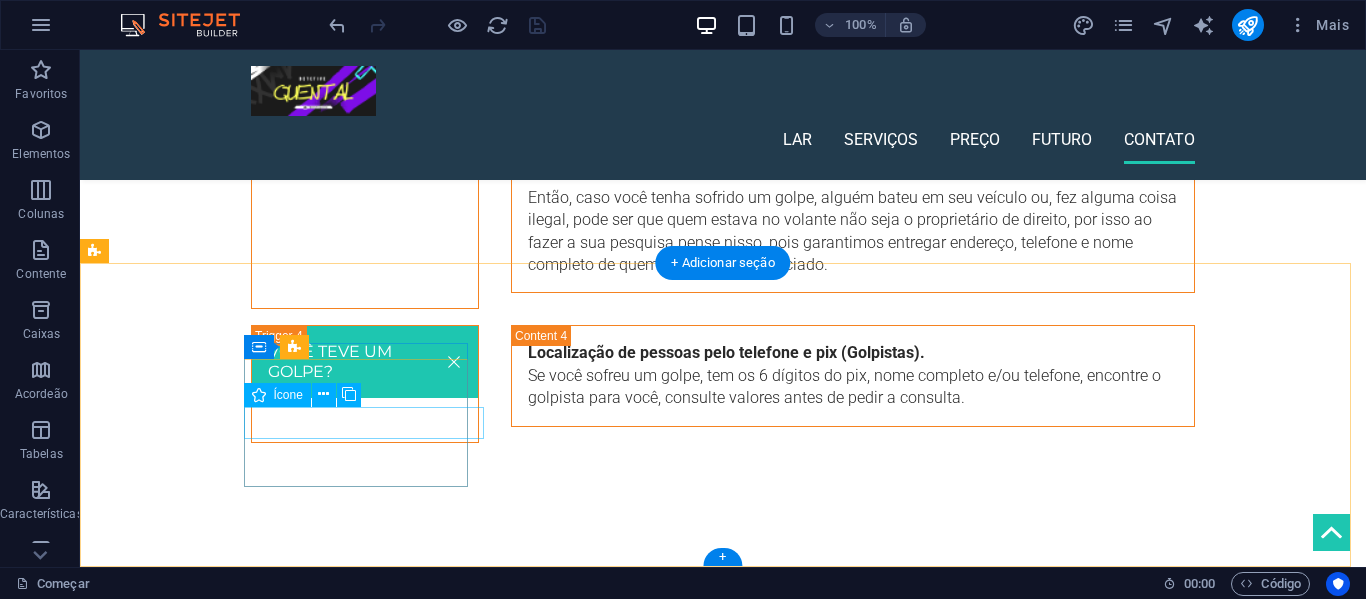 click at bounding box center [208, 1804] 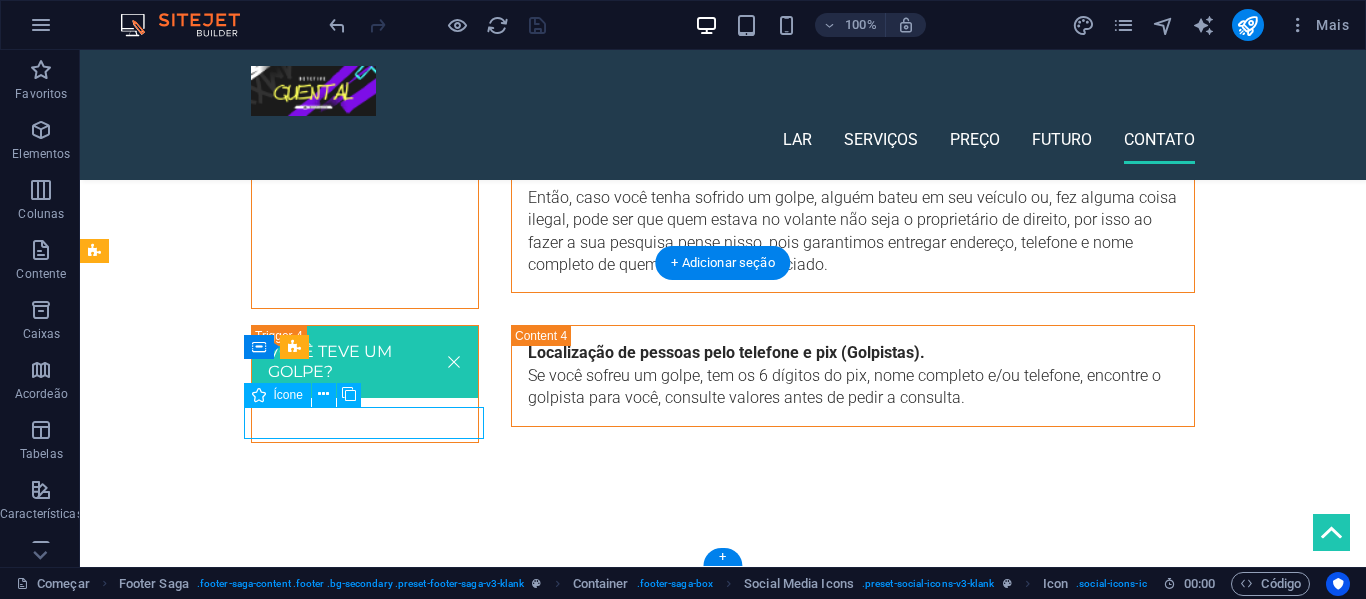 click at bounding box center [208, 1804] 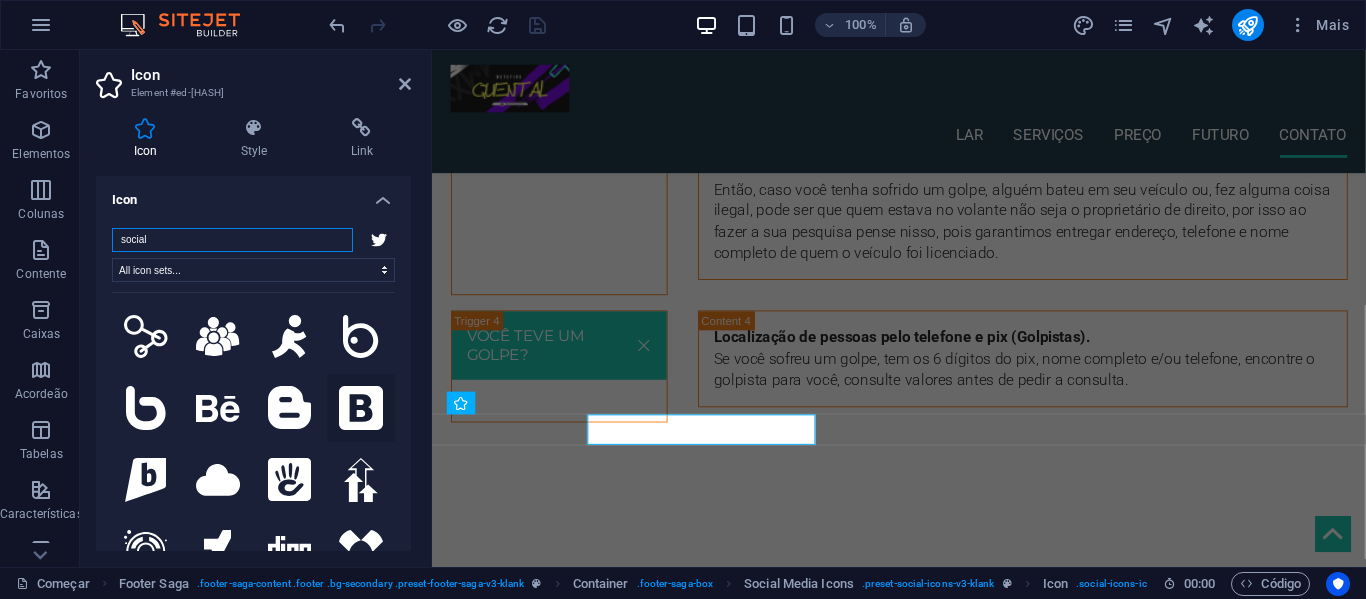 scroll, scrollTop: 4450, scrollLeft: 0, axis: vertical 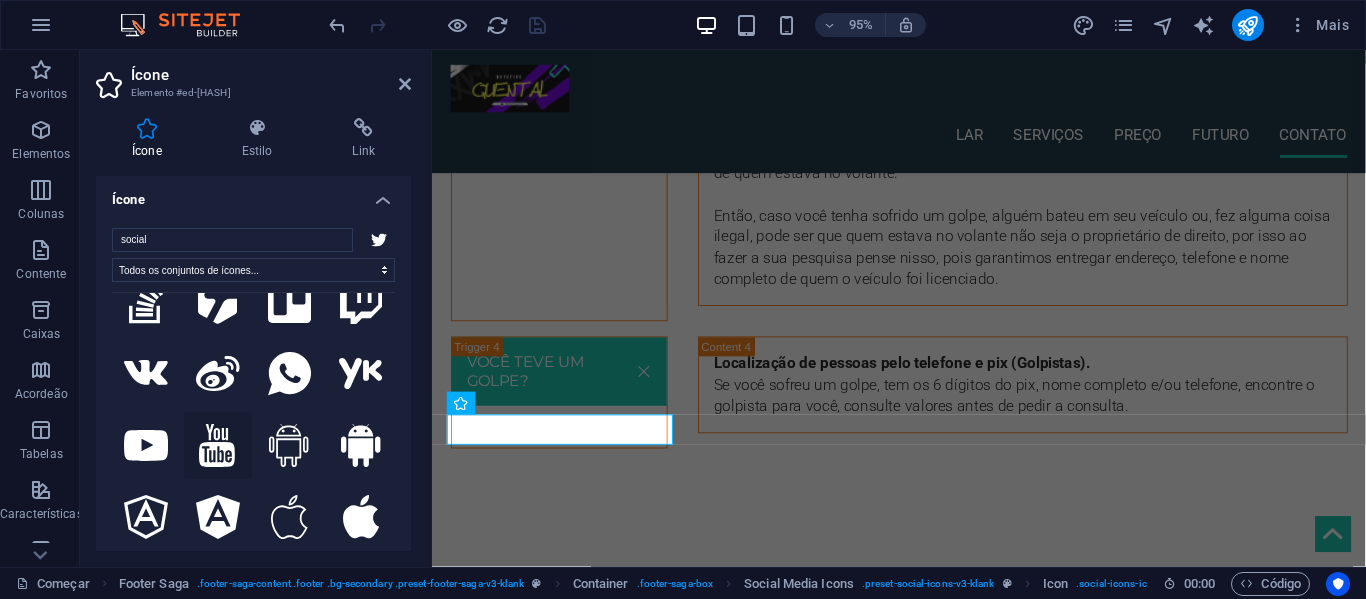 click 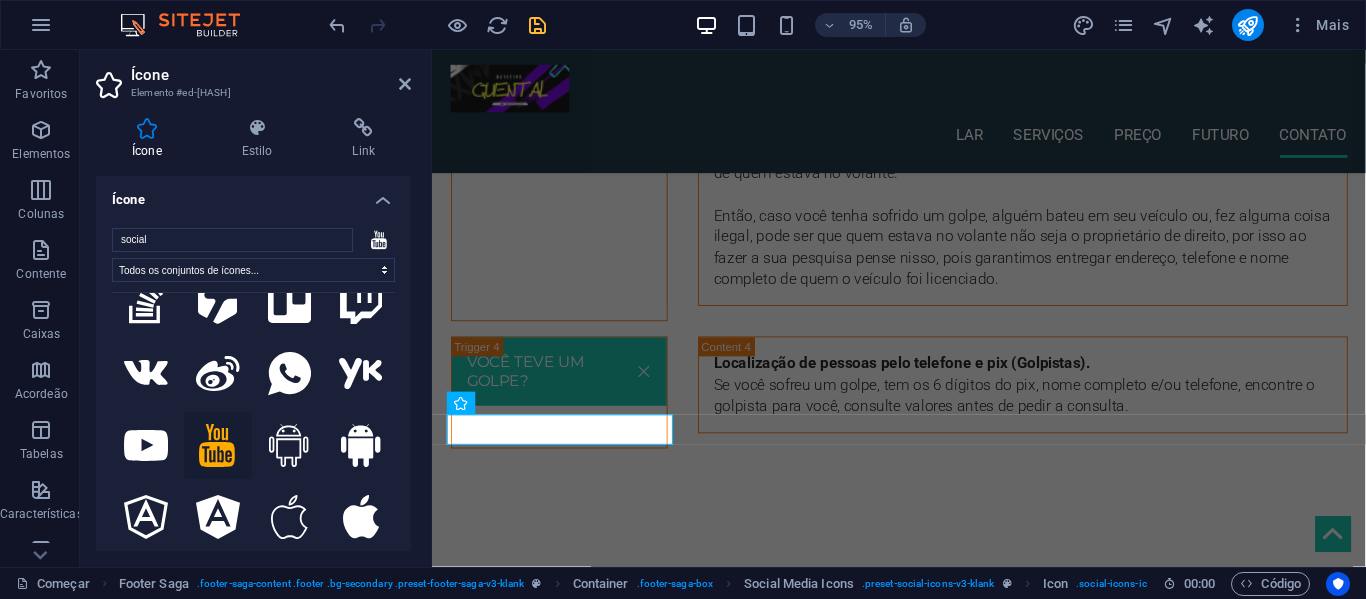 click 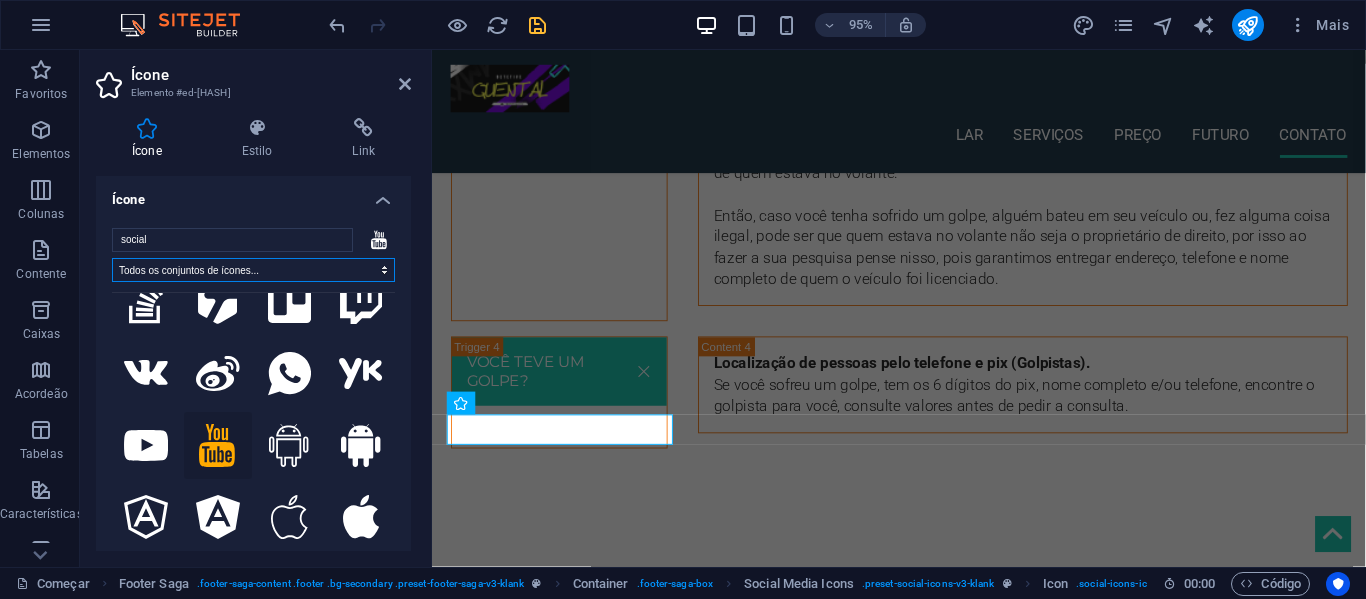 click on "Todos os conjuntos de ícones... IcoFont Ionicons Marcas FontAwesome FontAwesome Duotone FontAwesome Sólido FontAwesome Regular FontAwesome Light FontAwesome Fino FontAwesome Sharp Sólido FontAwesome Sharp Regular FontAwesome Sharp Light FontAwesome Nítido Fino" at bounding box center [253, 270] 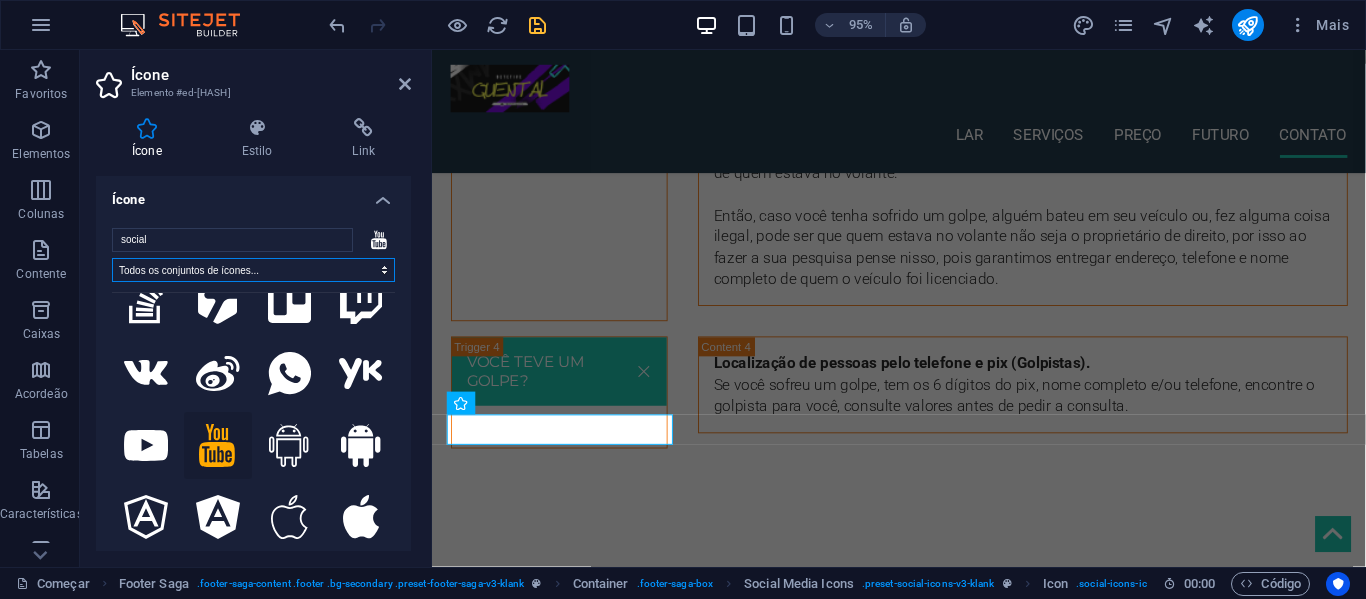 click on "Todos os conjuntos de ícones... IcoFont Ionicons Marcas FontAwesome FontAwesome Duotone FontAwesome Sólido FontAwesome Regular FontAwesome Light FontAwesome Fino FontAwesome Sharp Sólido FontAwesome Sharp Regular FontAwesome Sharp Light FontAwesome Nítido Fino" at bounding box center [253, 270] 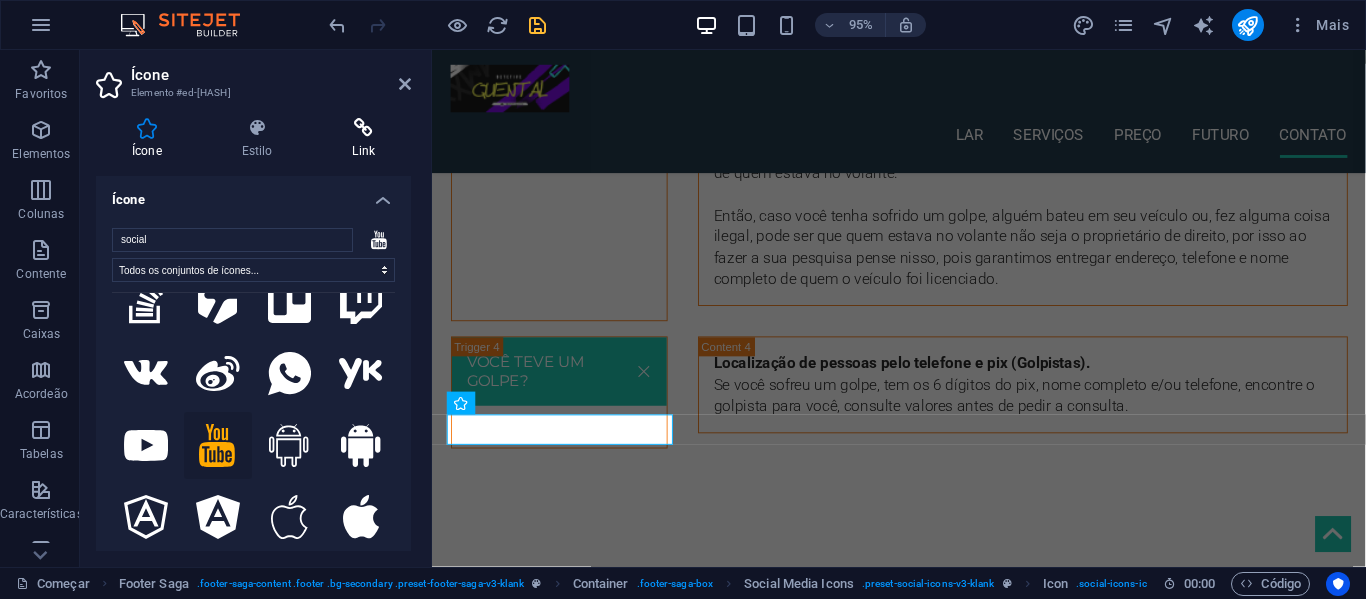click at bounding box center [363, 128] 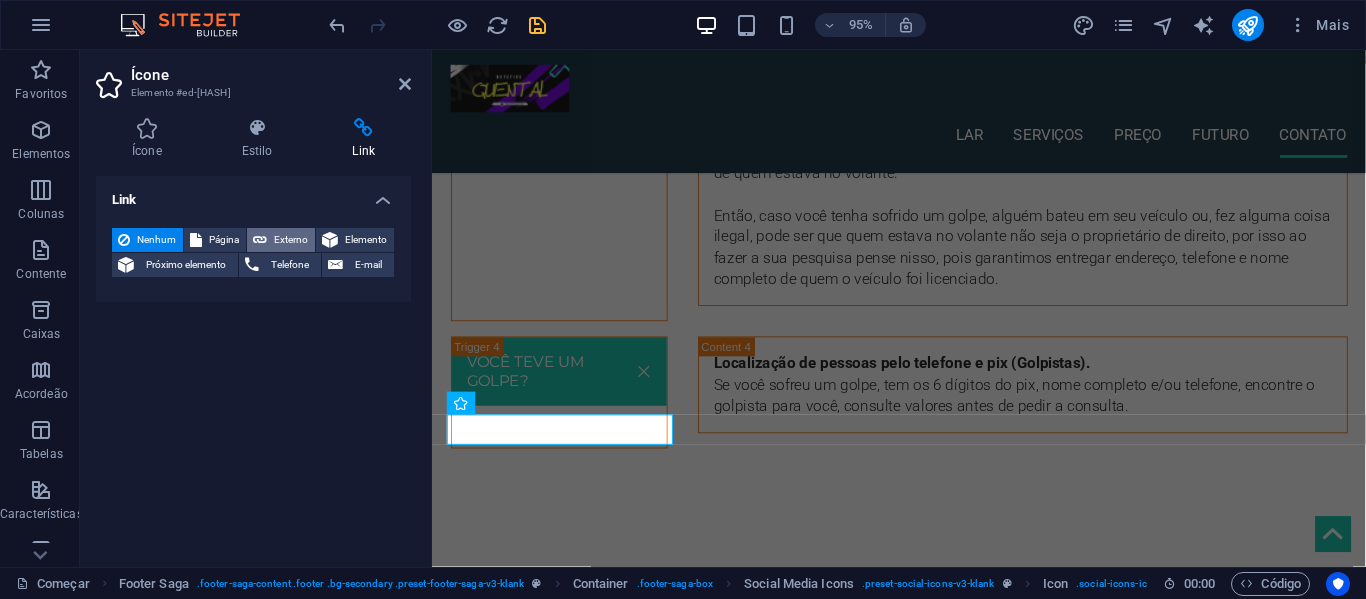 click on "Externo" at bounding box center (291, 239) 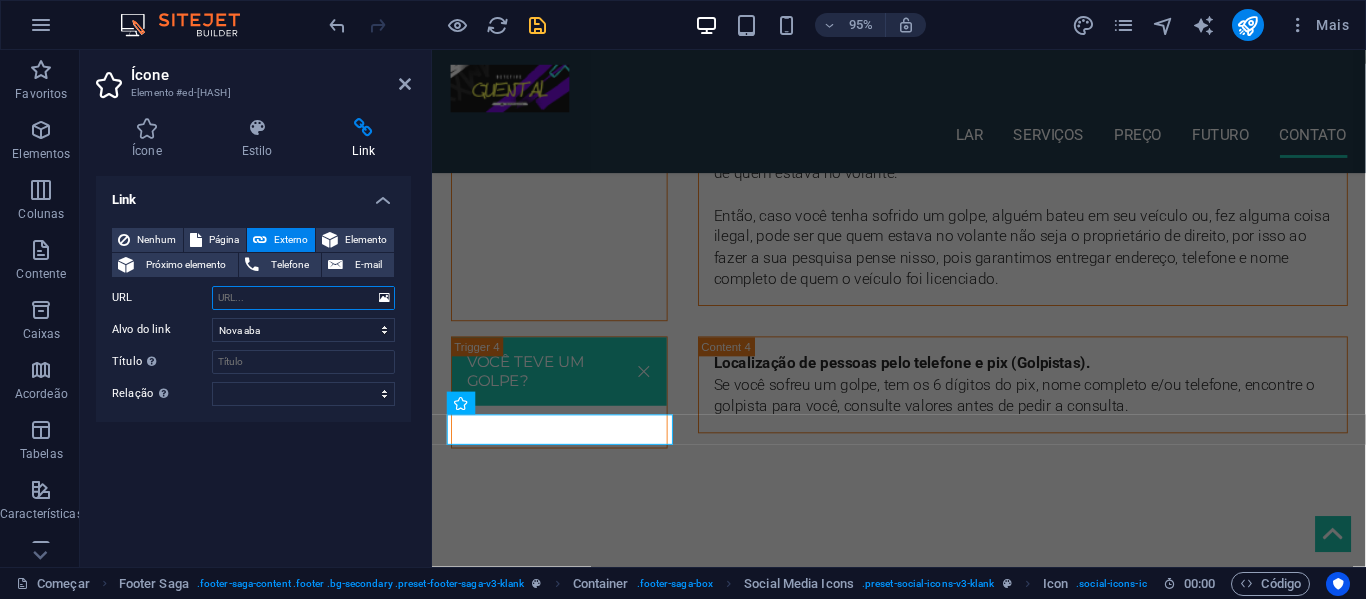 click on "URL" at bounding box center [303, 298] 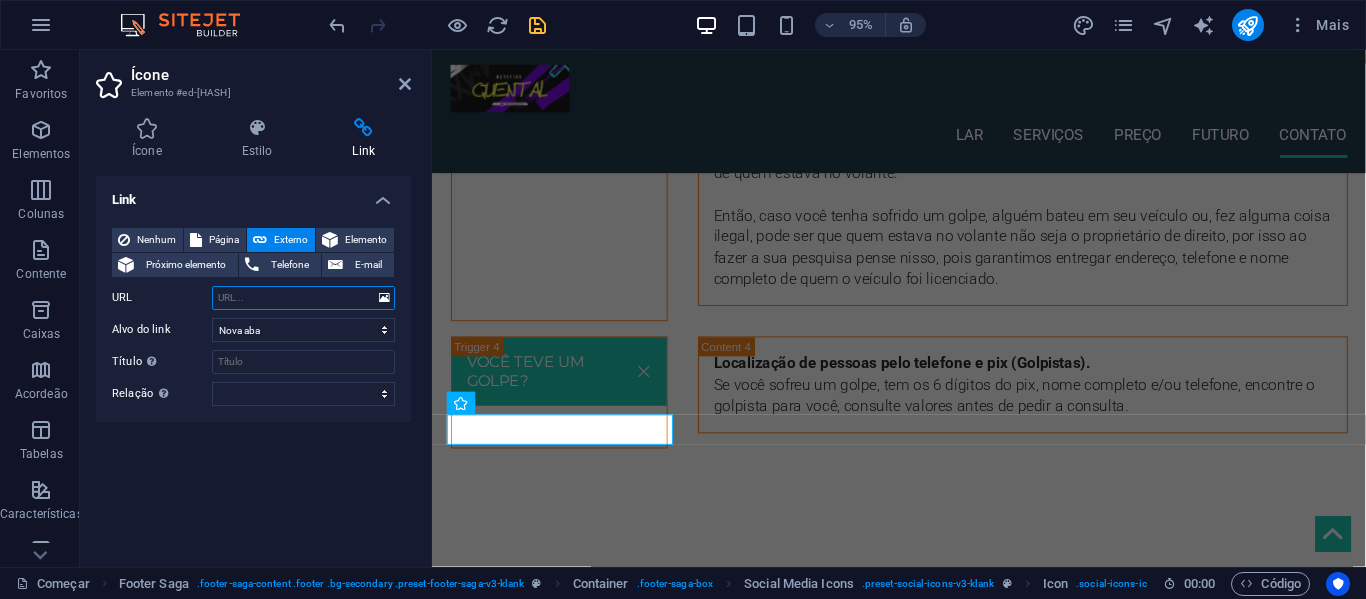 paste on "https://www.youtube.com/@detetivequental" 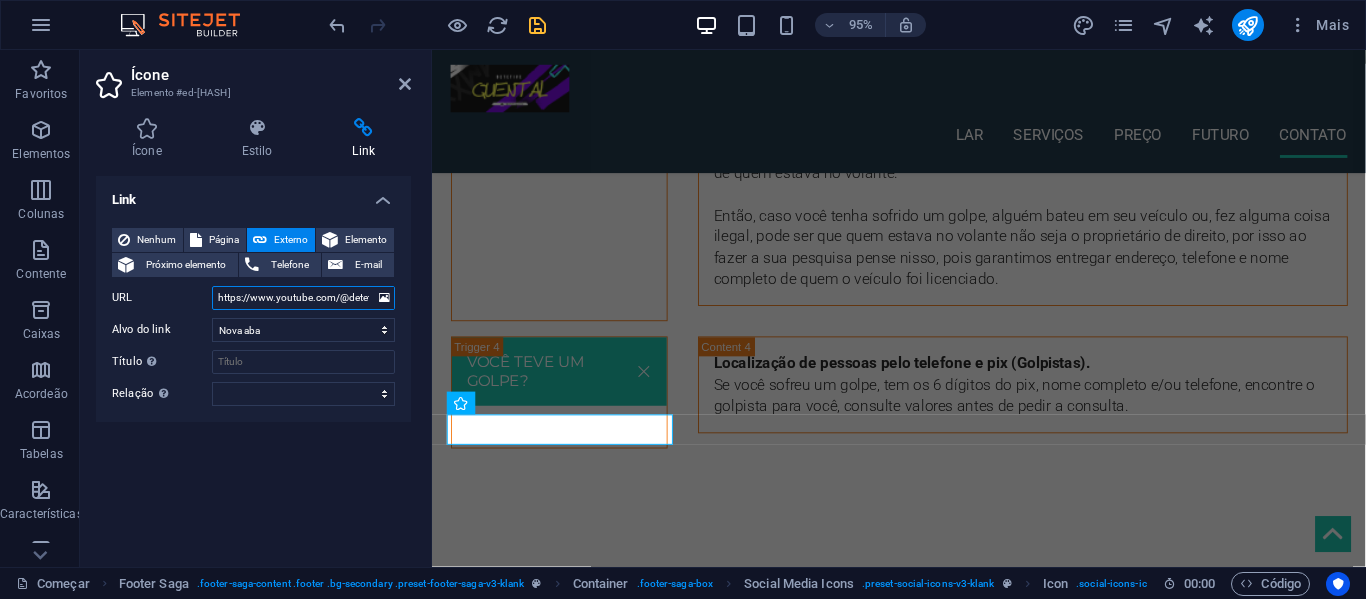 scroll, scrollTop: 0, scrollLeft: 45, axis: horizontal 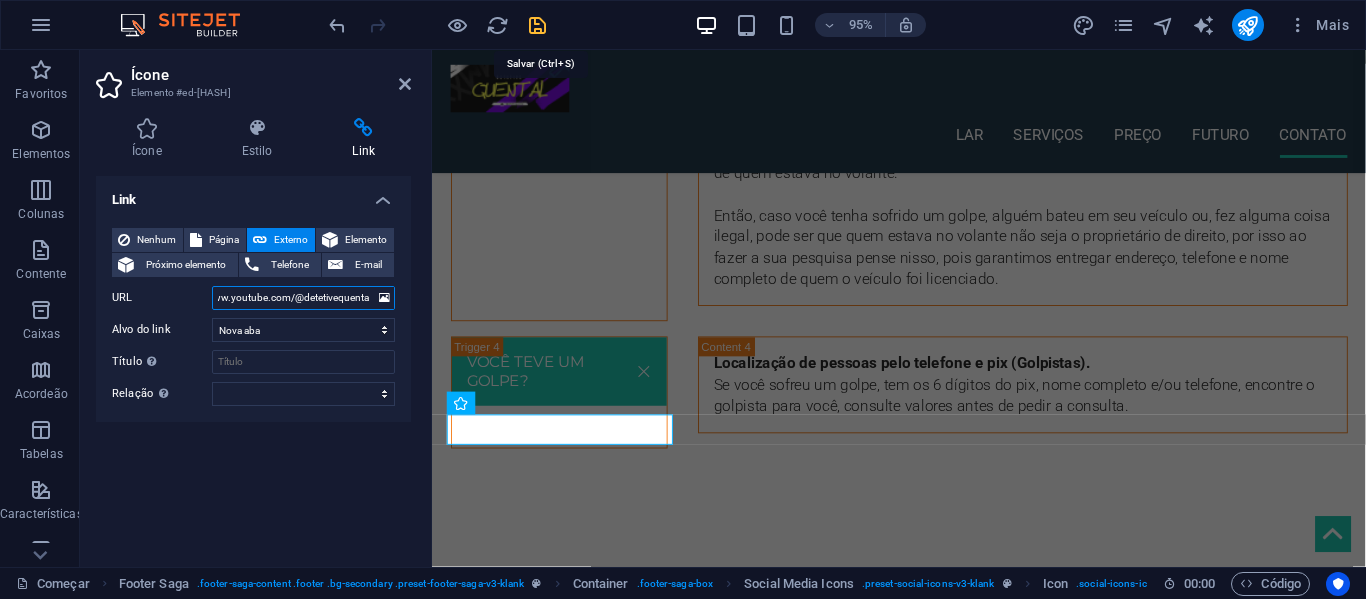 type on "https://www.youtube.com/@detetivequental" 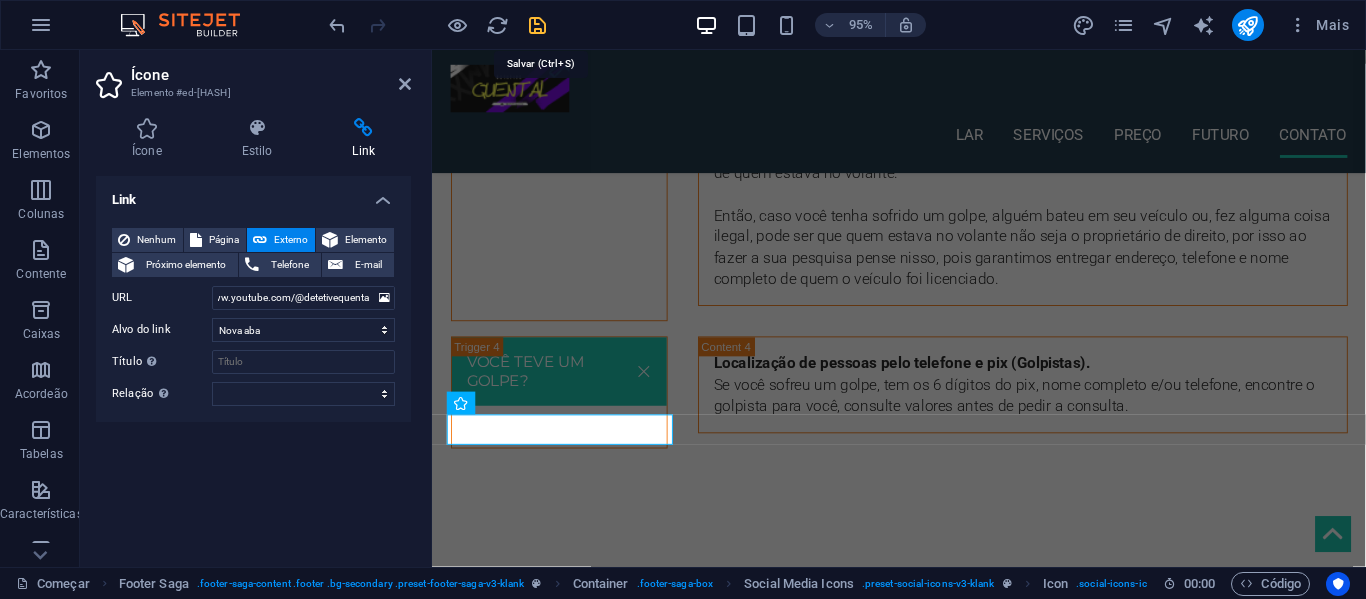 scroll, scrollTop: 0, scrollLeft: 0, axis: both 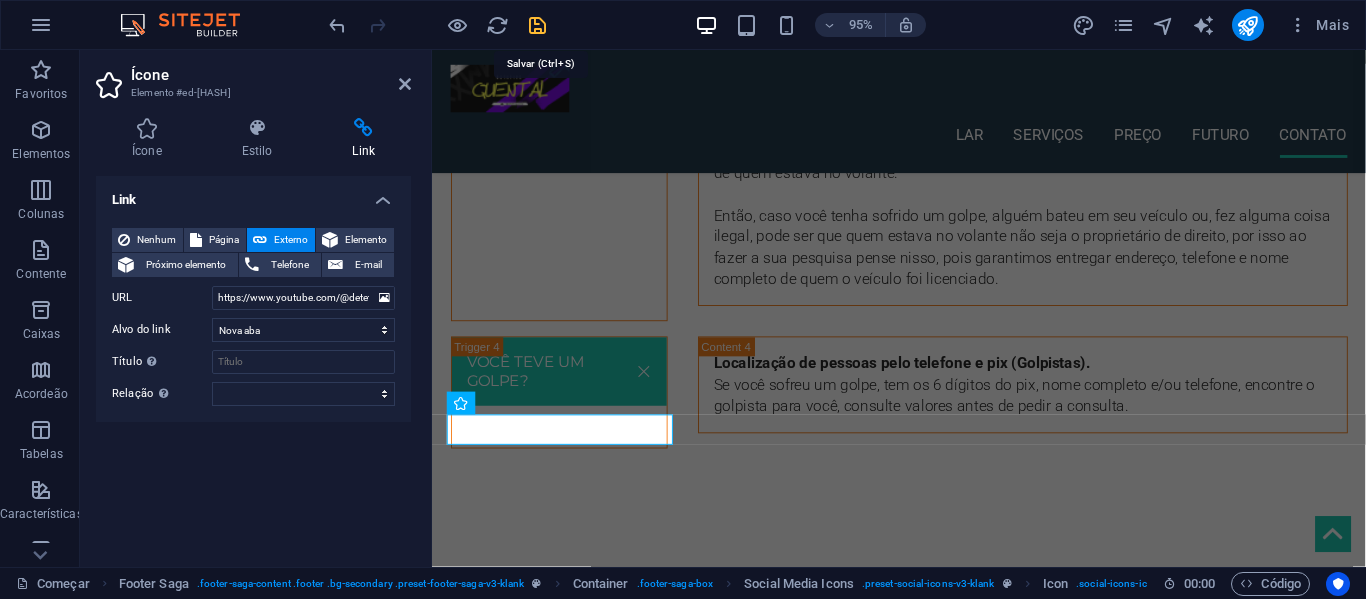 click at bounding box center (537, 25) 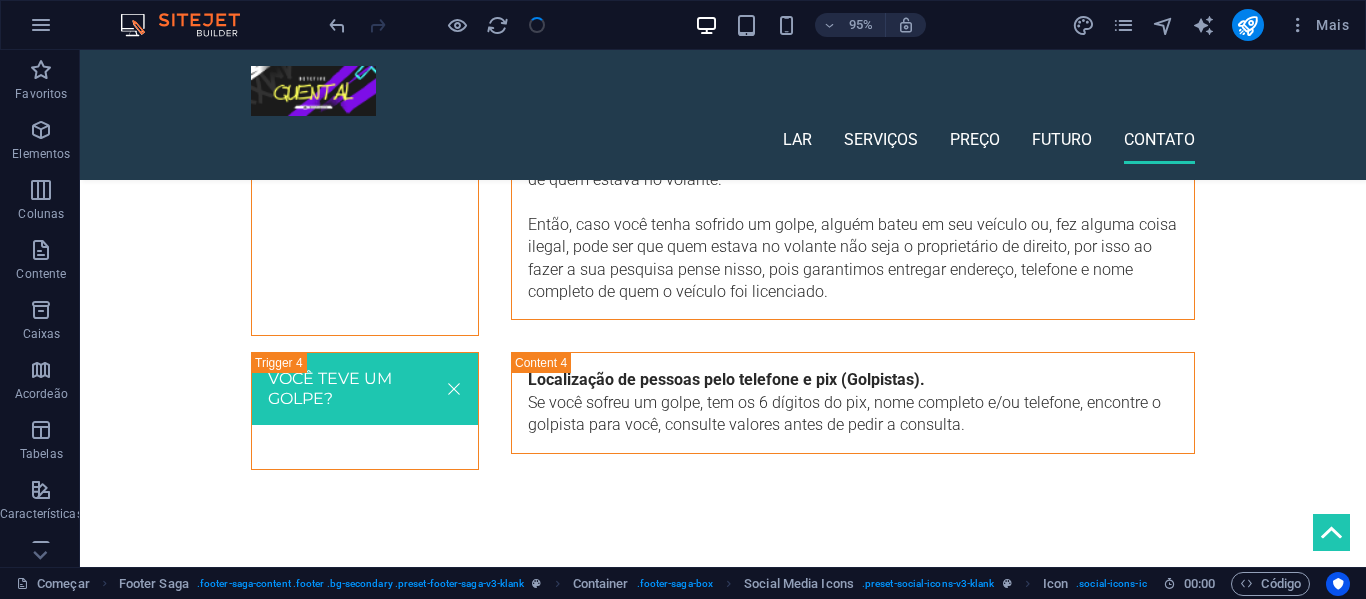 scroll, scrollTop: 4477, scrollLeft: 0, axis: vertical 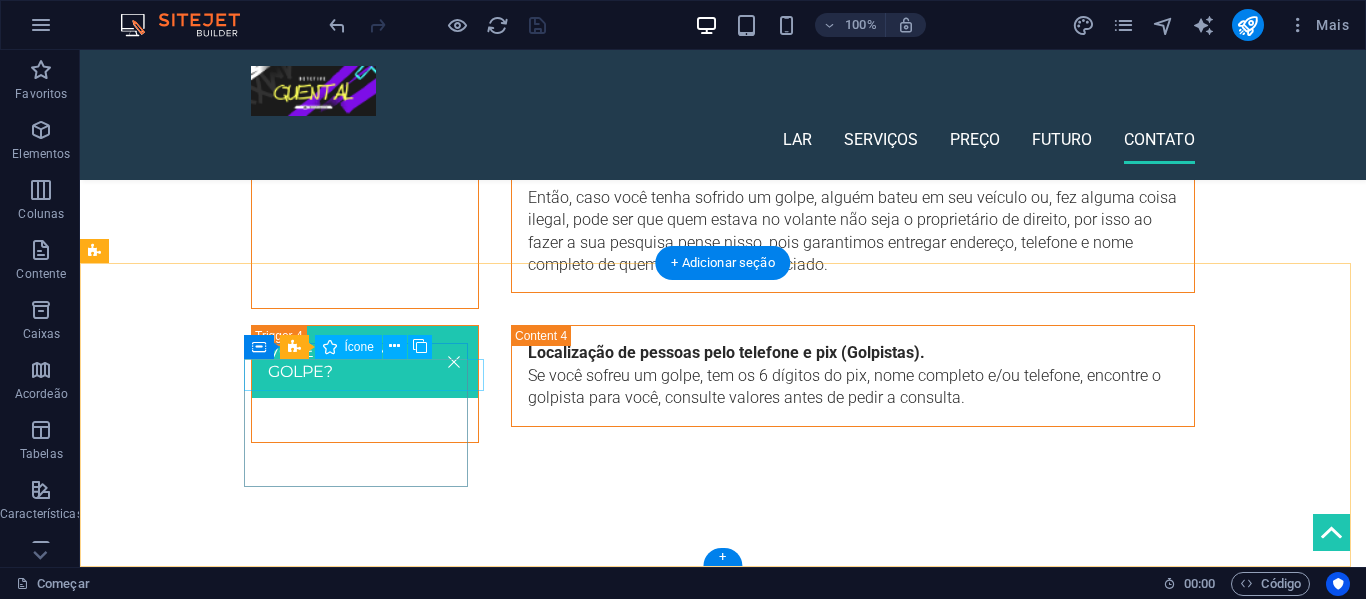 click at bounding box center [208, 1764] 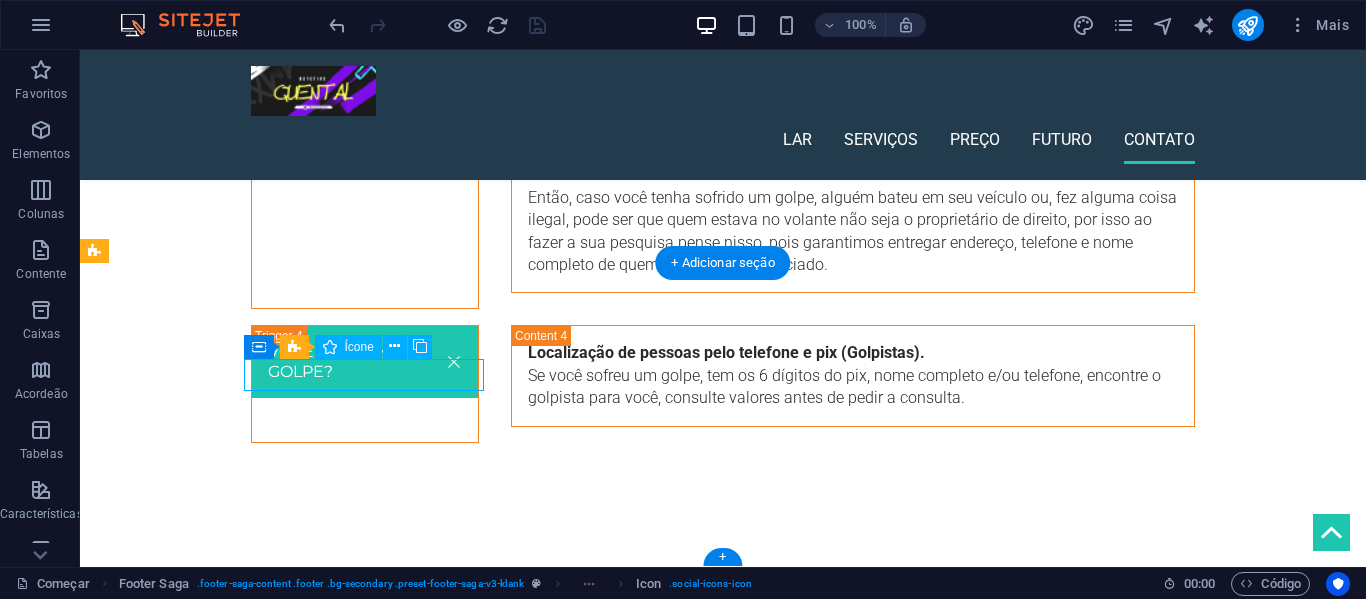 click at bounding box center (208, 1764) 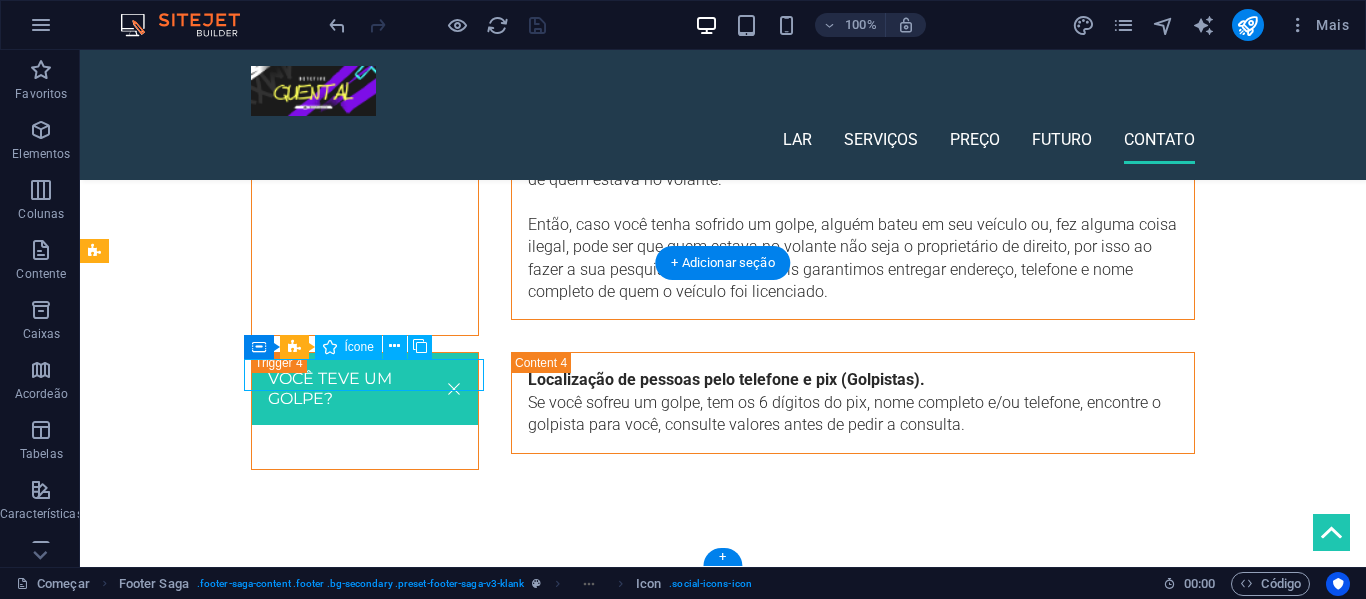 select on "xMidYMid" 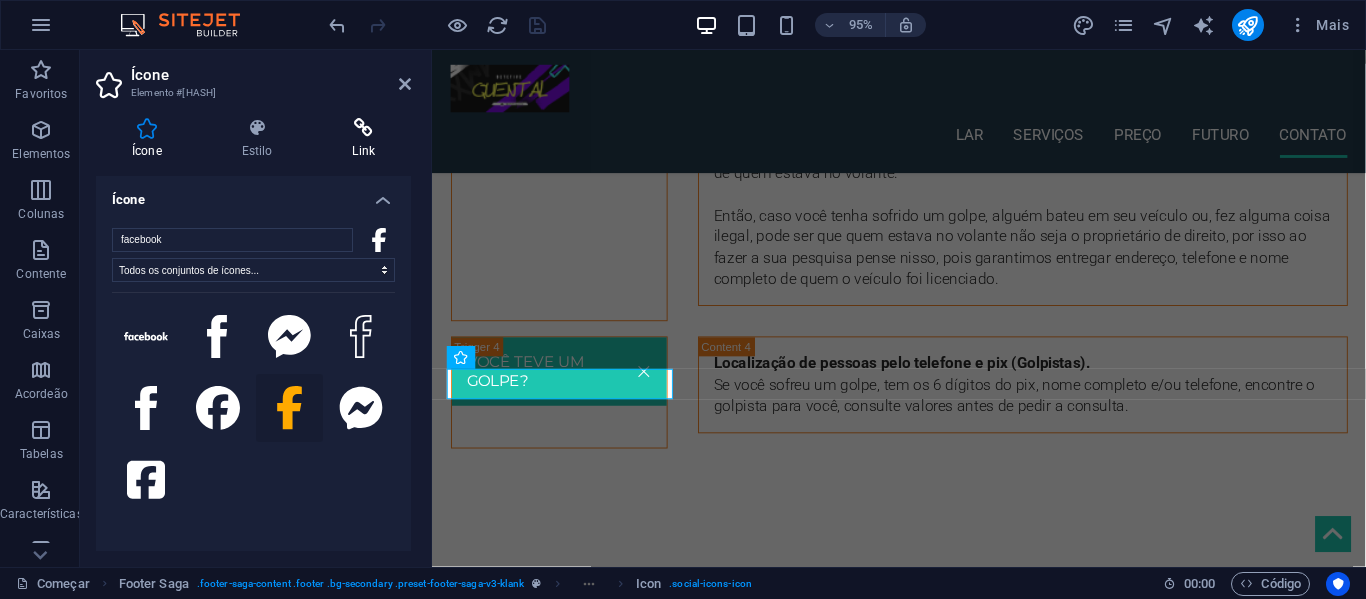 click at bounding box center [363, 128] 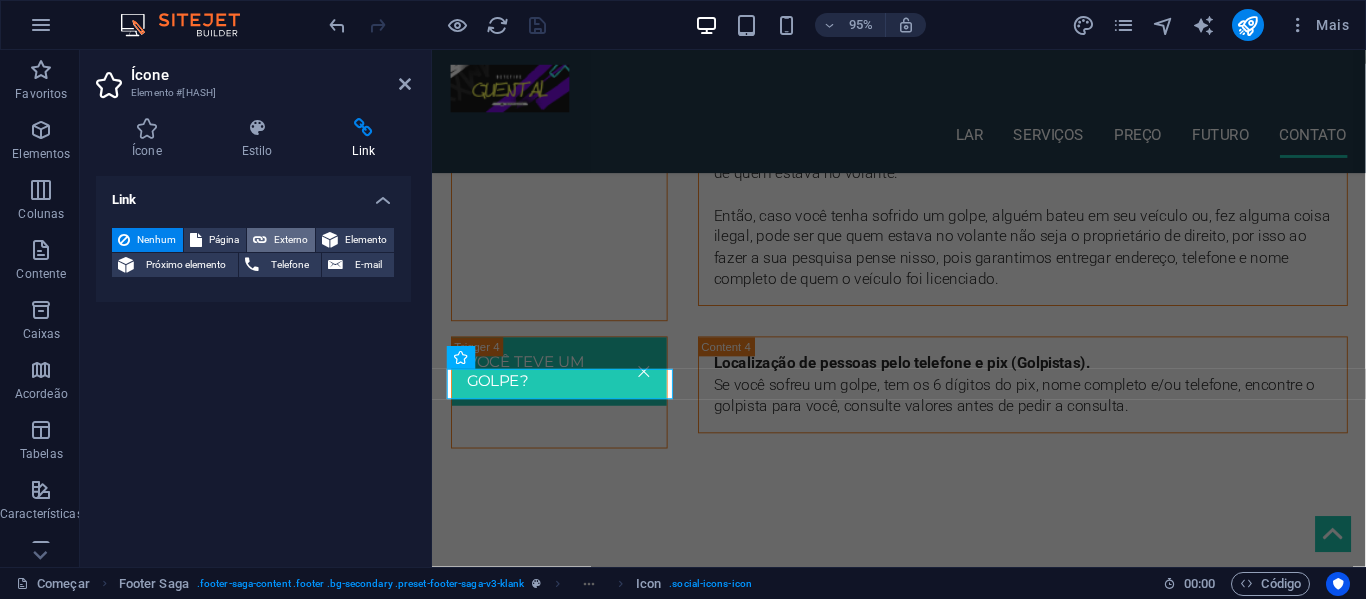 click on "Externo" at bounding box center (291, 239) 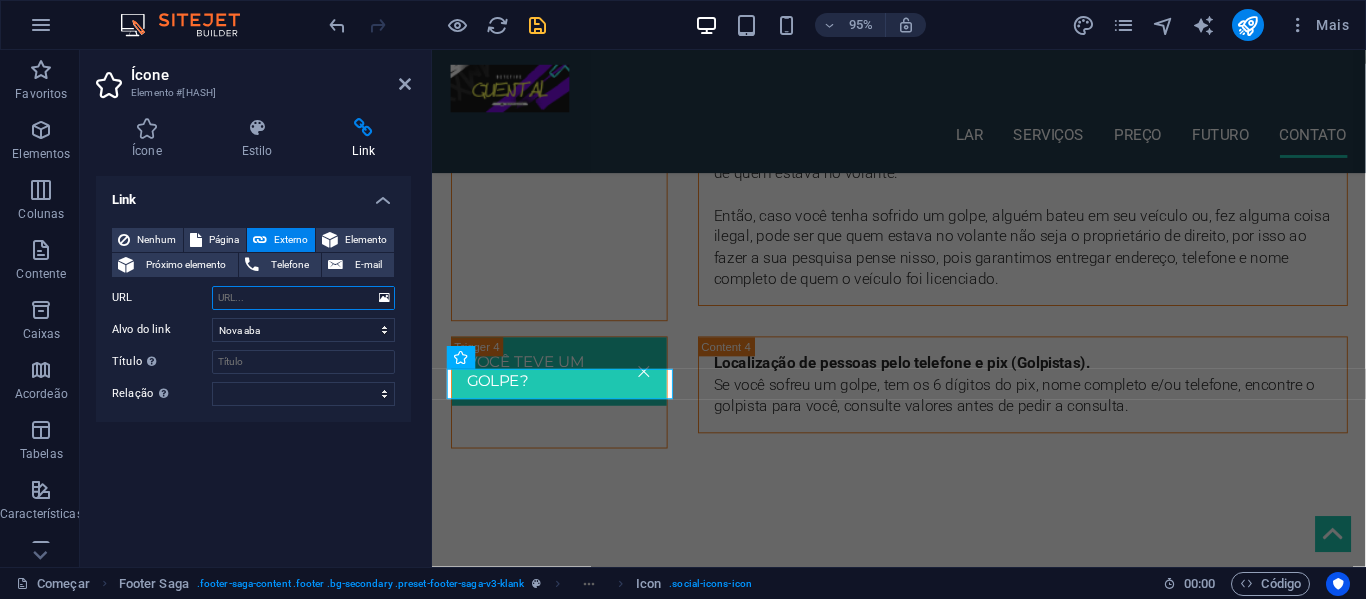click on "URL" at bounding box center [303, 298] 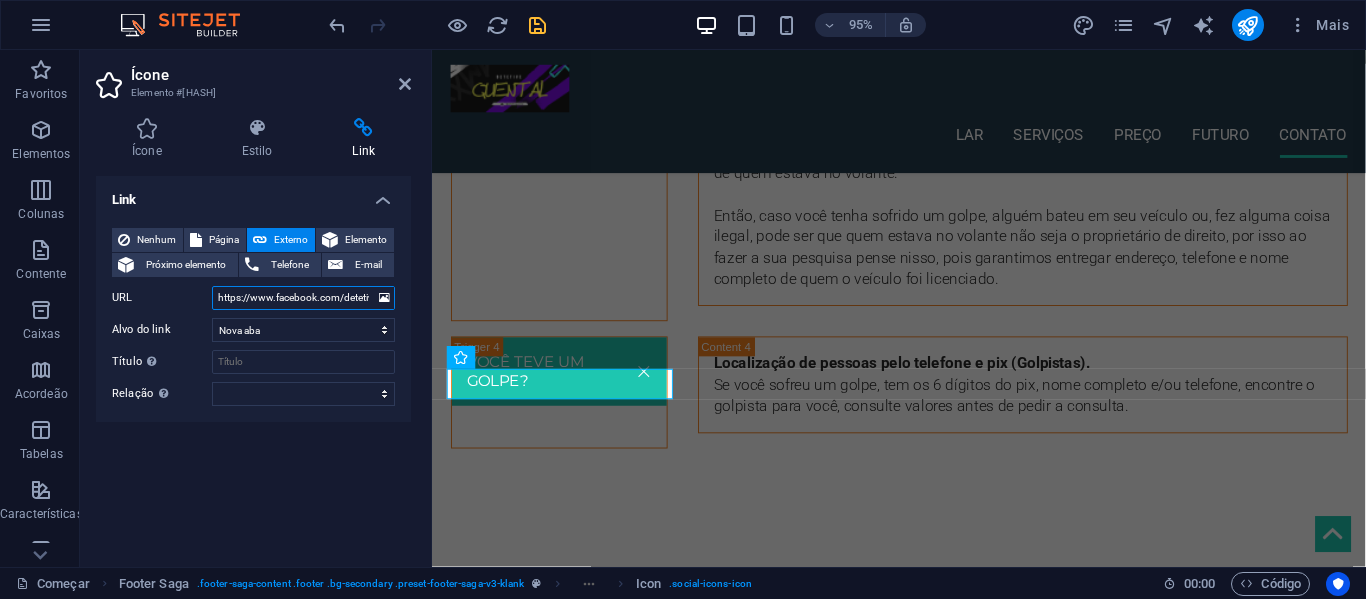 scroll, scrollTop: 0, scrollLeft: 109, axis: horizontal 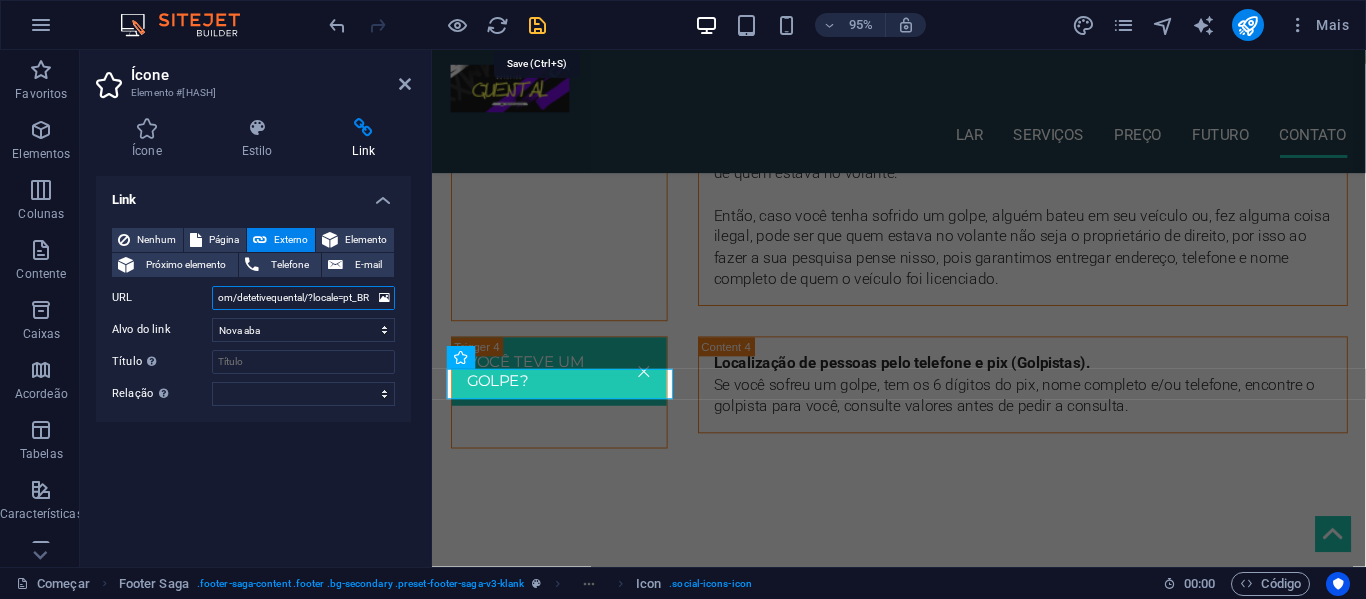 type on "https://www.facebook.com/detetivequental/?locale=pt_BR" 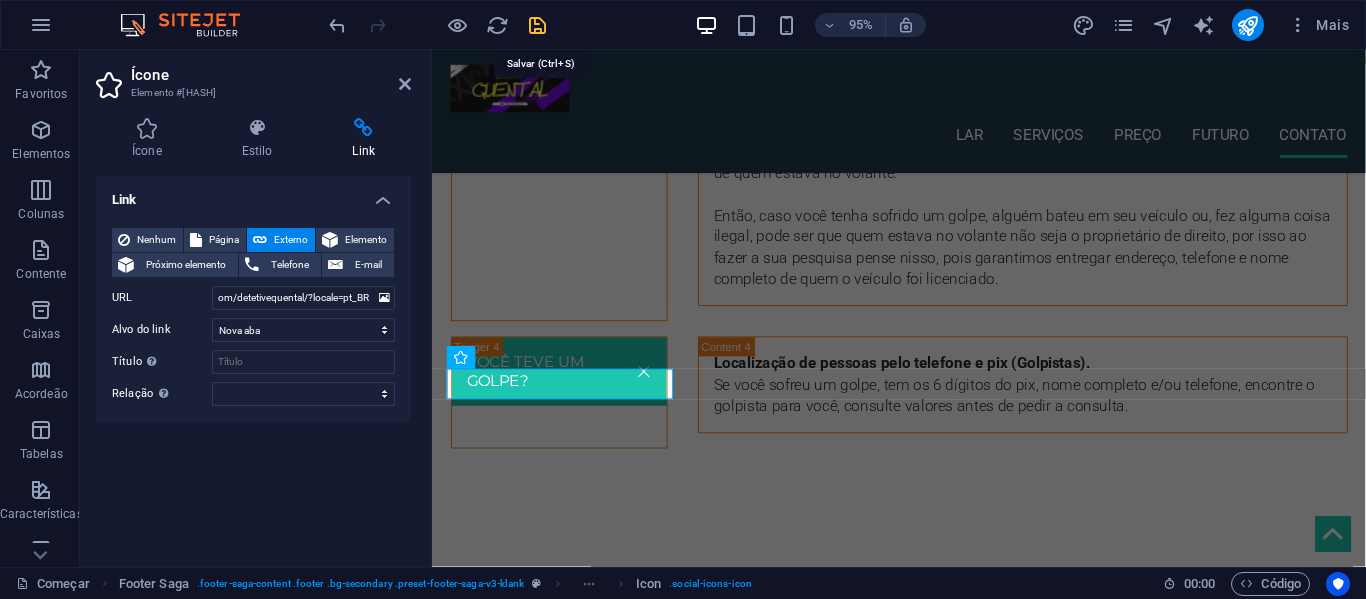 scroll, scrollTop: 0, scrollLeft: 0, axis: both 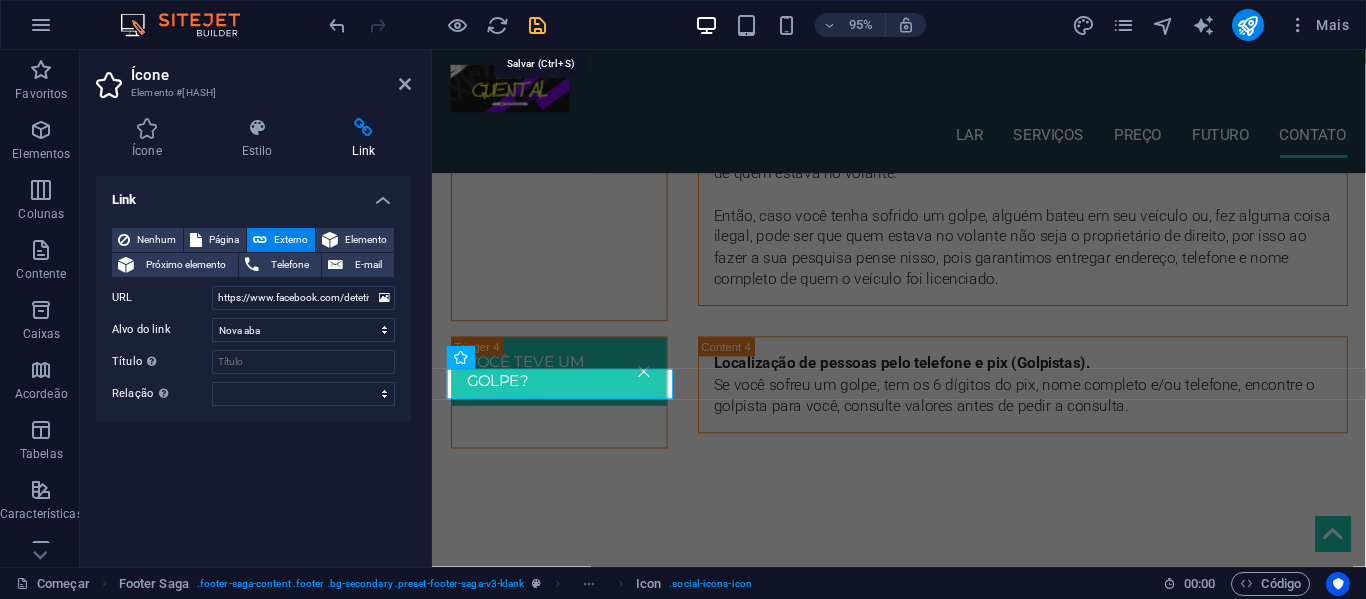 click at bounding box center (537, 25) 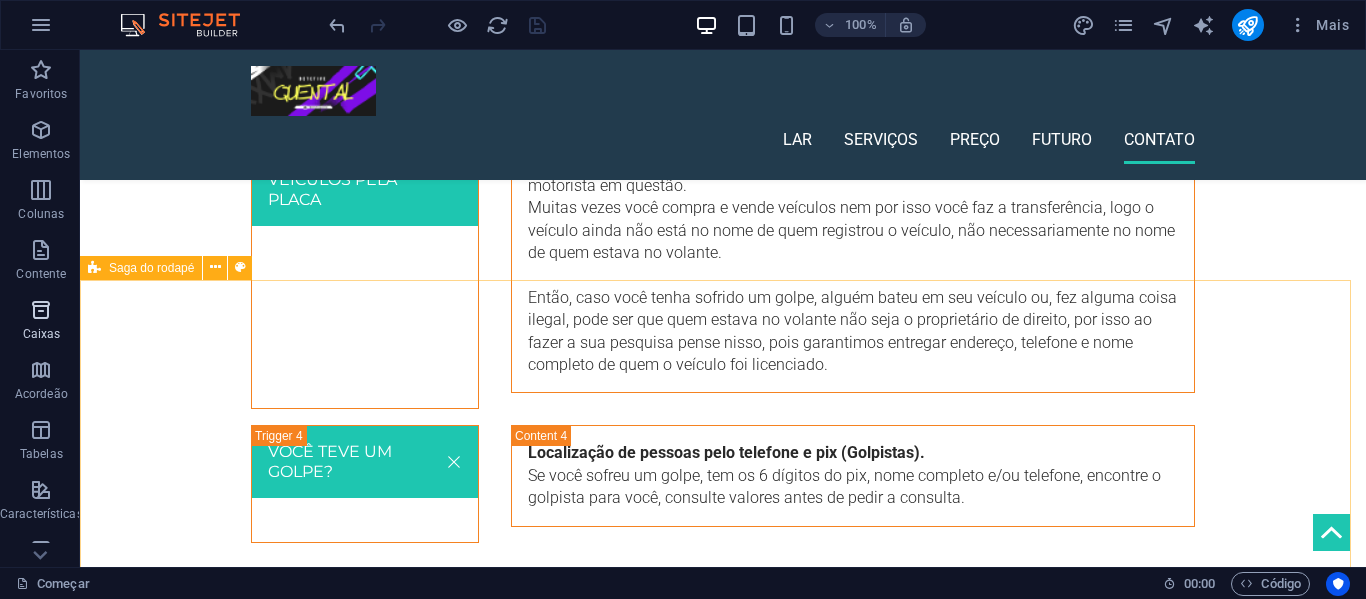 scroll, scrollTop: 4477, scrollLeft: 0, axis: vertical 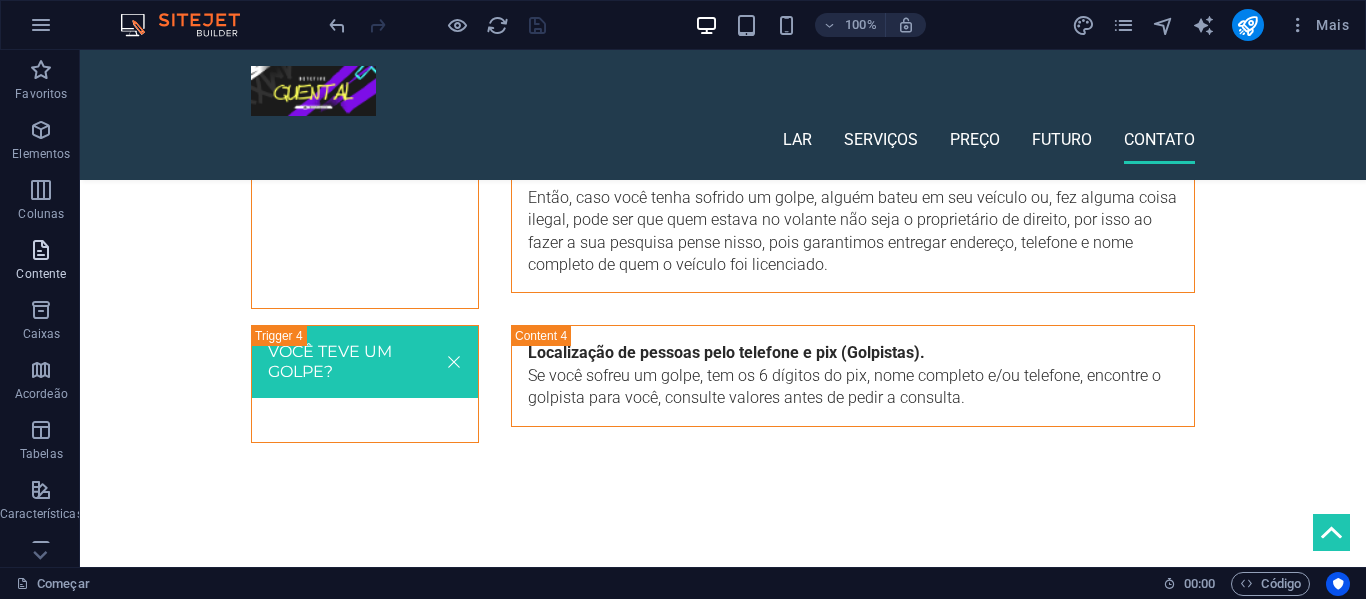 click on "Contente" at bounding box center (41, 262) 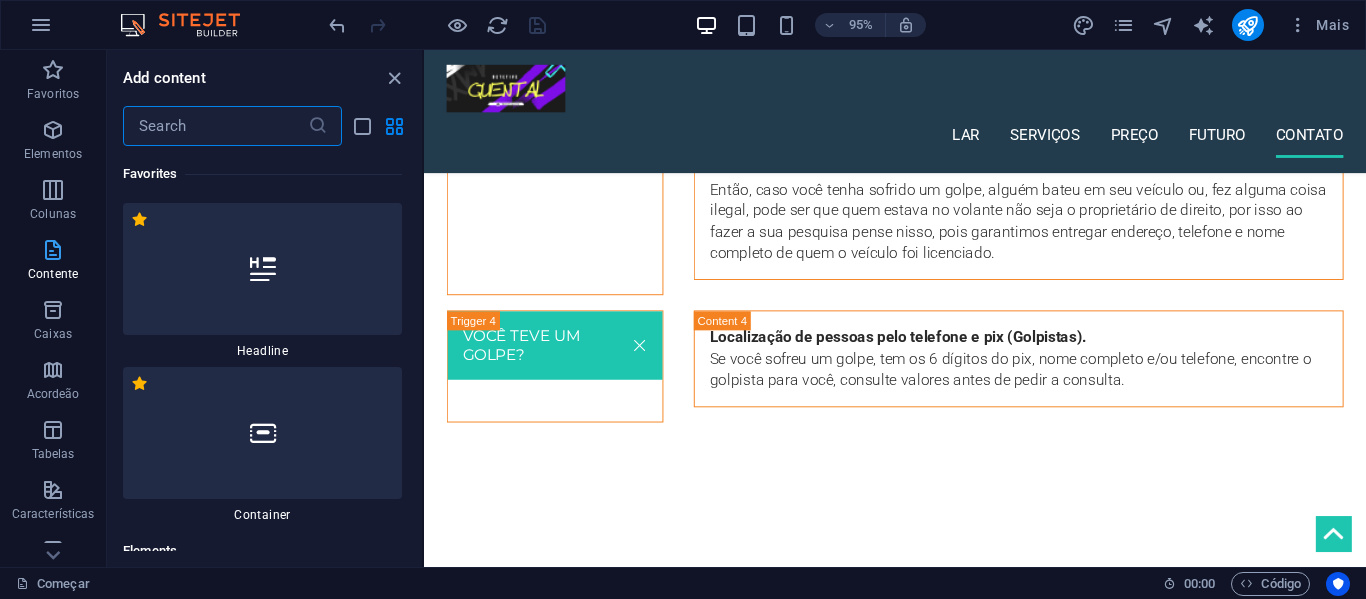 scroll, scrollTop: 4450, scrollLeft: 0, axis: vertical 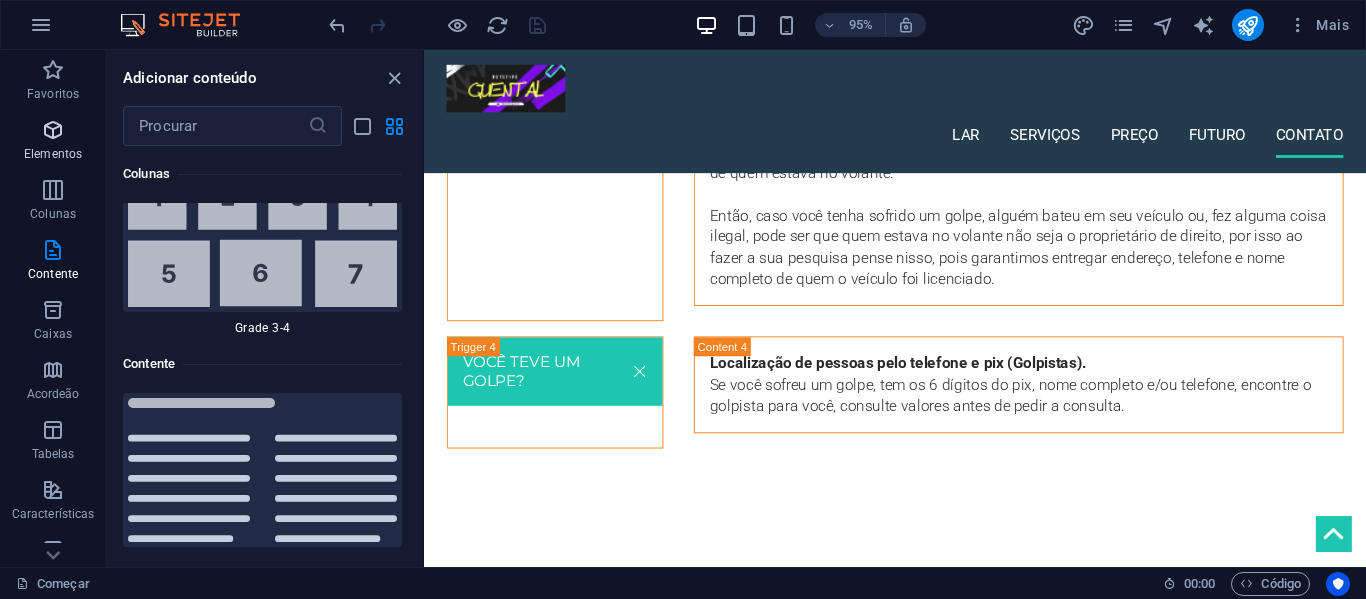 click on "Elementos" at bounding box center (53, 154) 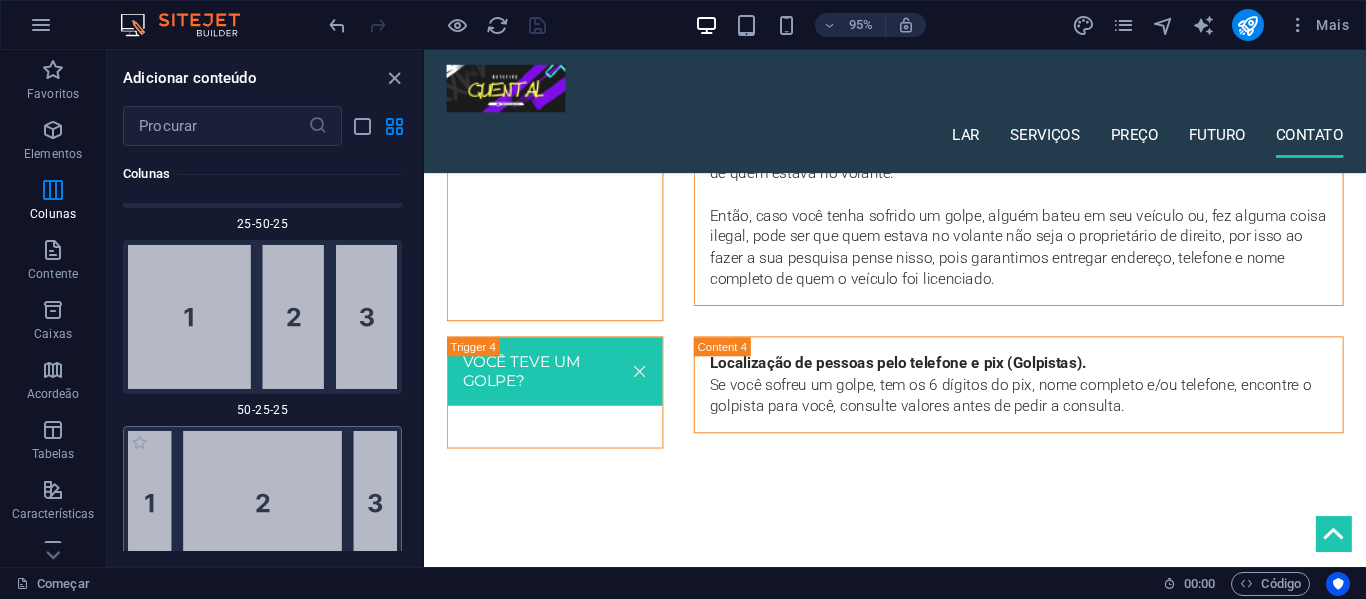 scroll, scrollTop: 3877, scrollLeft: 0, axis: vertical 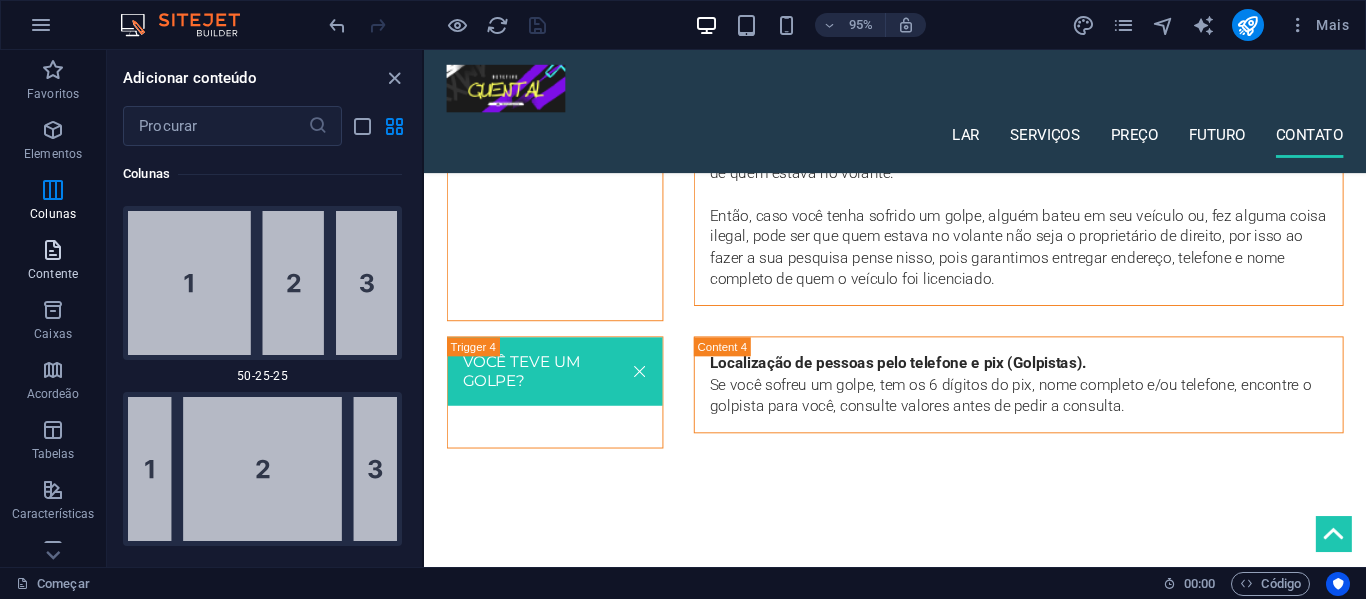 click on "Contente" at bounding box center (53, 274) 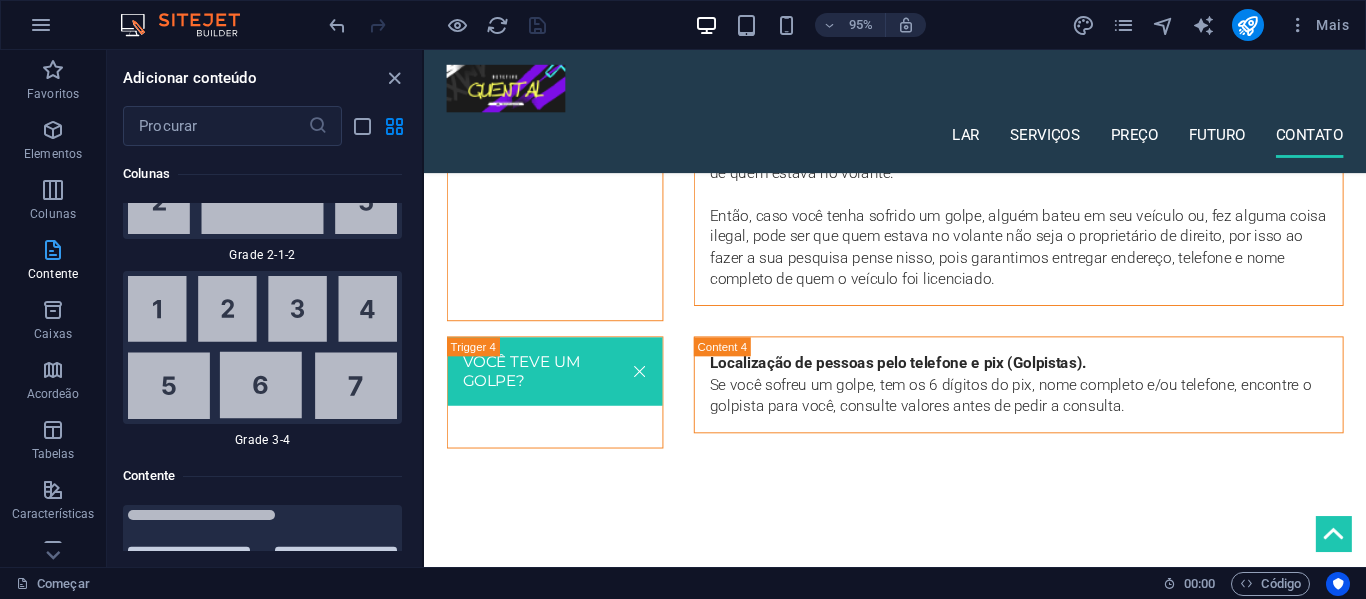 scroll, scrollTop: 6709, scrollLeft: 0, axis: vertical 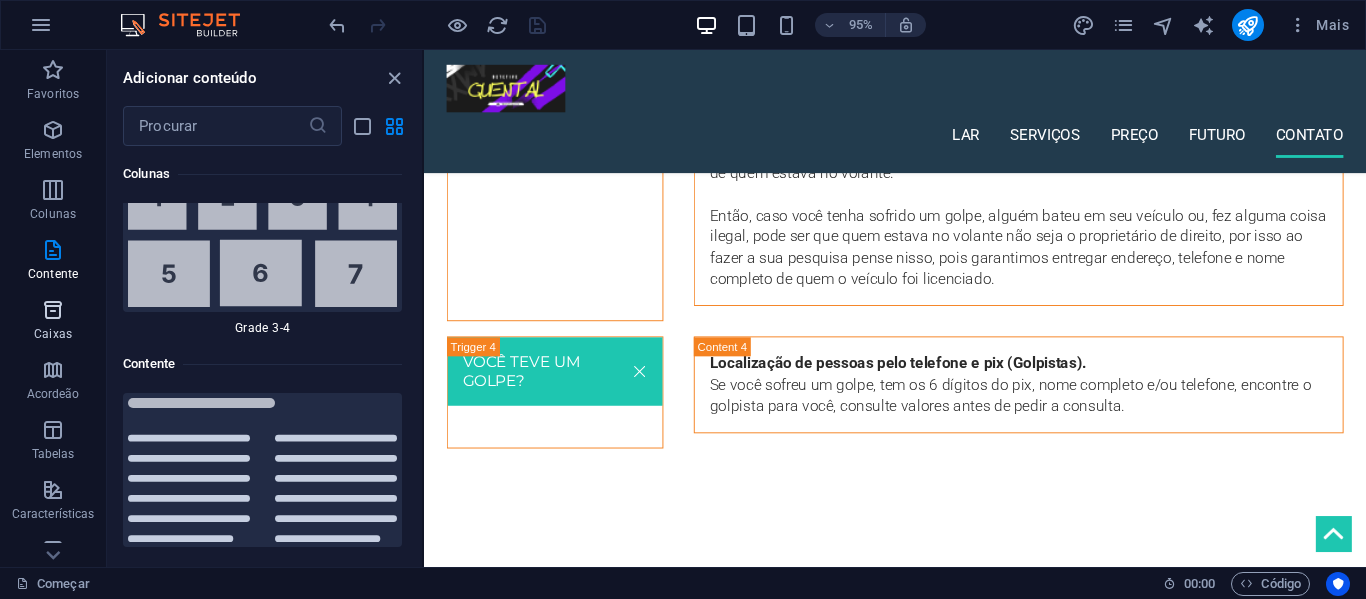click at bounding box center [53, 310] 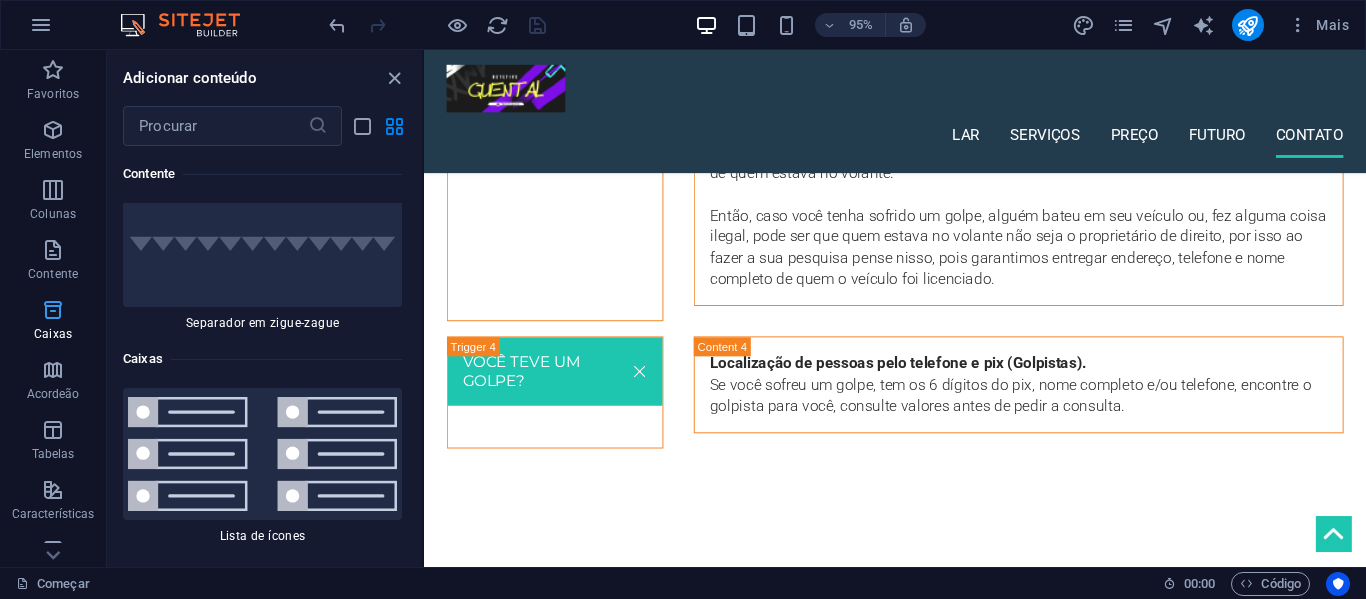 scroll, scrollTop: 10720, scrollLeft: 0, axis: vertical 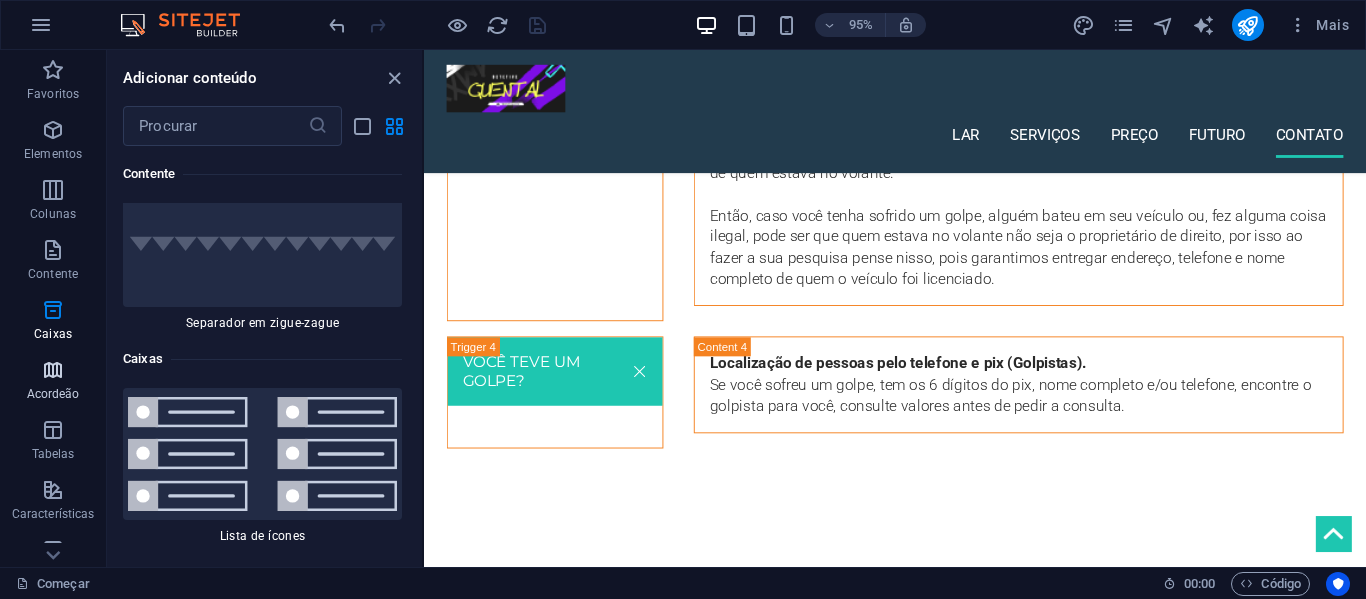 click on "Acordeão" at bounding box center (53, 382) 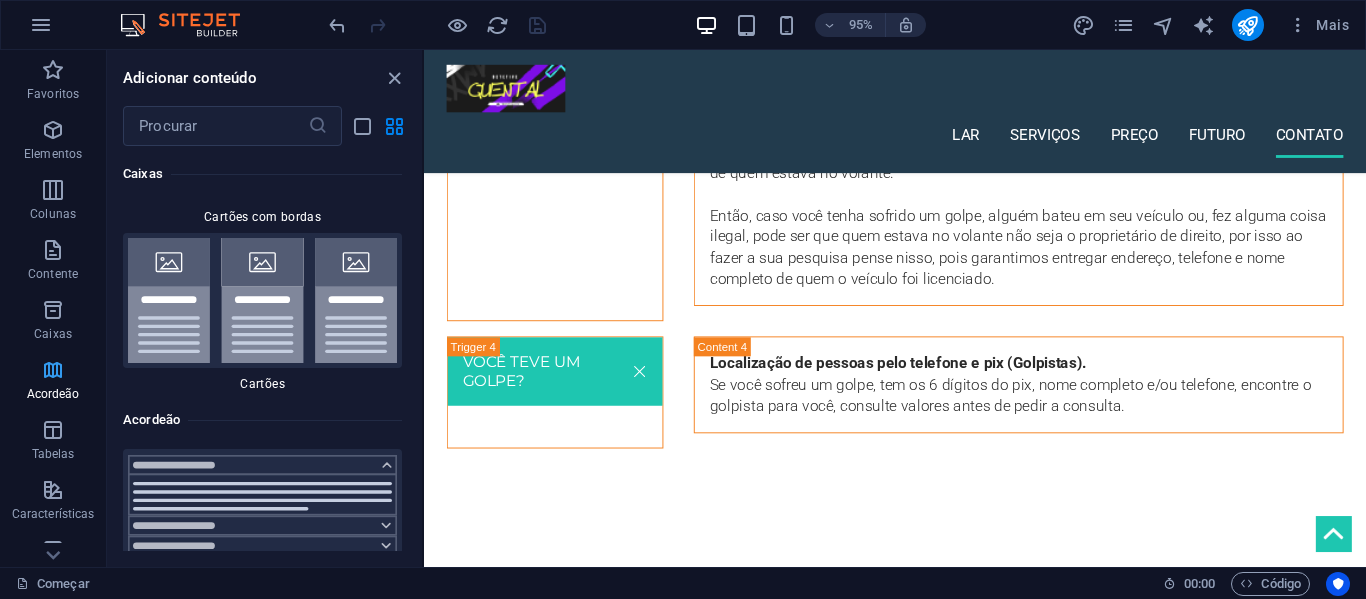 scroll, scrollTop: 12322, scrollLeft: 0, axis: vertical 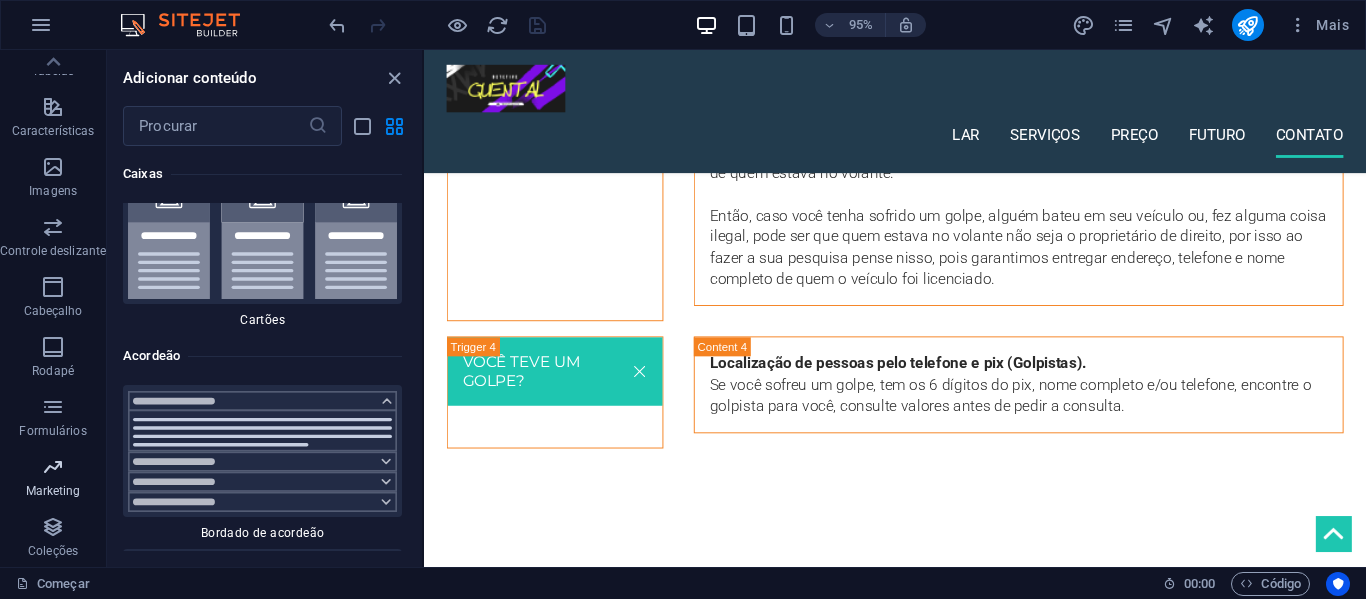 click at bounding box center [53, 467] 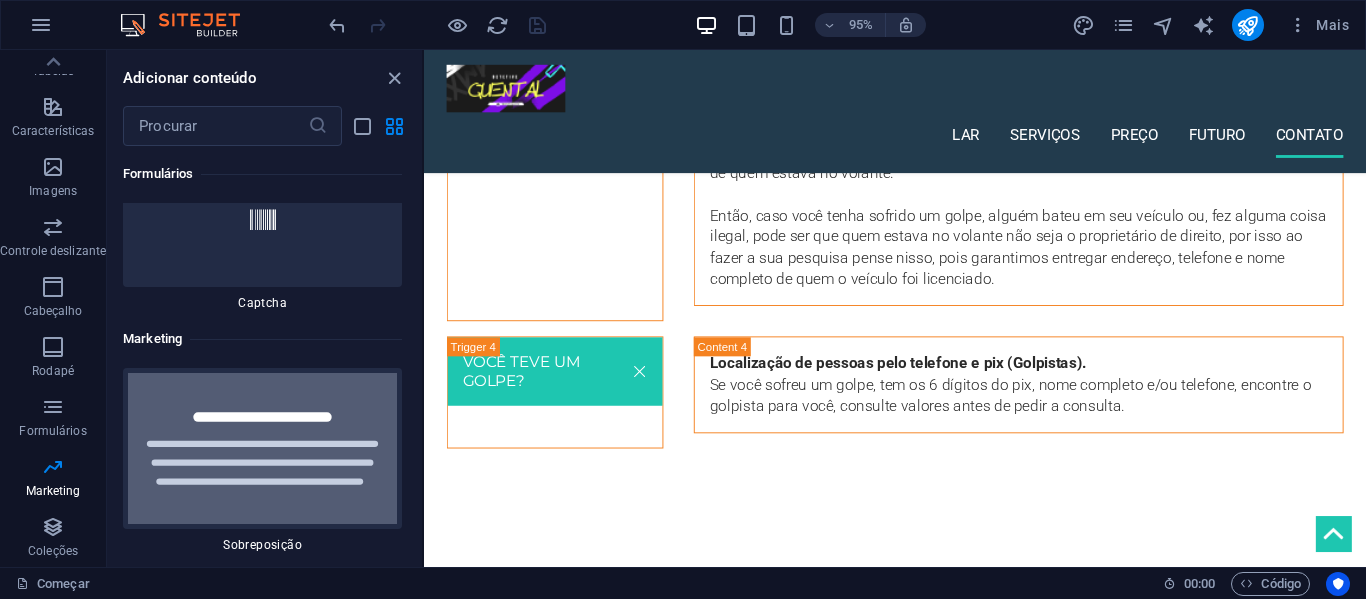 scroll, scrollTop: 32561, scrollLeft: 0, axis: vertical 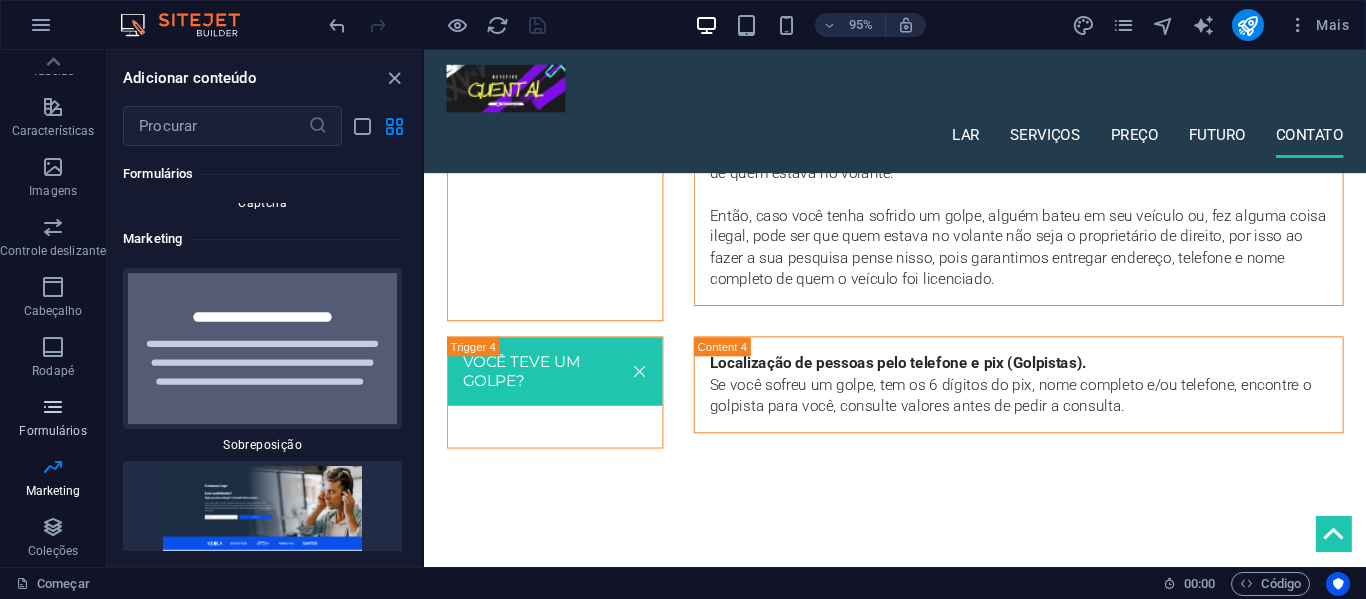 click on "Formulários" at bounding box center (53, 419) 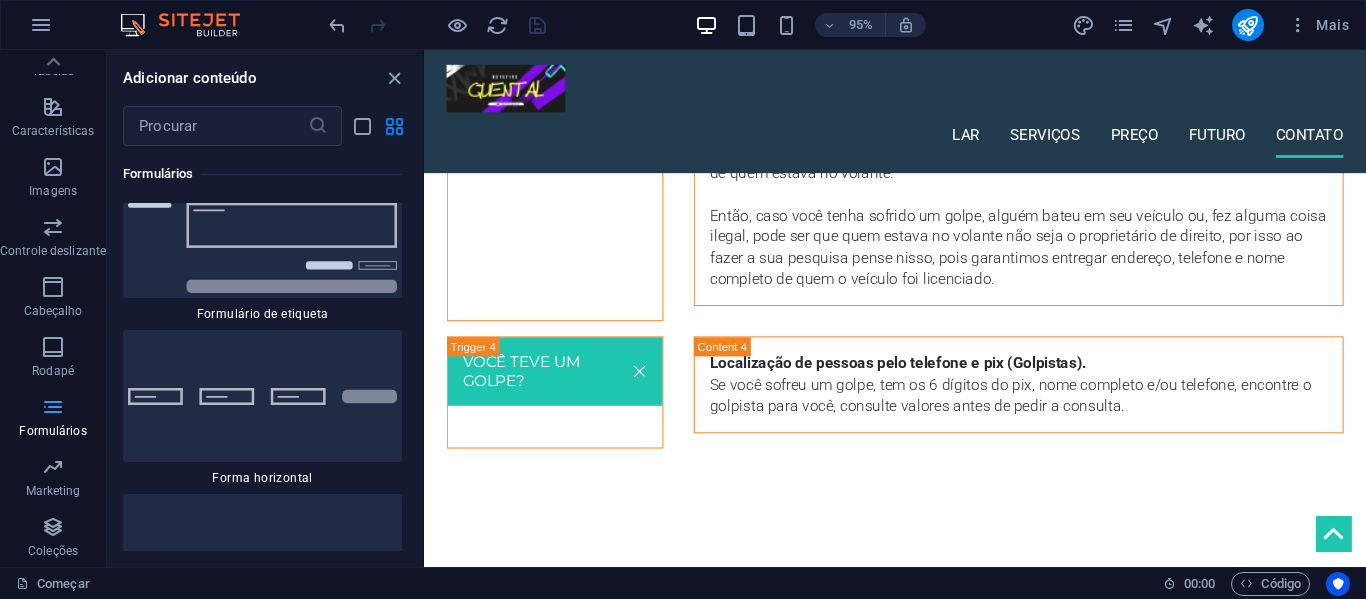 scroll, scrollTop: 29218, scrollLeft: 0, axis: vertical 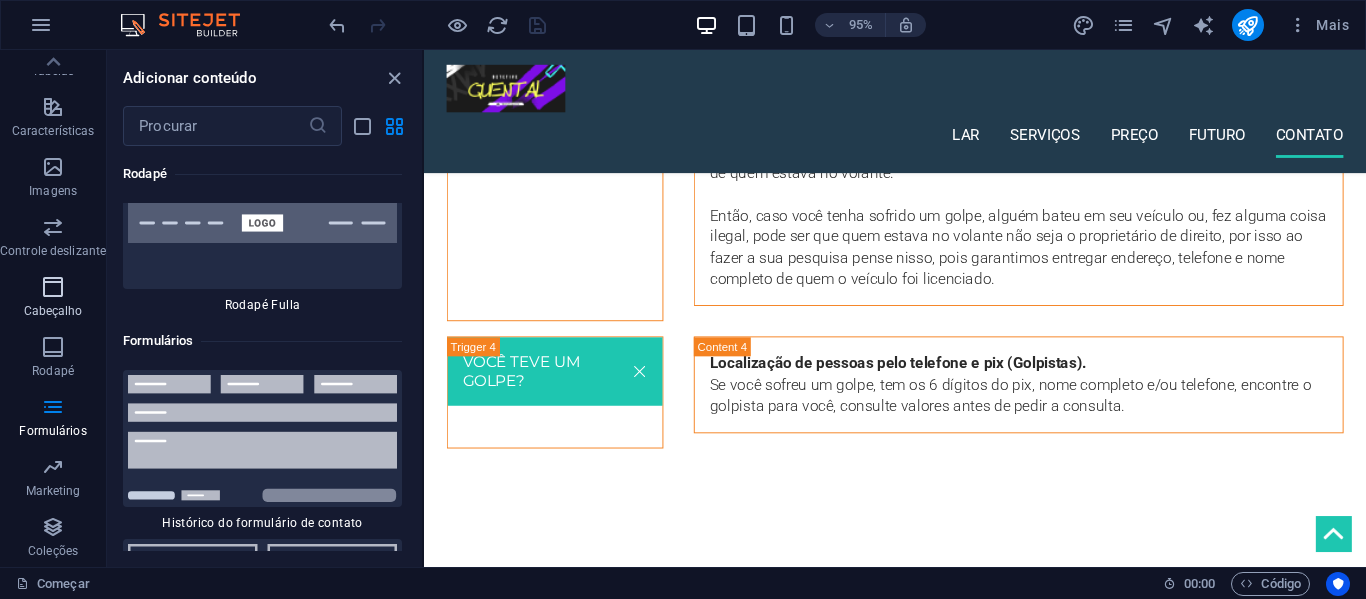click on "Cabeçalho" at bounding box center [53, 299] 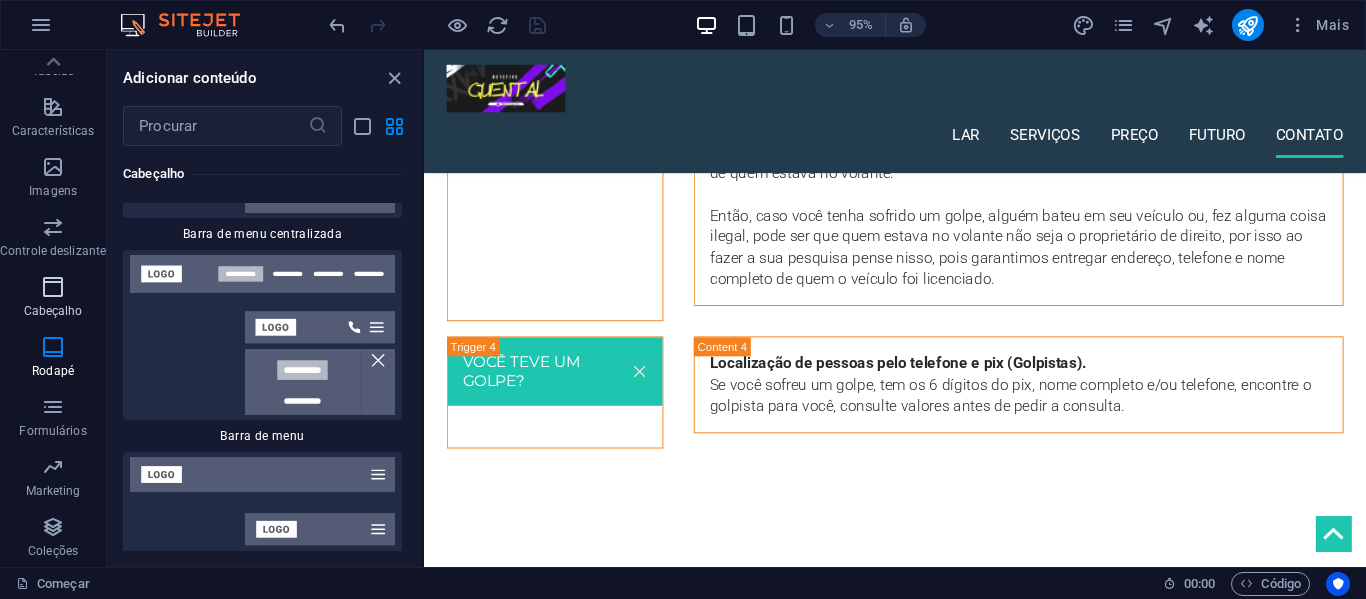 scroll, scrollTop: 23832, scrollLeft: 0, axis: vertical 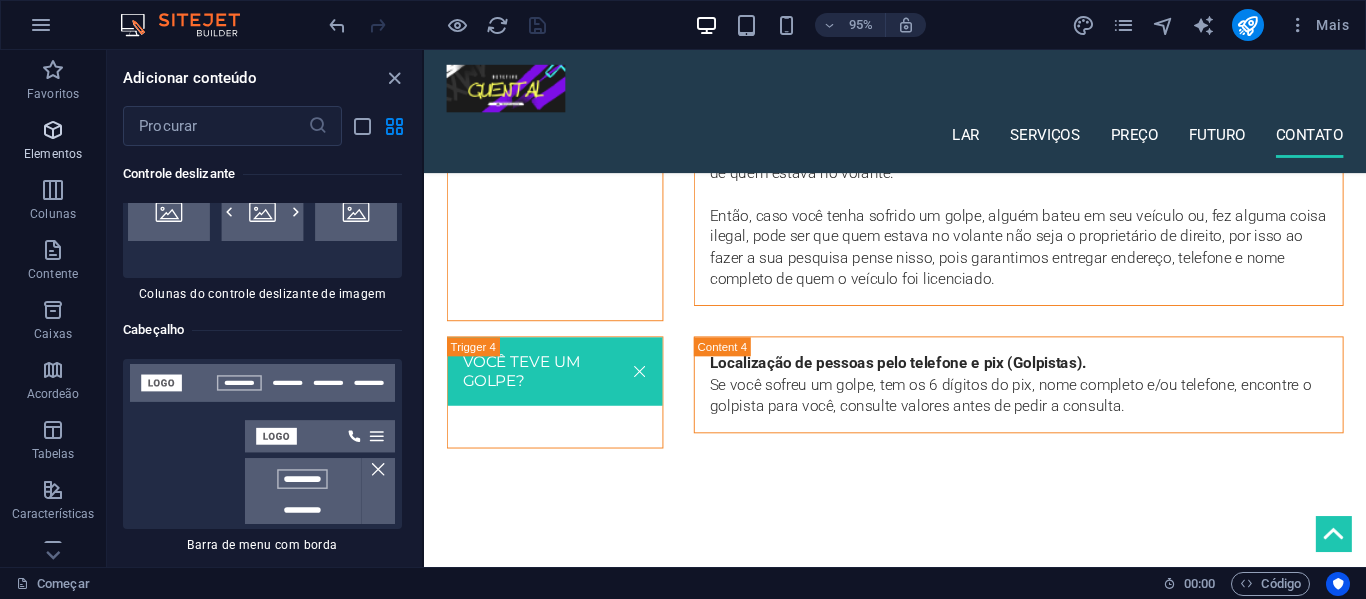 click at bounding box center (53, 130) 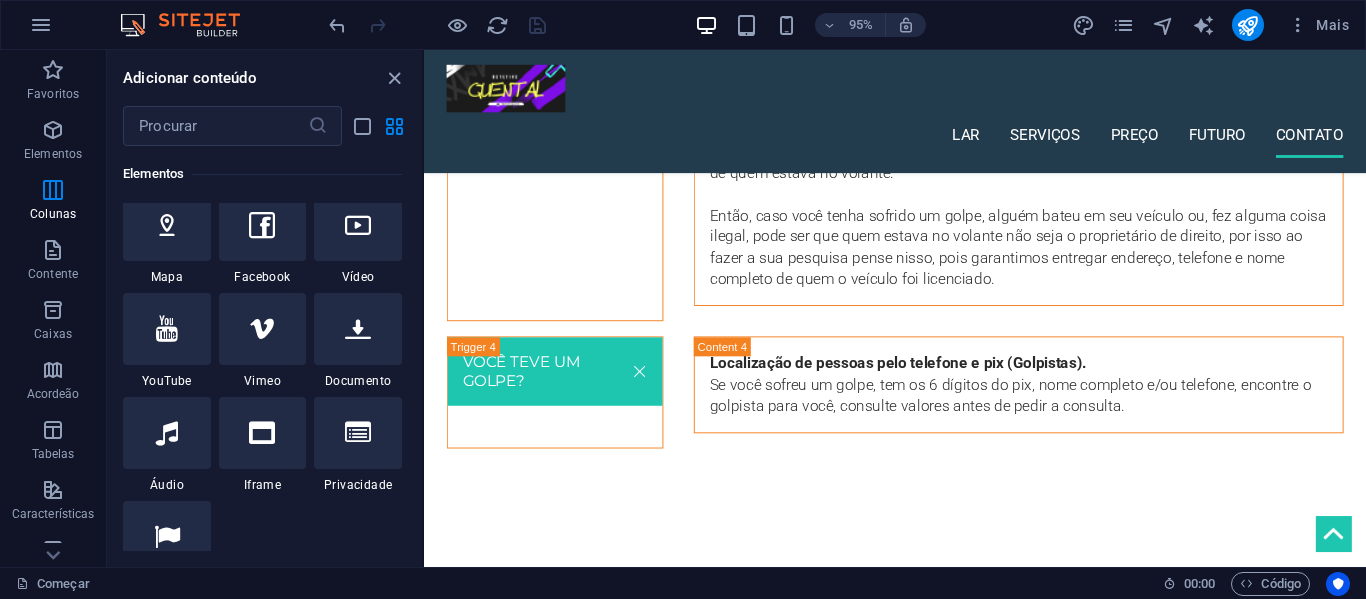 scroll, scrollTop: 877, scrollLeft: 0, axis: vertical 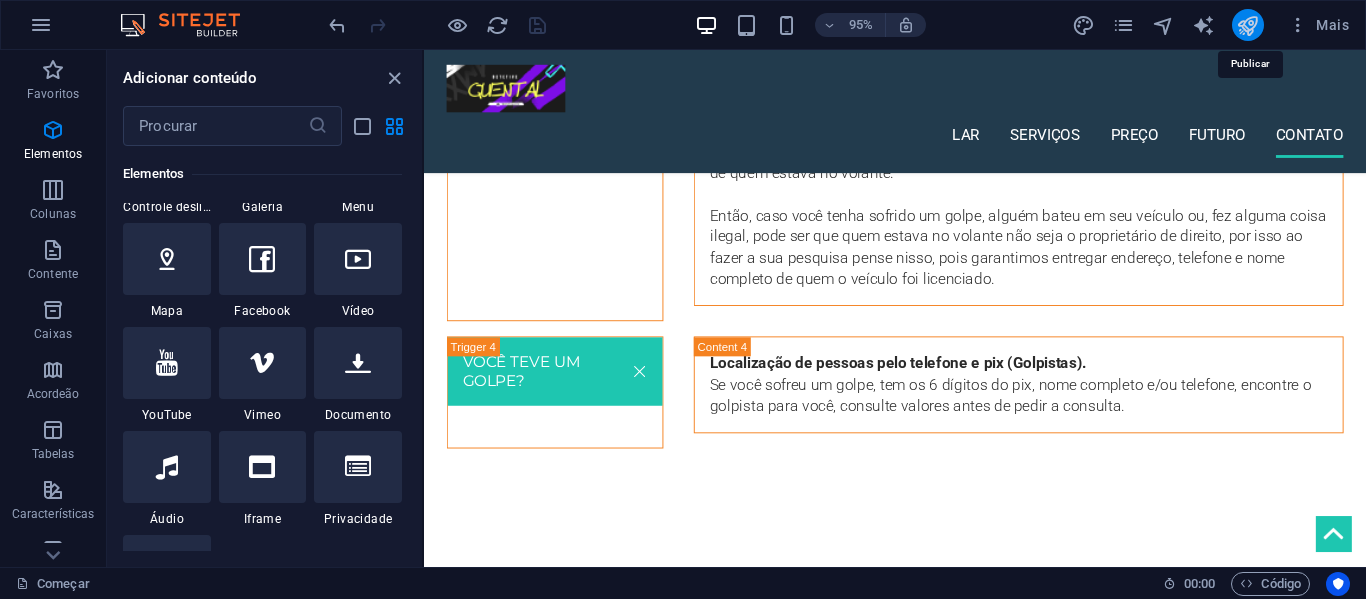 click at bounding box center [1247, 25] 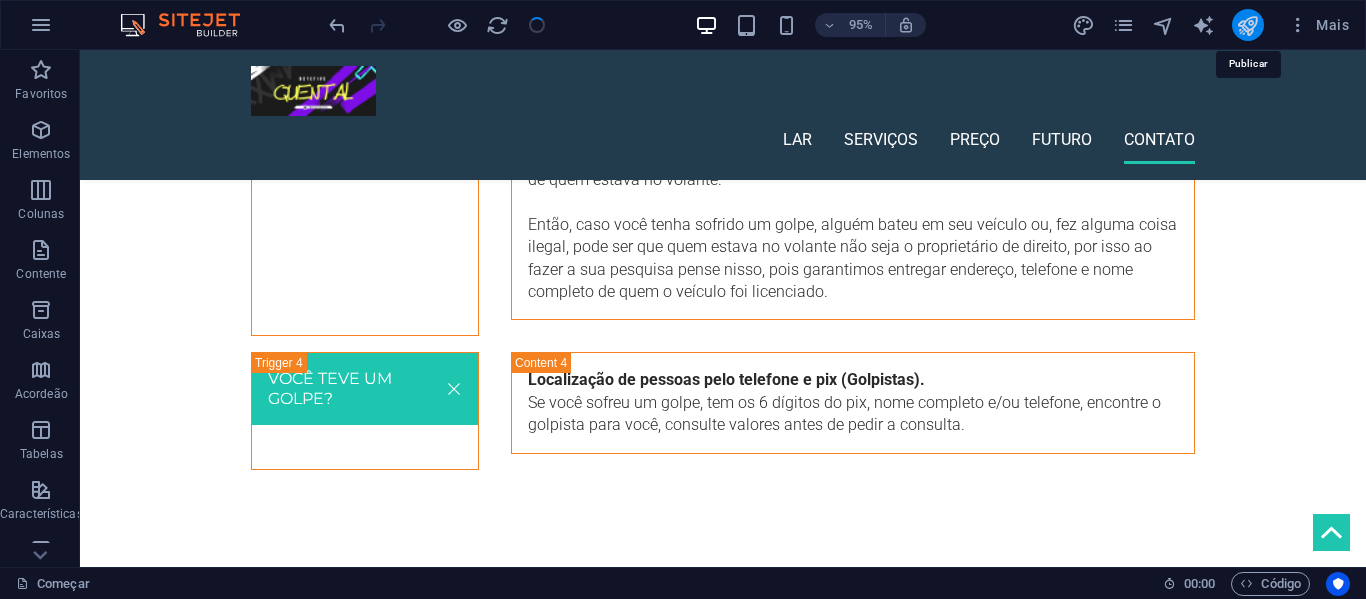 scroll, scrollTop: 4477, scrollLeft: 0, axis: vertical 